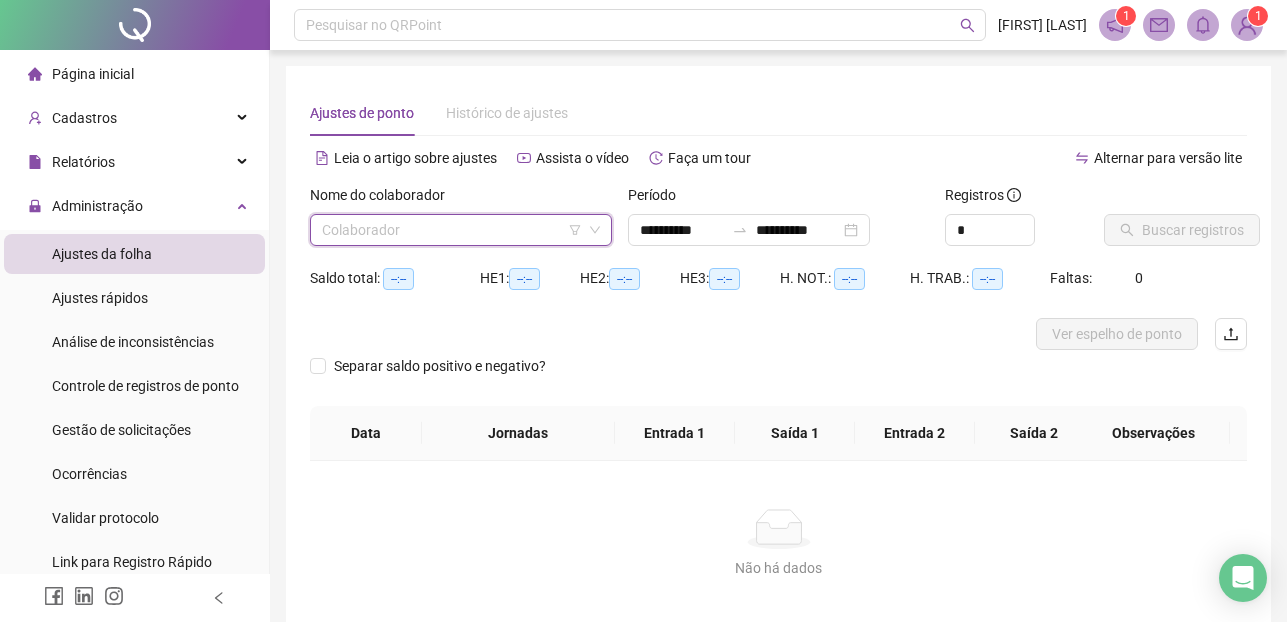 scroll, scrollTop: 56, scrollLeft: 0, axis: vertical 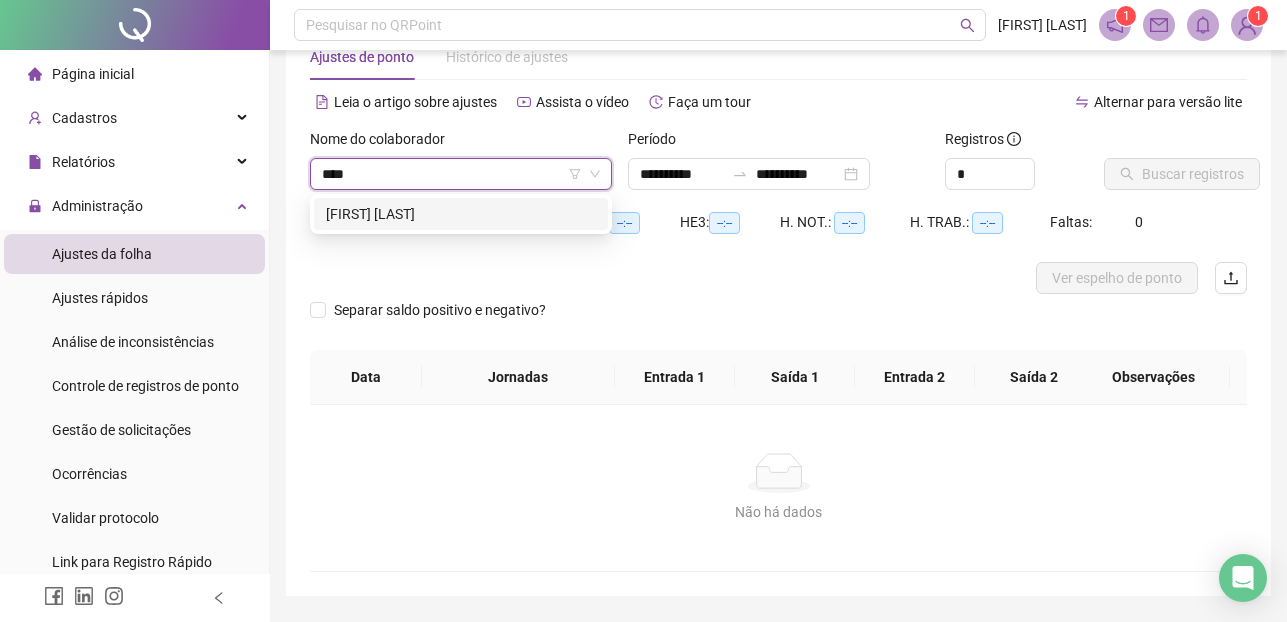 type on "*****" 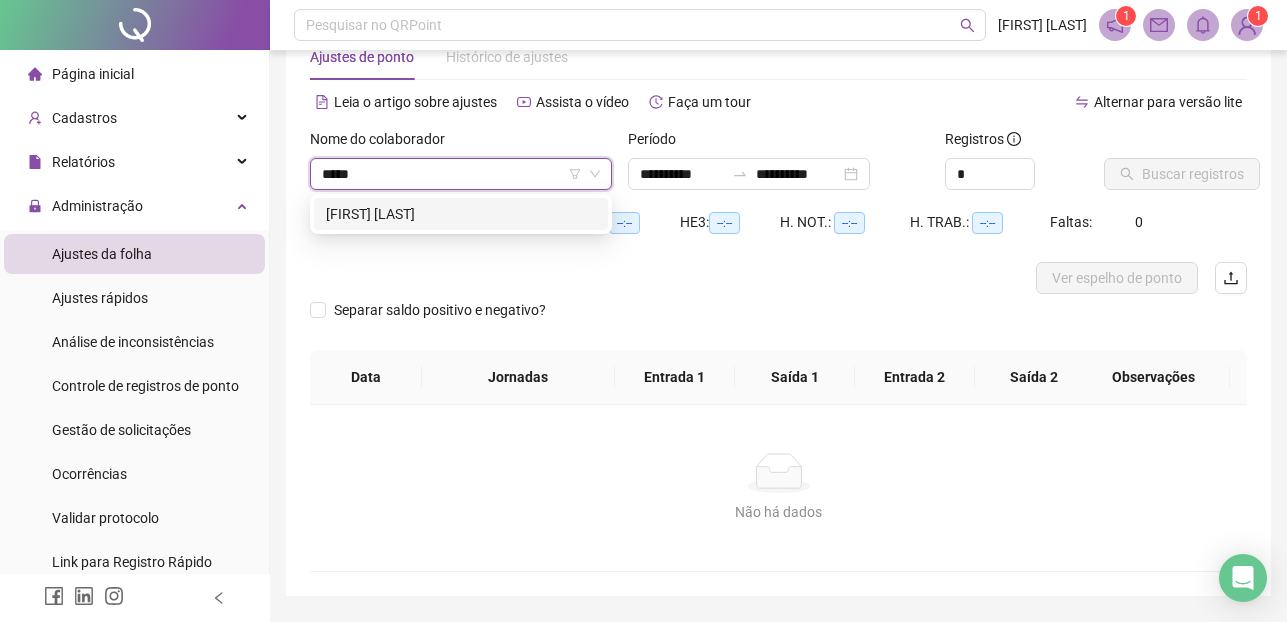 click on "[FIRST] [LAST]" at bounding box center (461, 214) 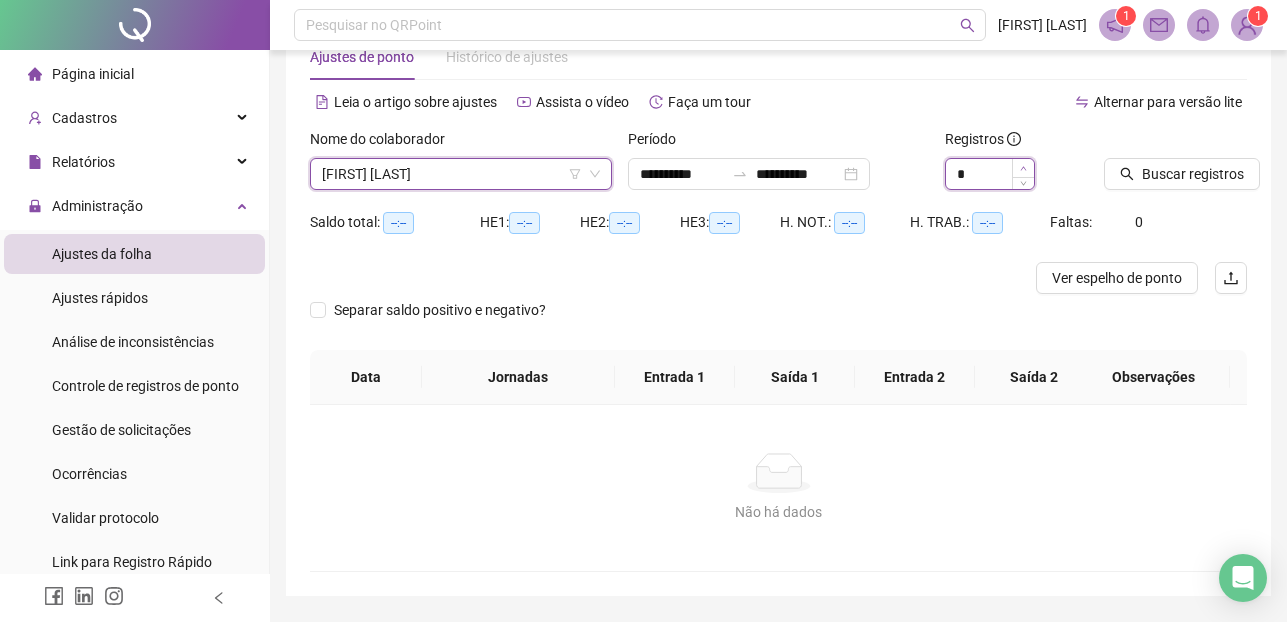 type on "*" 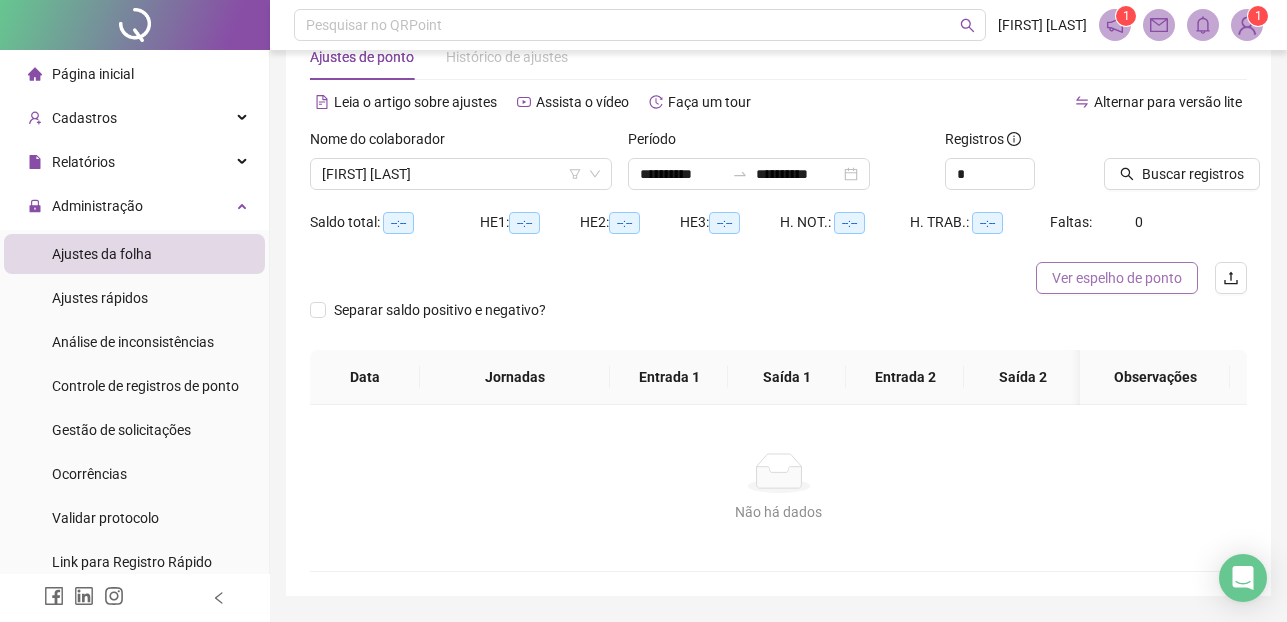 click on "Ver espelho de ponto" at bounding box center [1117, 278] 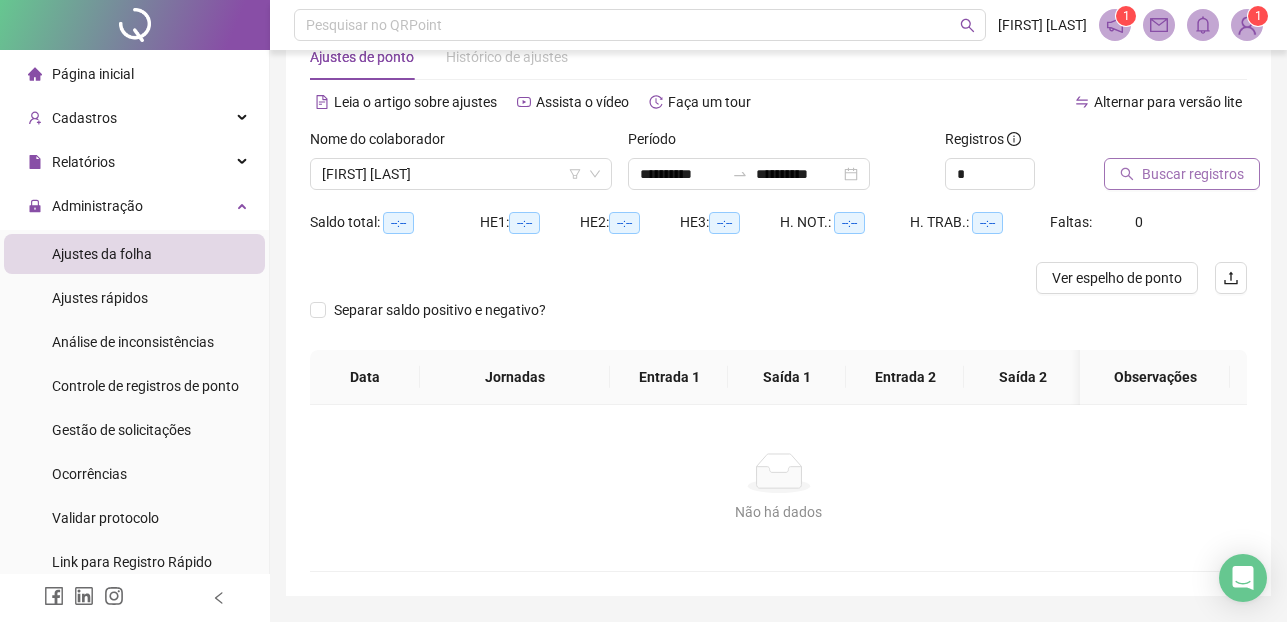 click on "Buscar registros" at bounding box center (1193, 174) 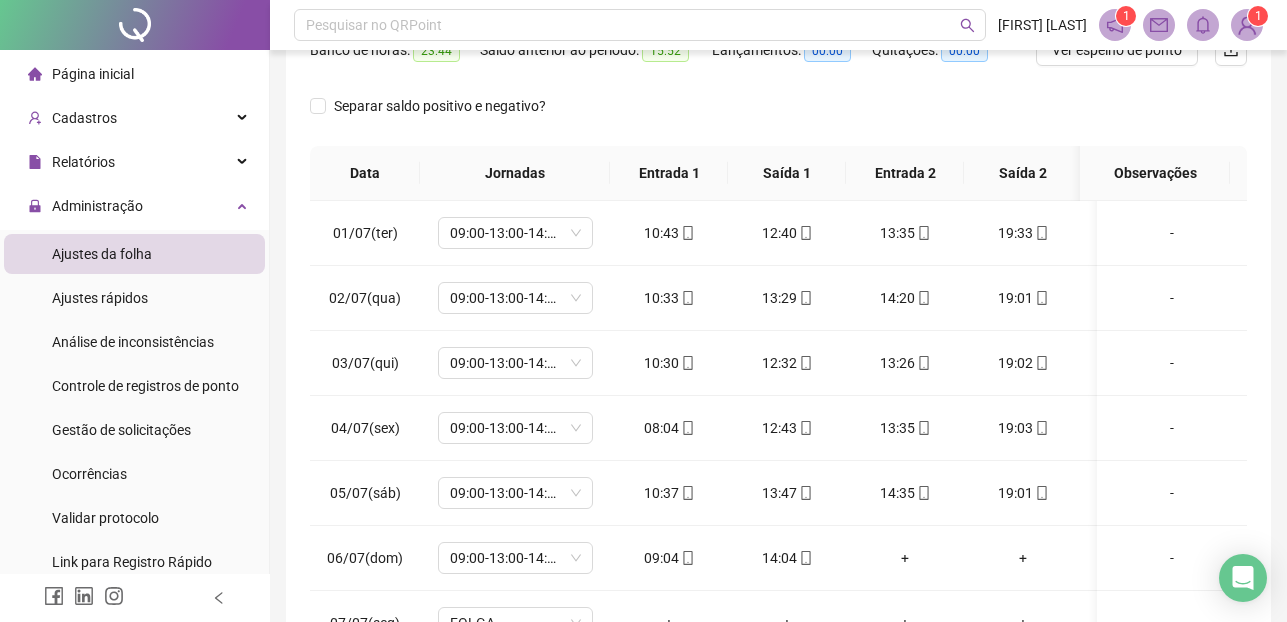scroll, scrollTop: 296, scrollLeft: 0, axis: vertical 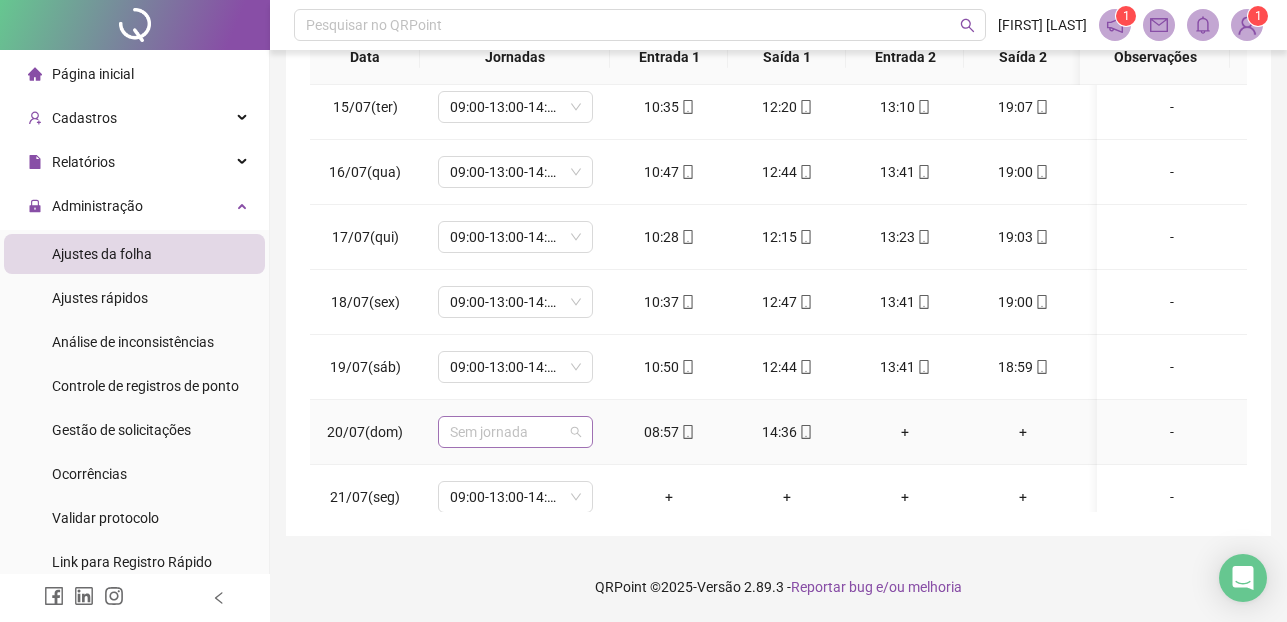 click on "Sem jornada" at bounding box center [515, 432] 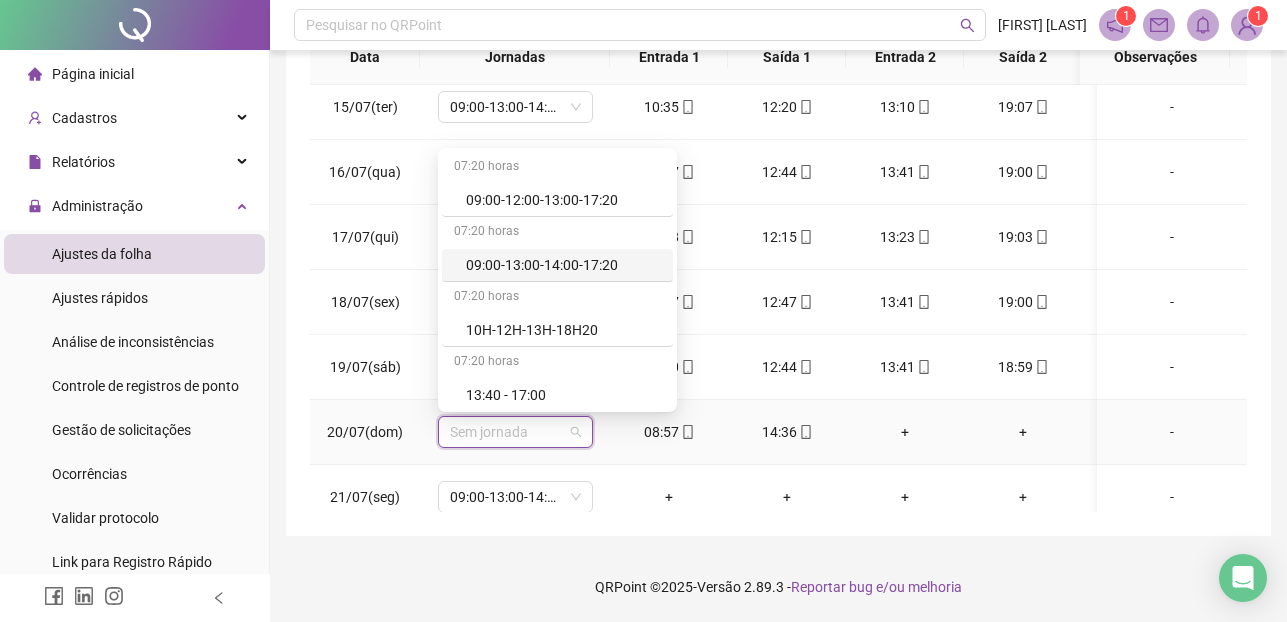 click on "09:00-13:00-14:00-17:20" at bounding box center (563, 265) 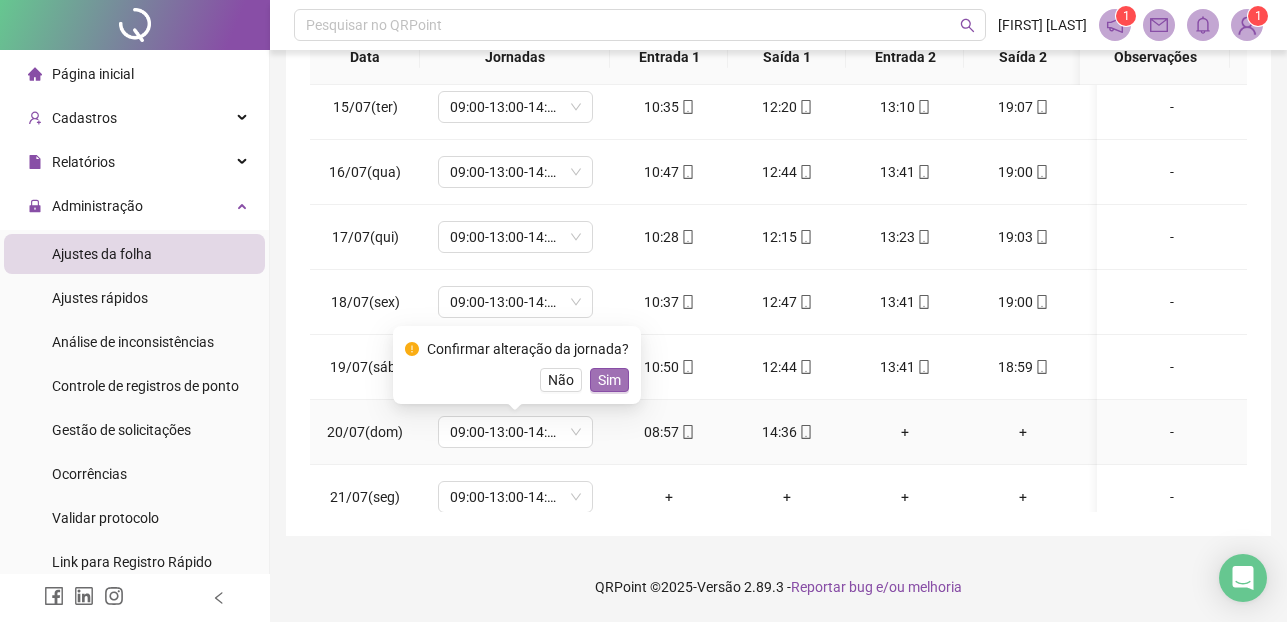 click on "Sim" at bounding box center [609, 380] 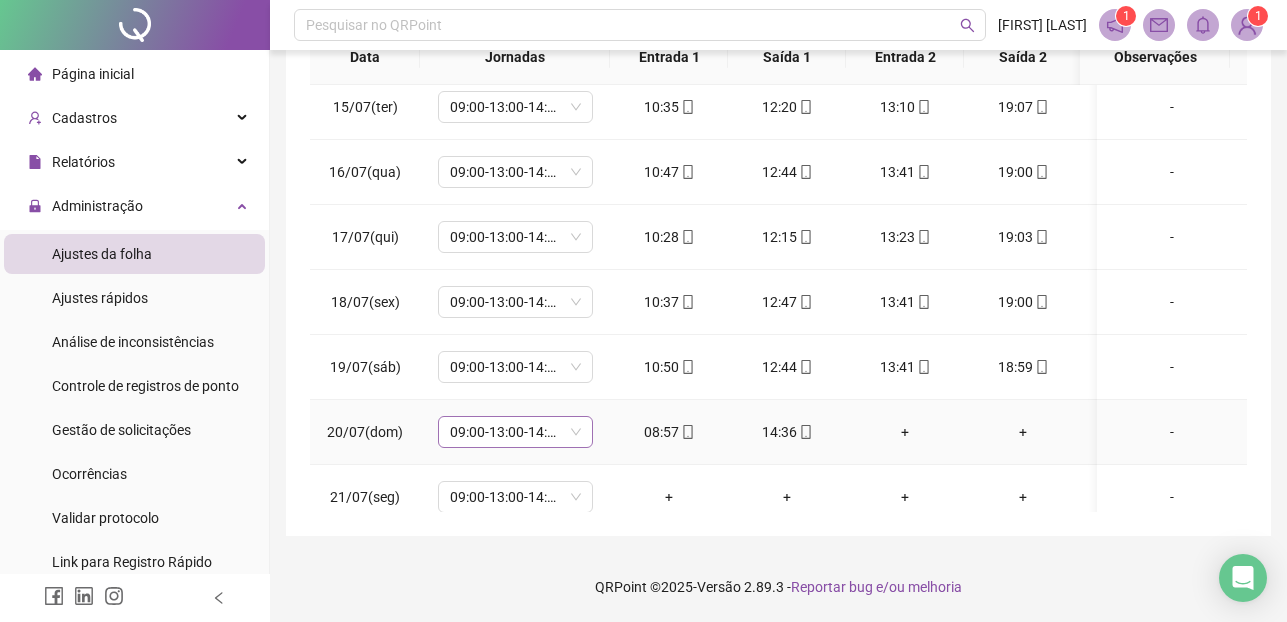 click on "09:00-13:00-14:00-17:20" at bounding box center (515, 432) 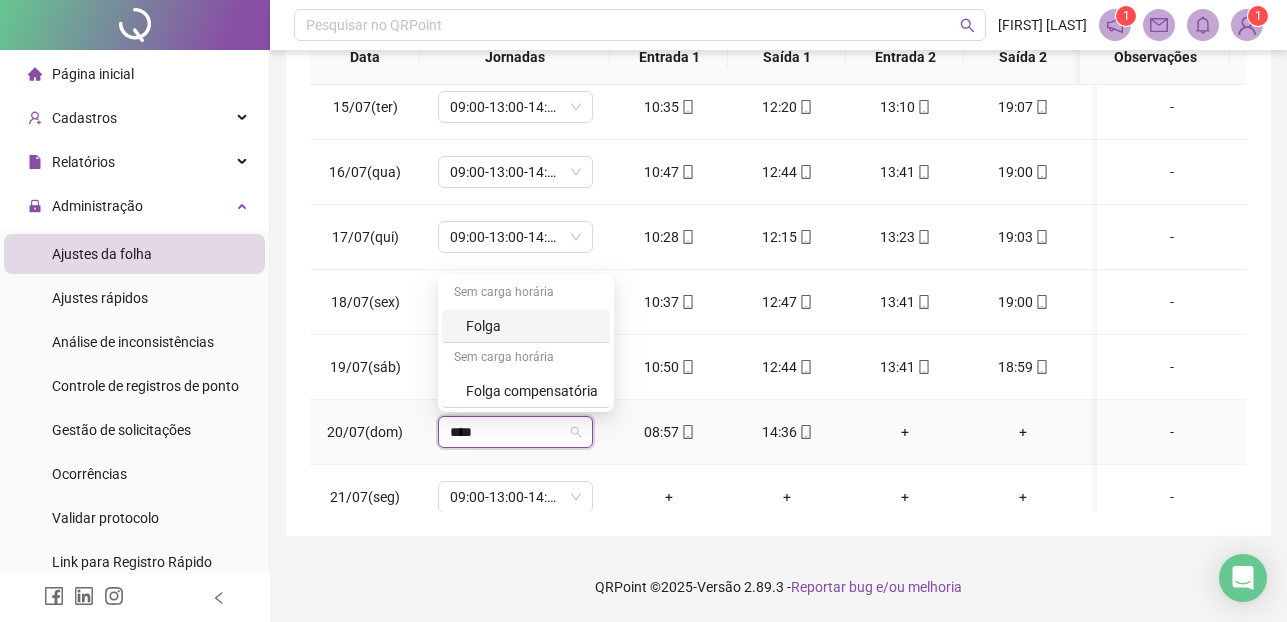 type on "*****" 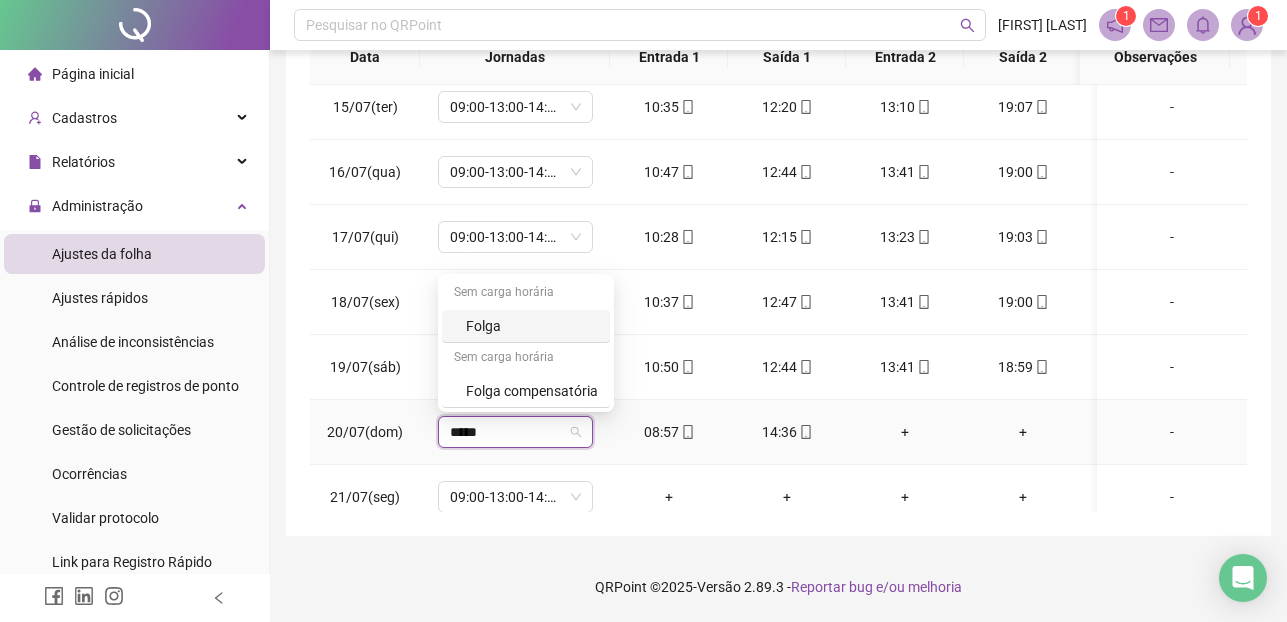 click on "Folga" at bounding box center [532, 326] 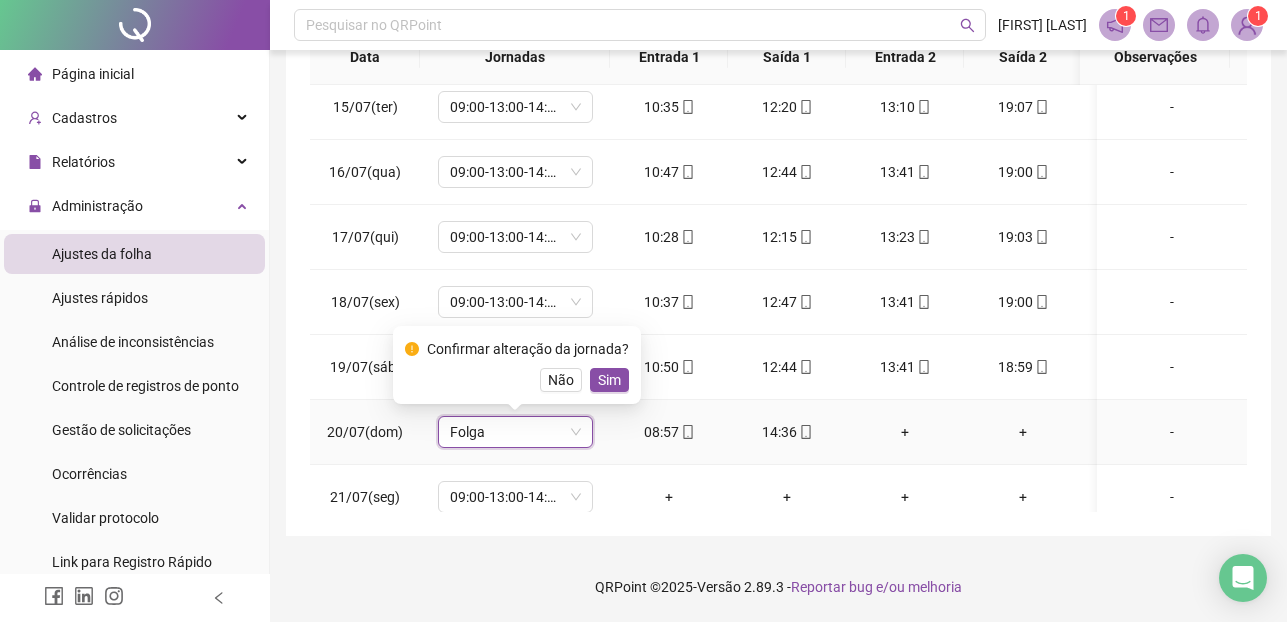 click on "Sim" at bounding box center [609, 380] 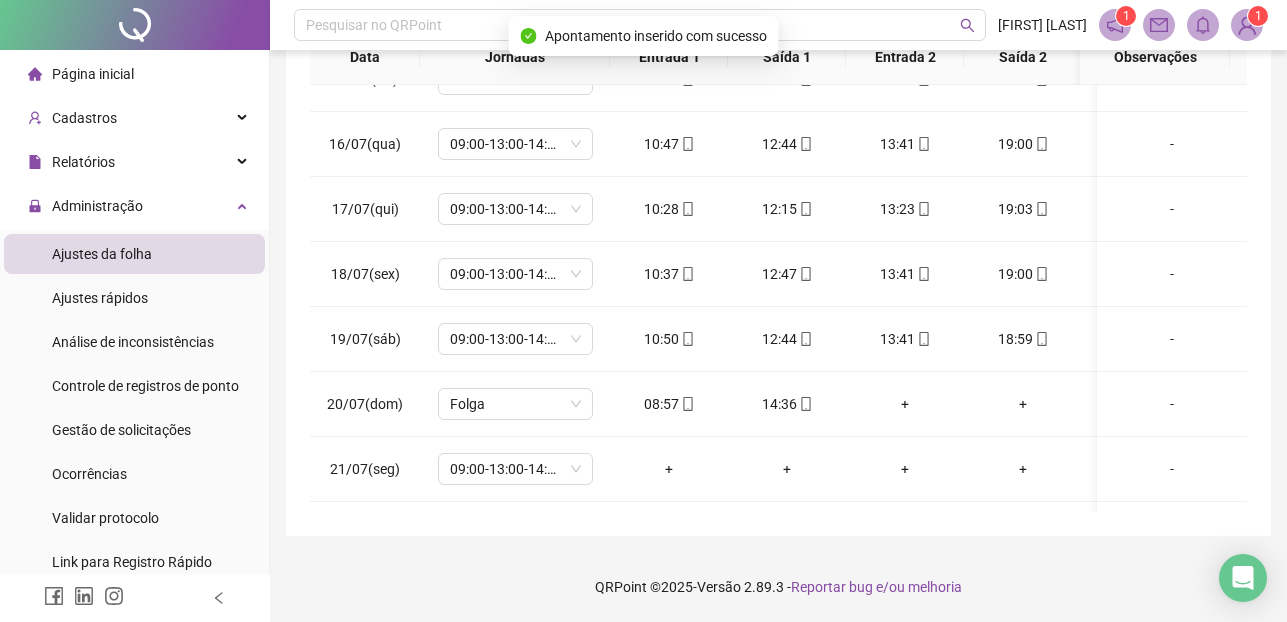 scroll, scrollTop: 960, scrollLeft: 0, axis: vertical 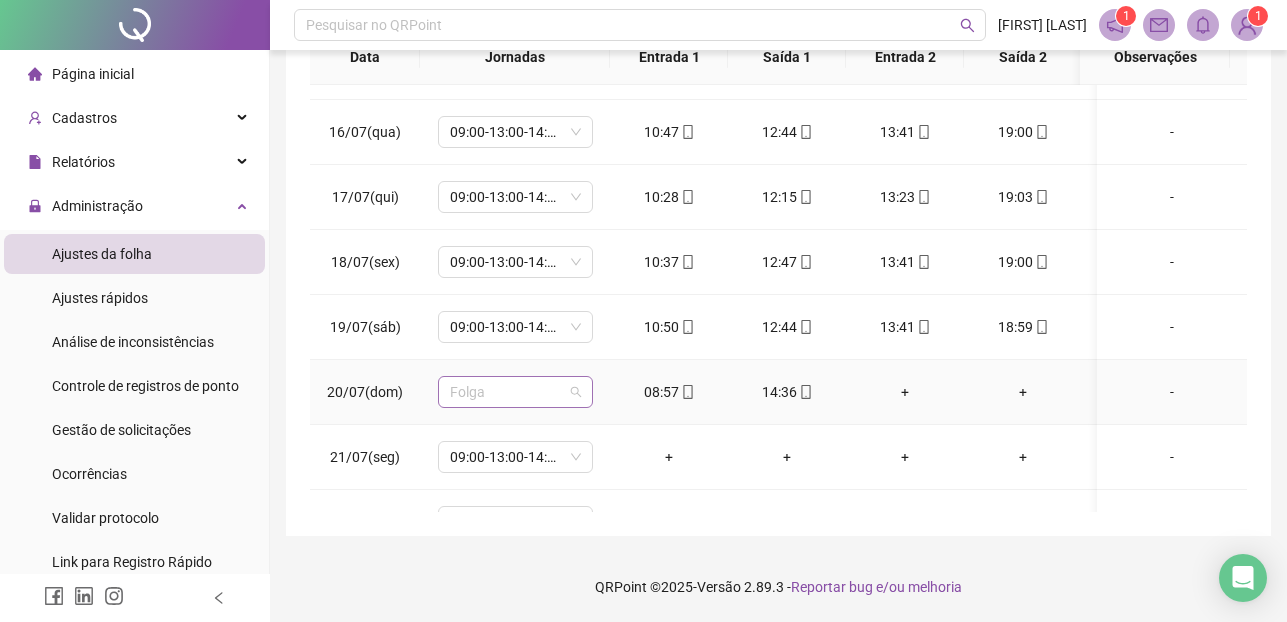 click on "Folga" at bounding box center [515, 392] 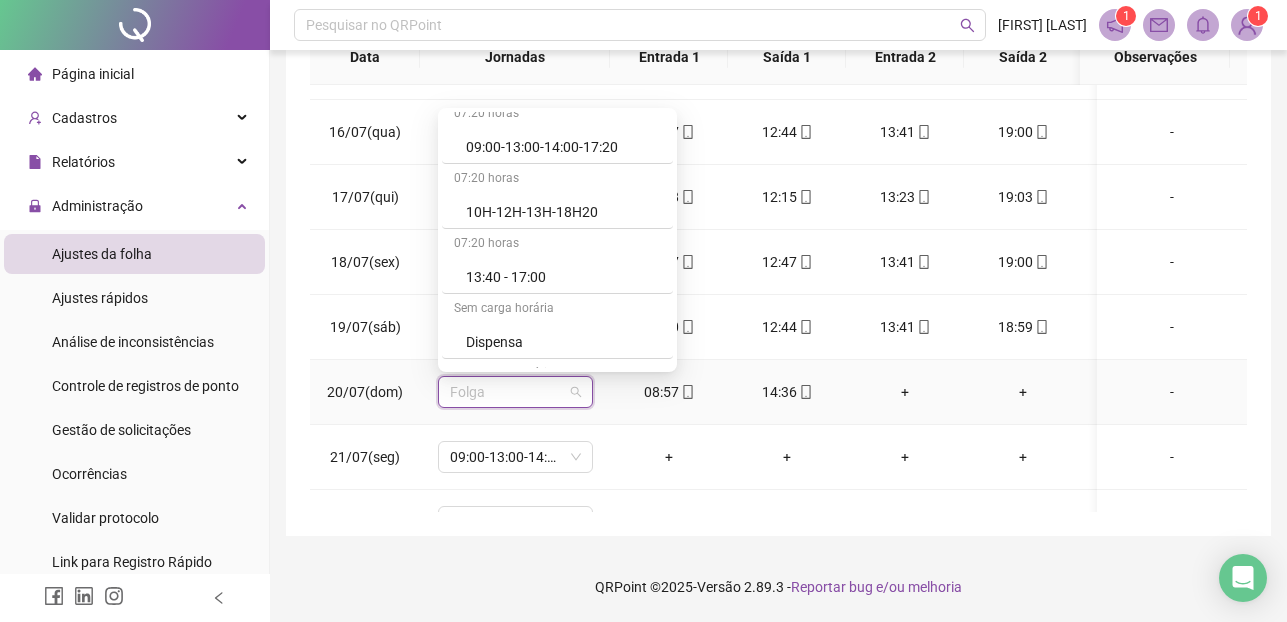 scroll, scrollTop: 39, scrollLeft: 0, axis: vertical 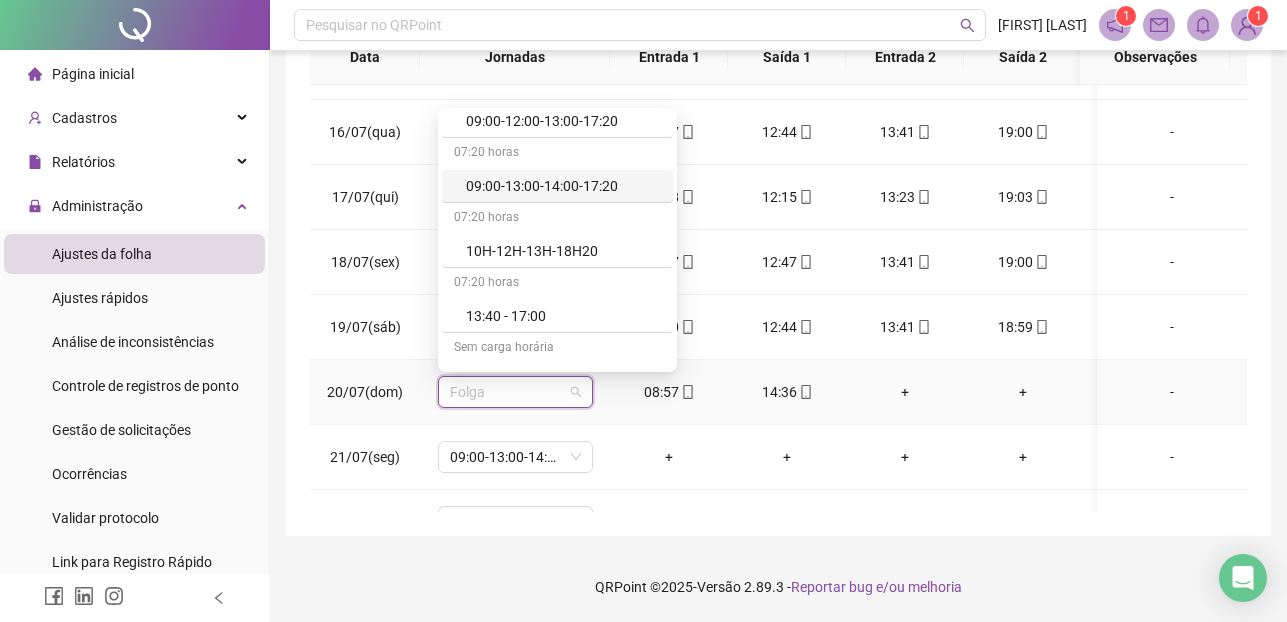 click on "09:00-13:00-14:00-17:20" at bounding box center (563, 186) 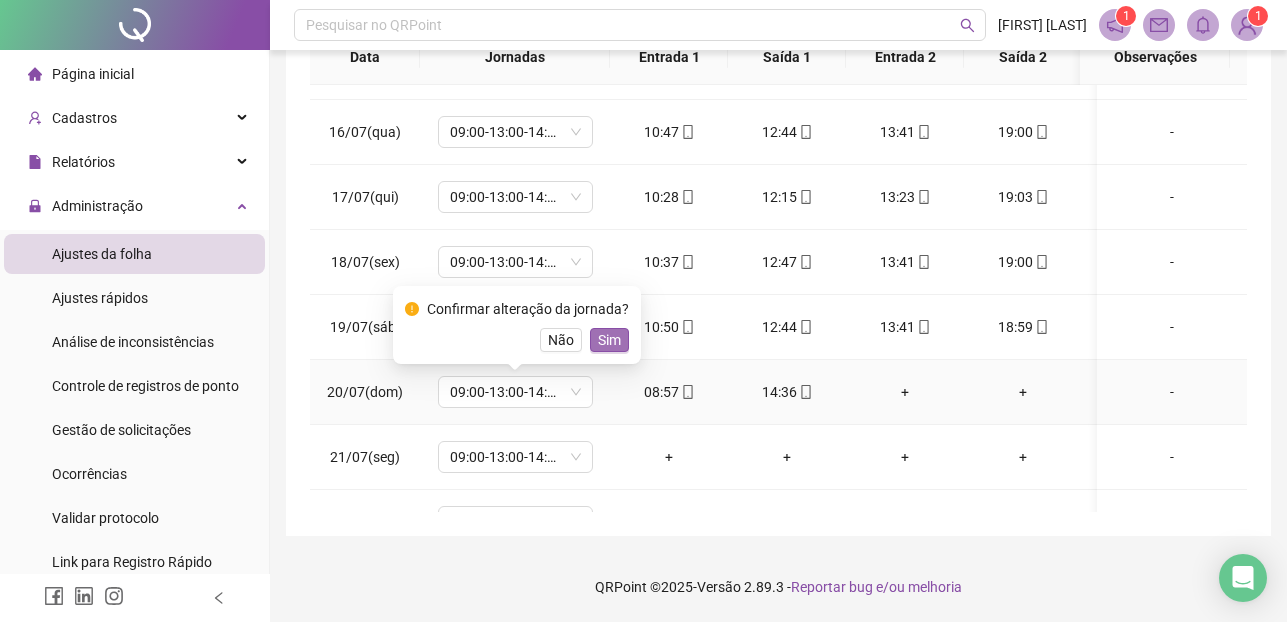 click on "Sim" at bounding box center (609, 340) 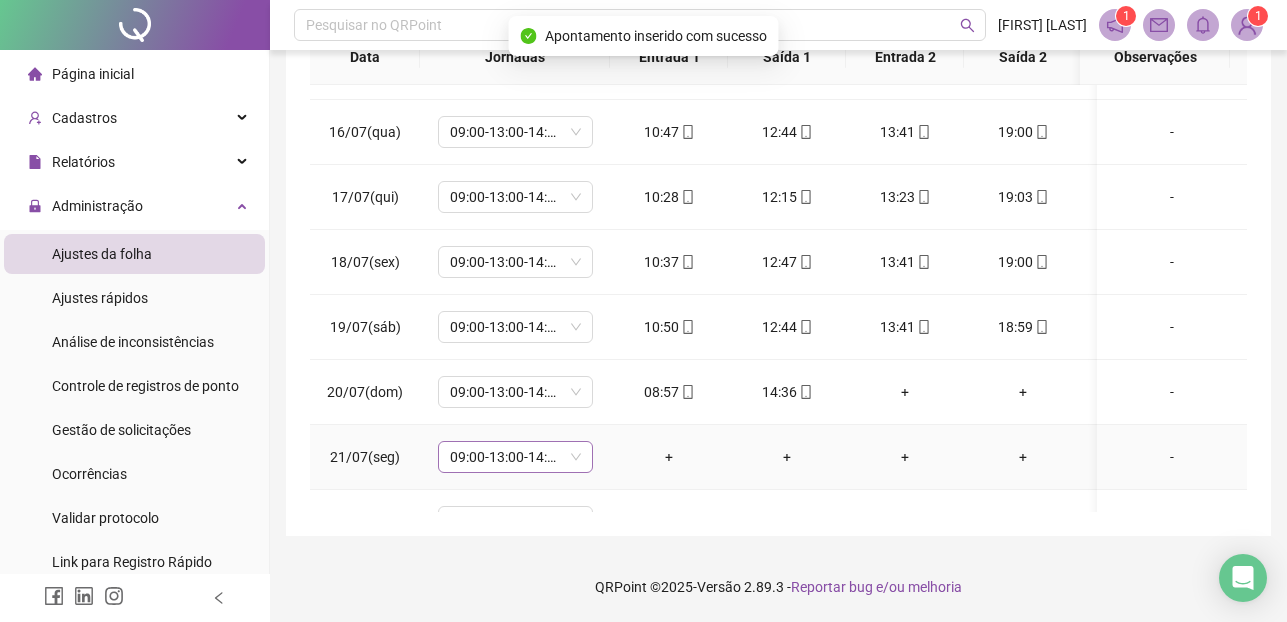 click on "09:00-13:00-14:00-17:20" at bounding box center (515, 457) 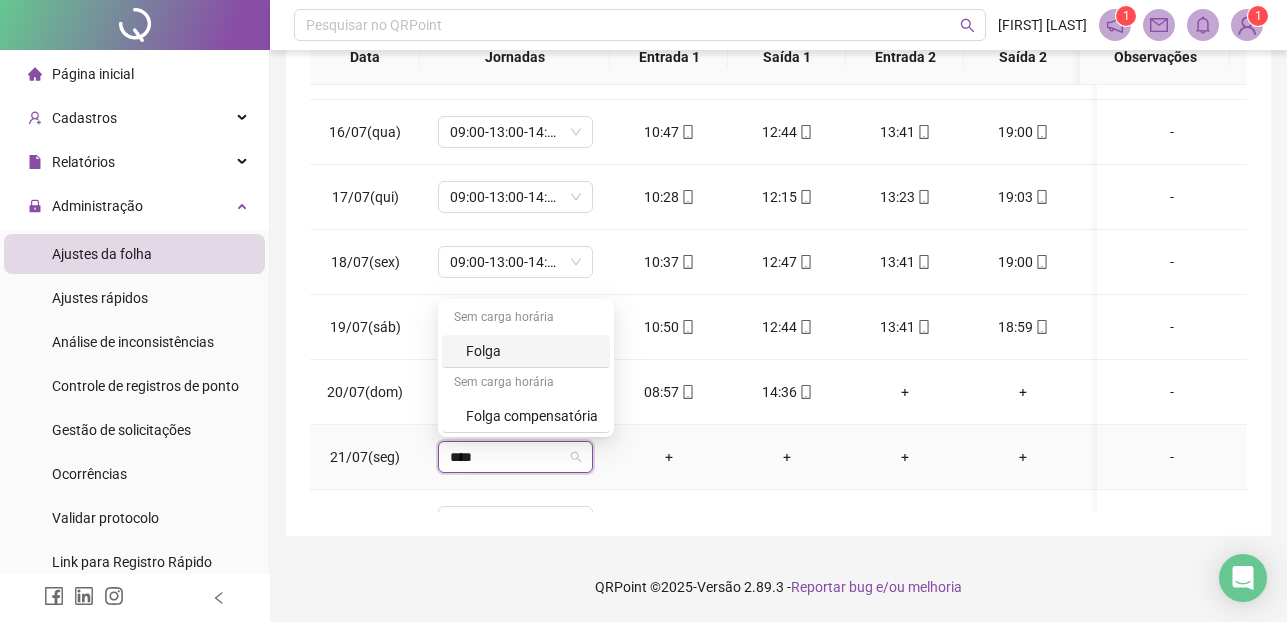 type on "*****" 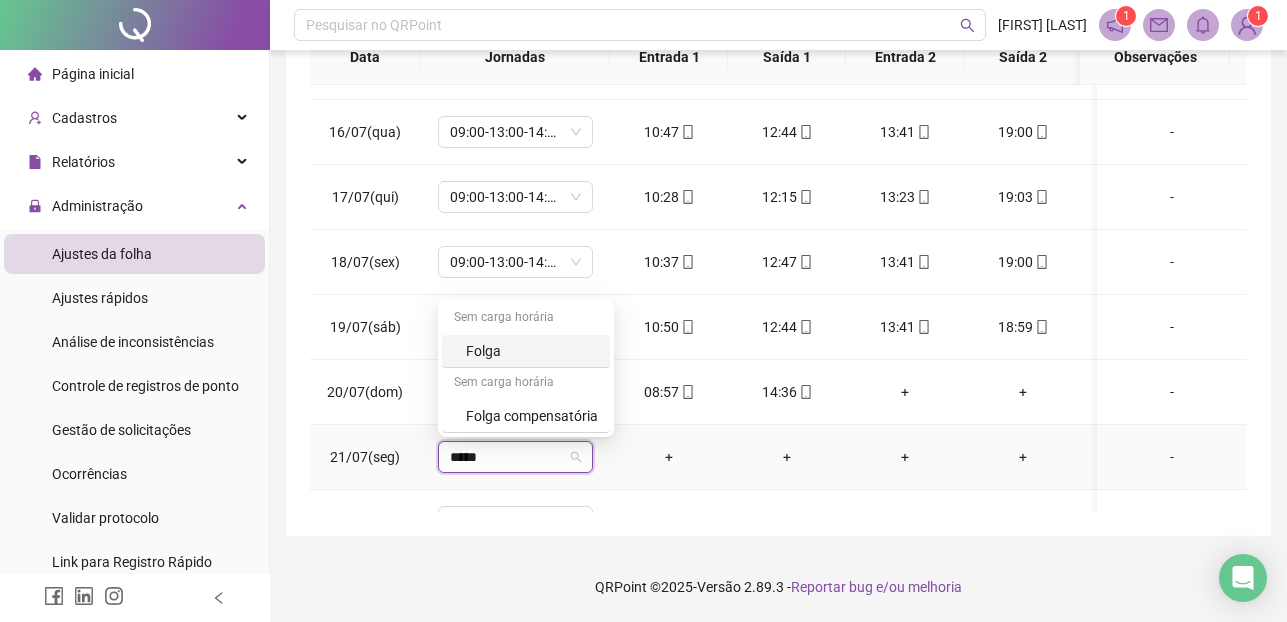 click on "Folga" at bounding box center (532, 351) 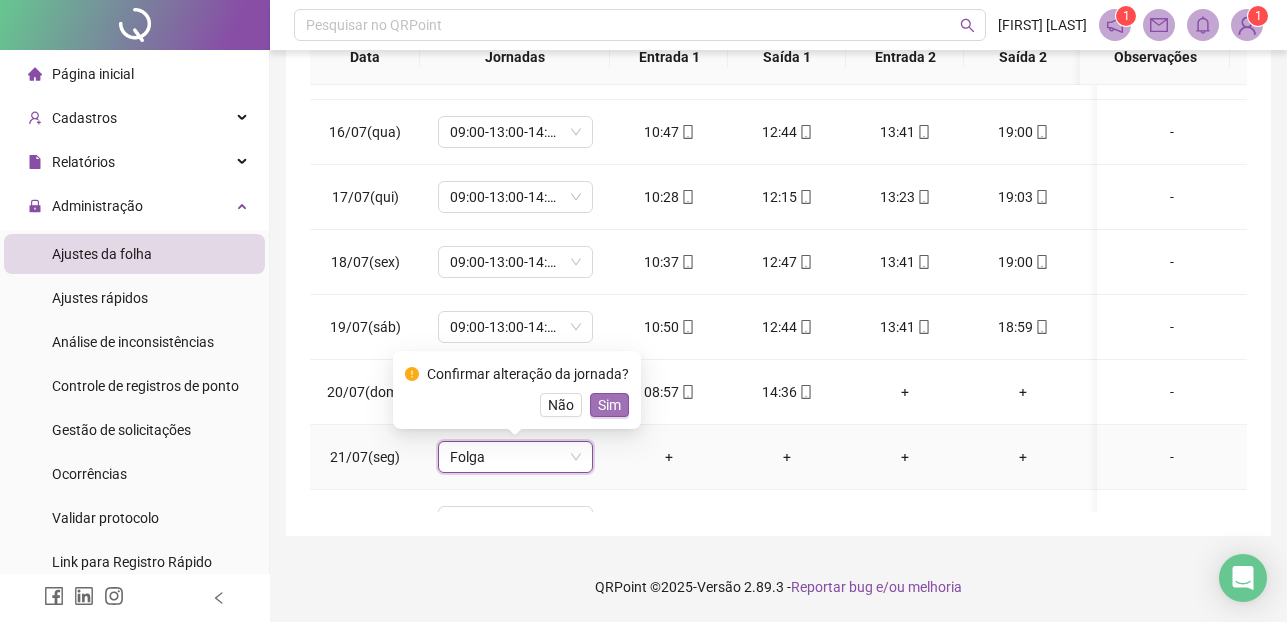 click on "Sim" at bounding box center [609, 405] 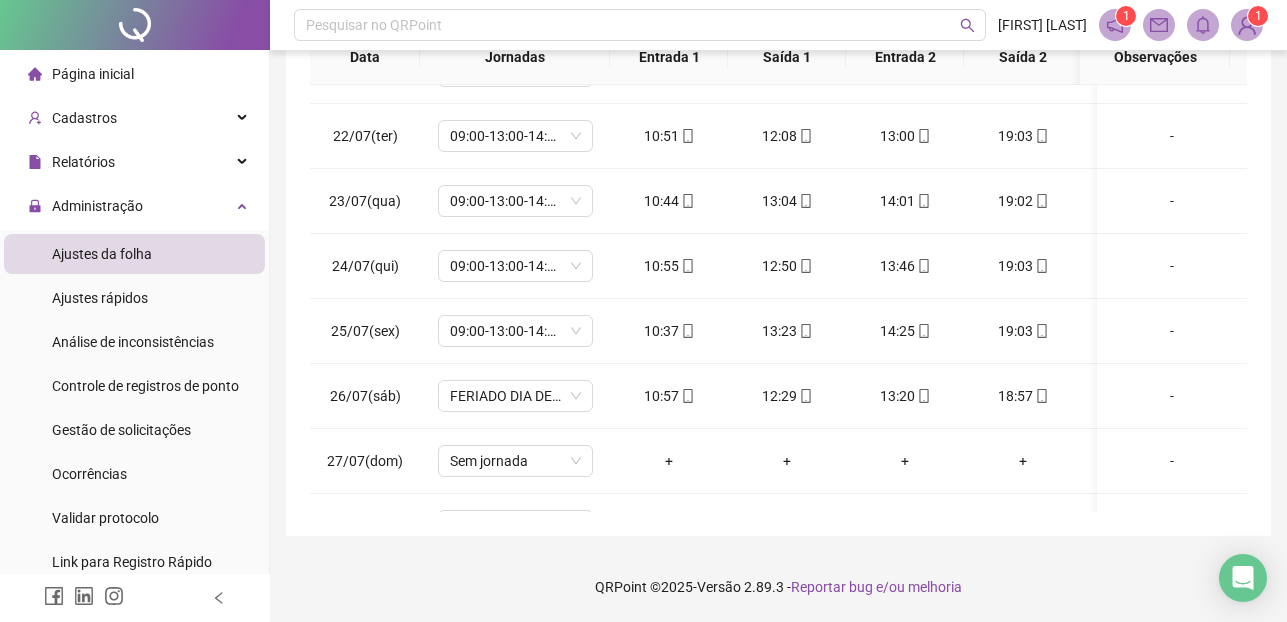 scroll, scrollTop: 1360, scrollLeft: 0, axis: vertical 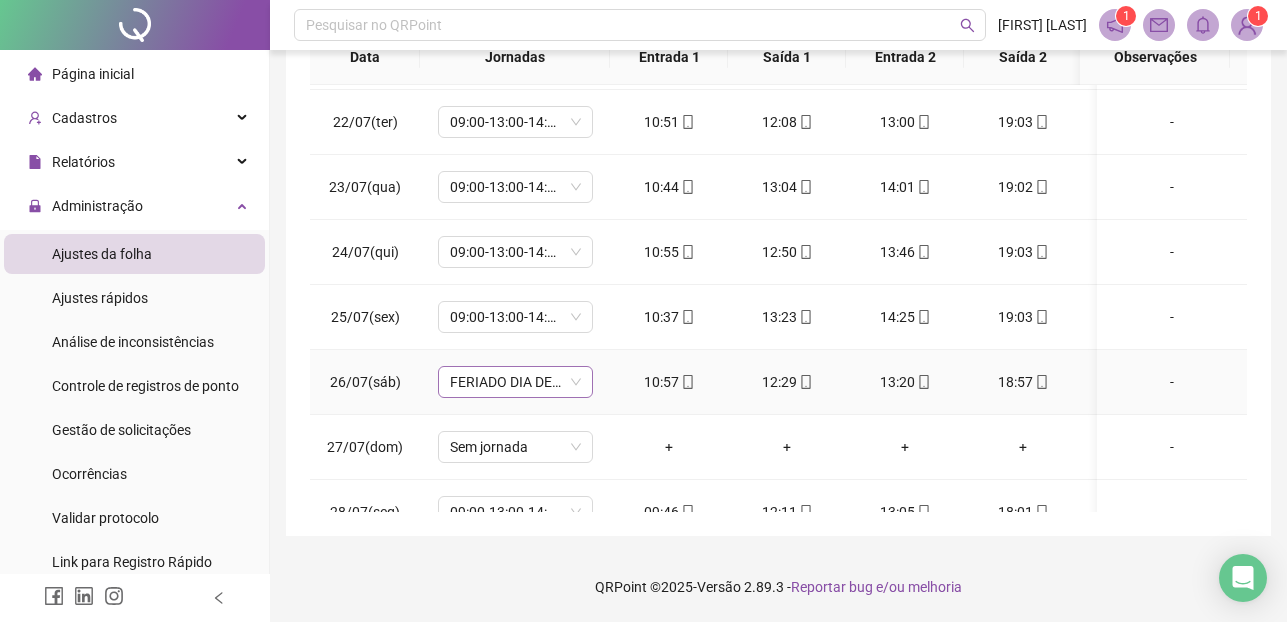 click on "FERIADO DIA DE SANTANNA" at bounding box center (515, 382) 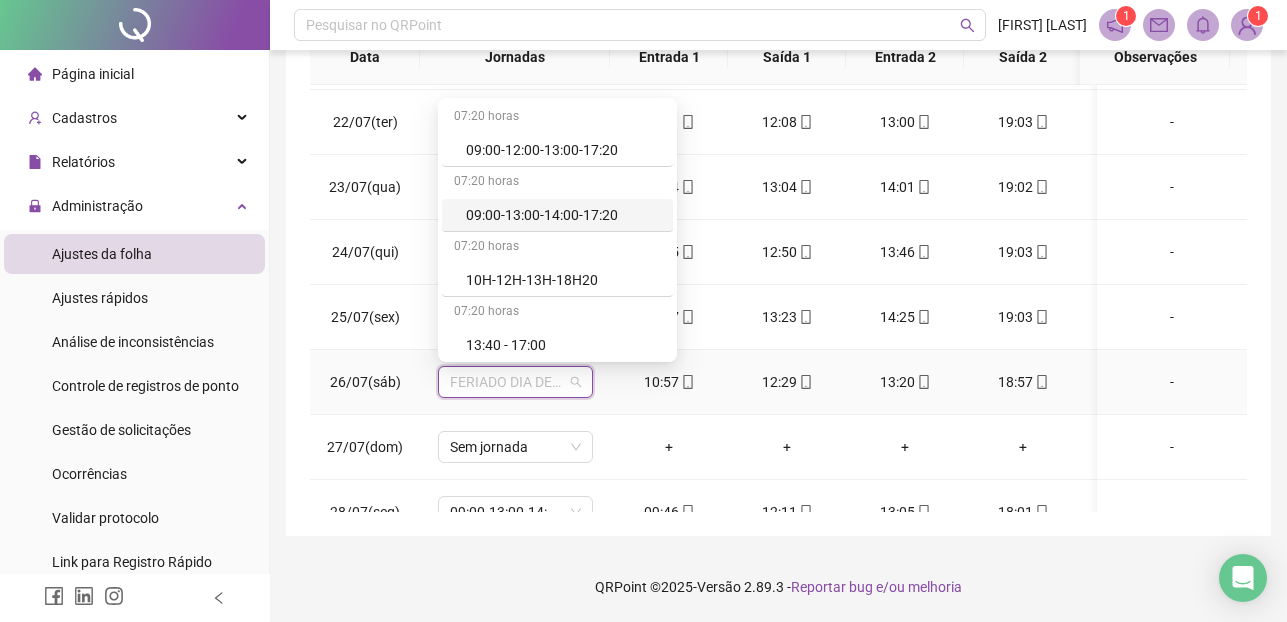 click on "09:00-13:00-14:00-17:20" at bounding box center (563, 215) 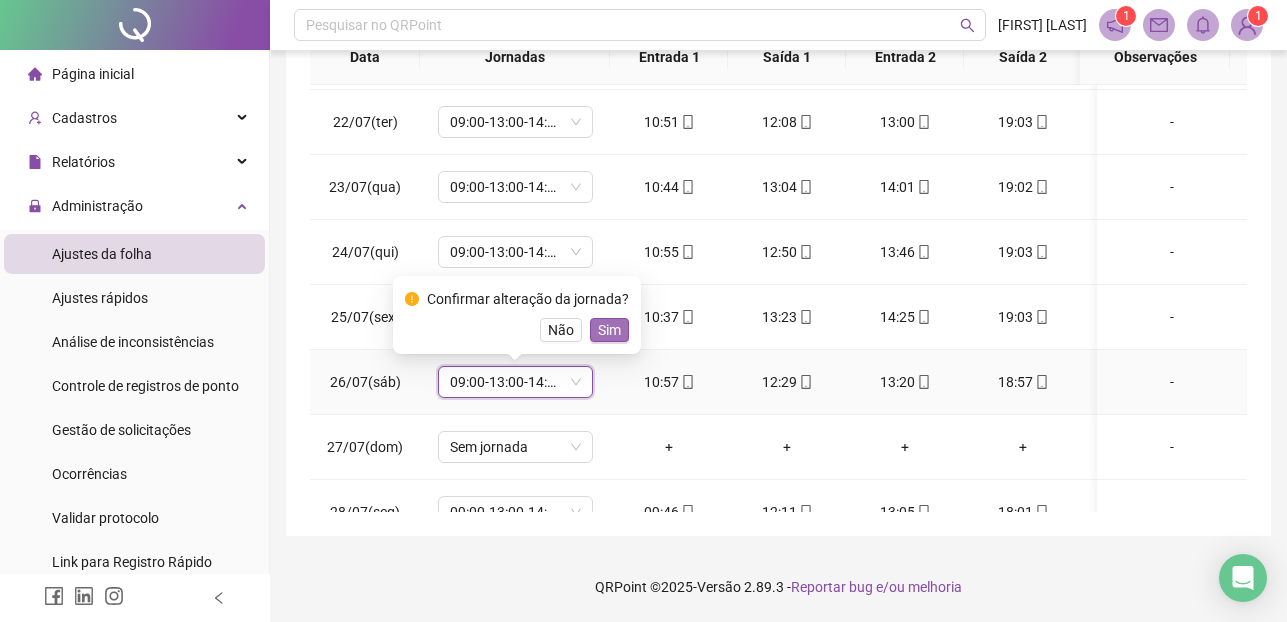 click on "Sim" at bounding box center (609, 330) 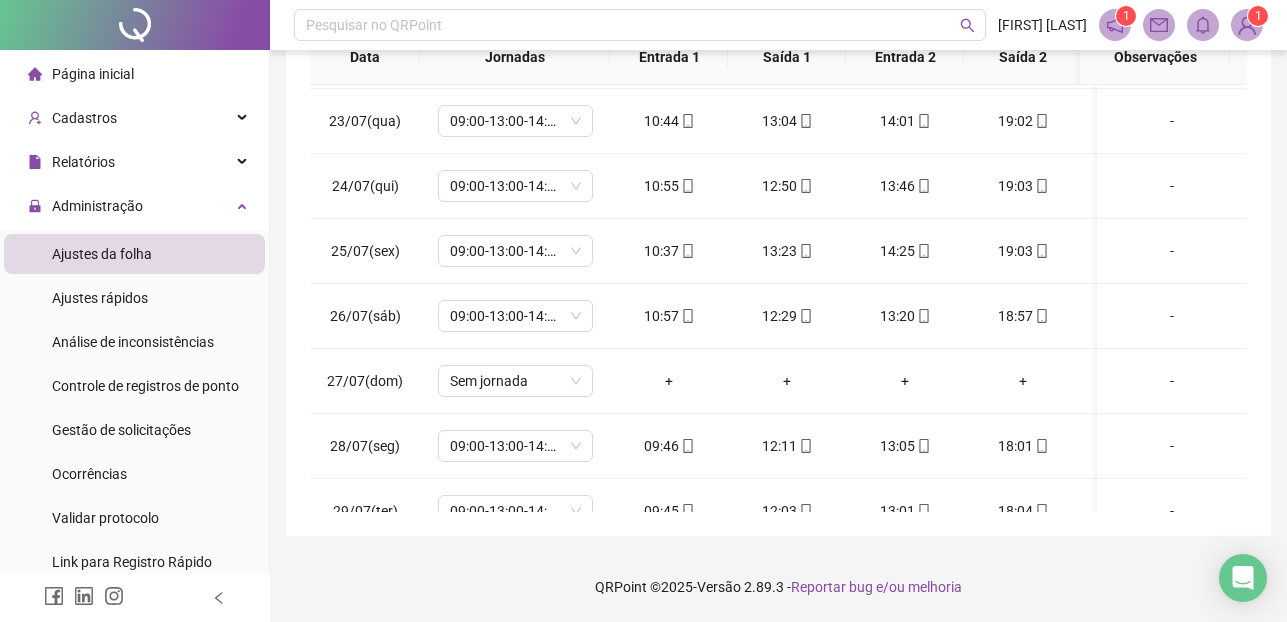 scroll, scrollTop: 1440, scrollLeft: 0, axis: vertical 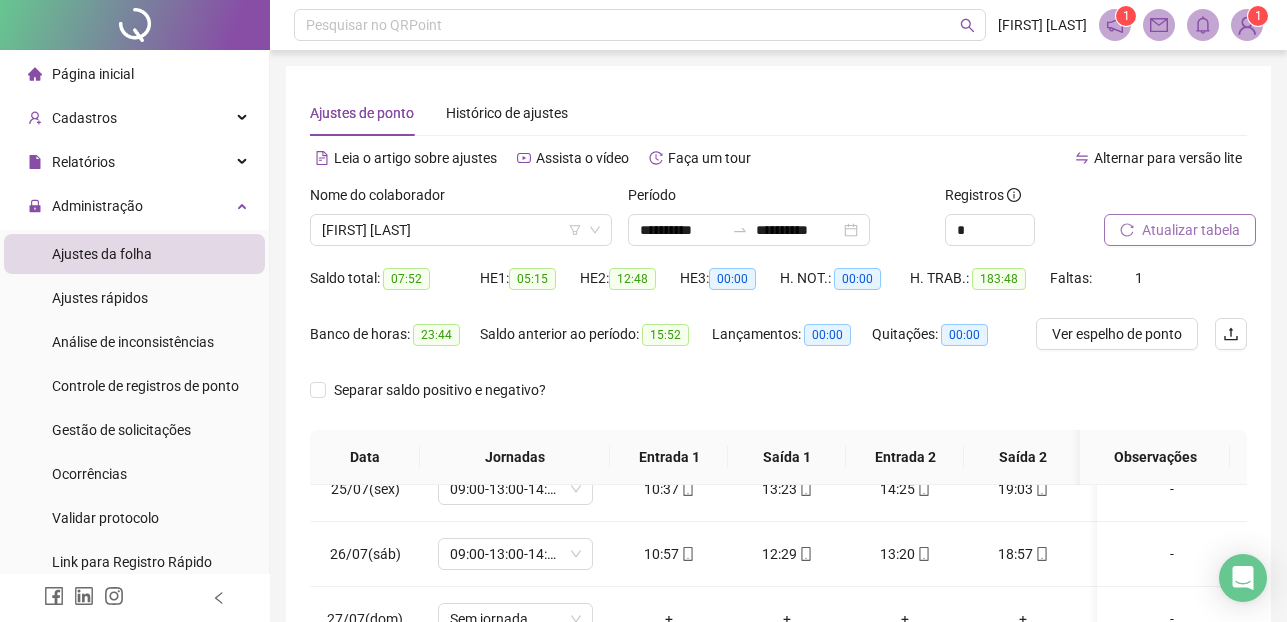 click on "Atualizar tabela" at bounding box center (1191, 230) 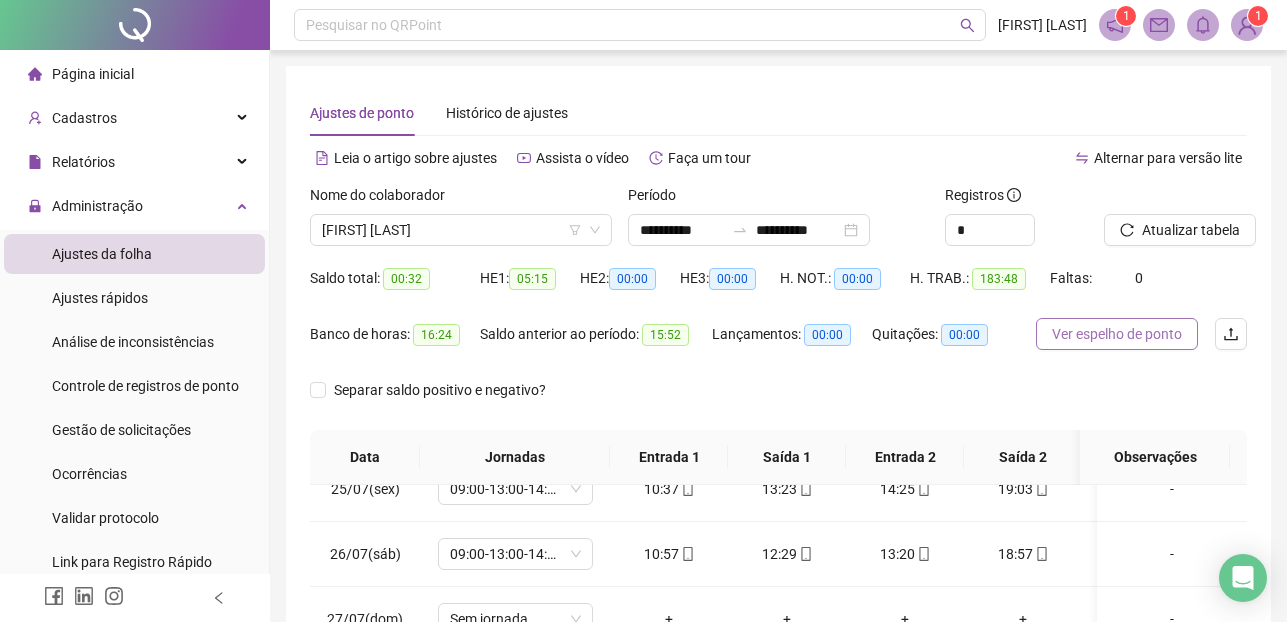 click on "Ver espelho de ponto" at bounding box center [1117, 334] 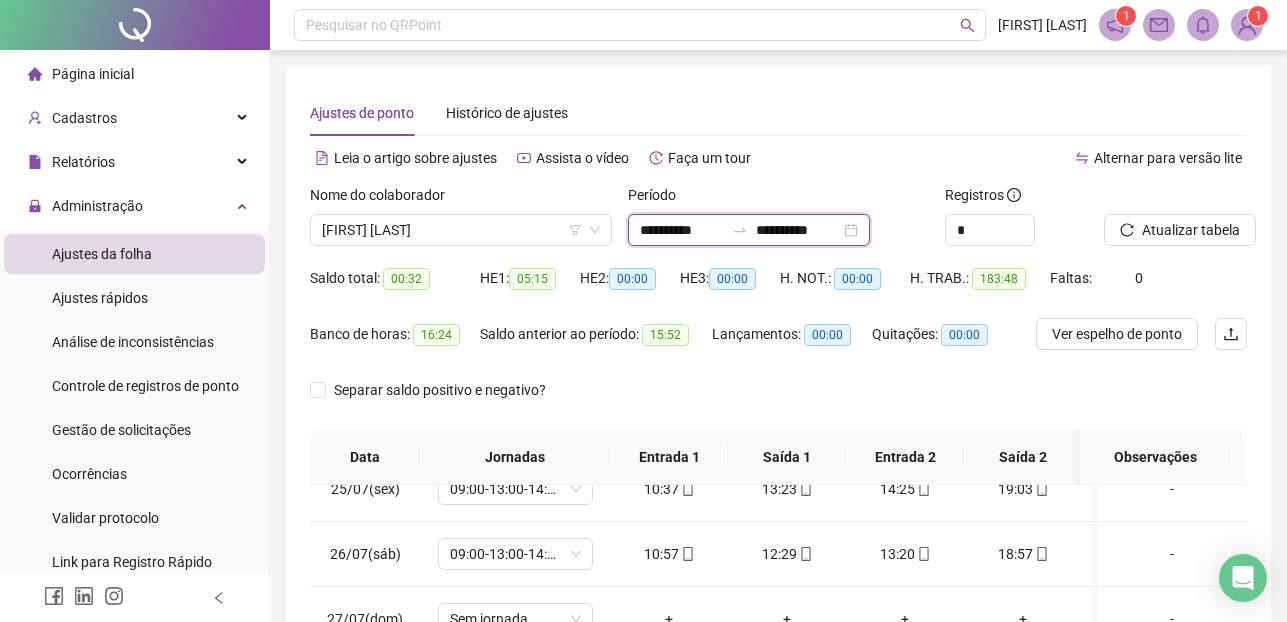 click on "**********" at bounding box center (682, 230) 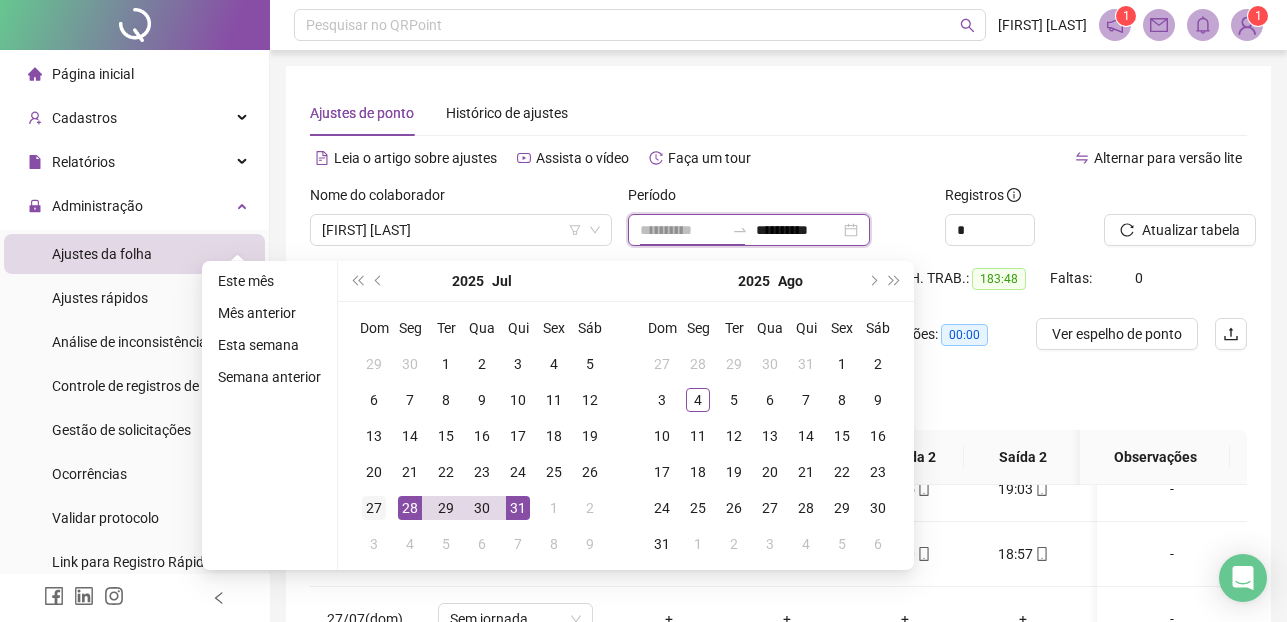 type on "**********" 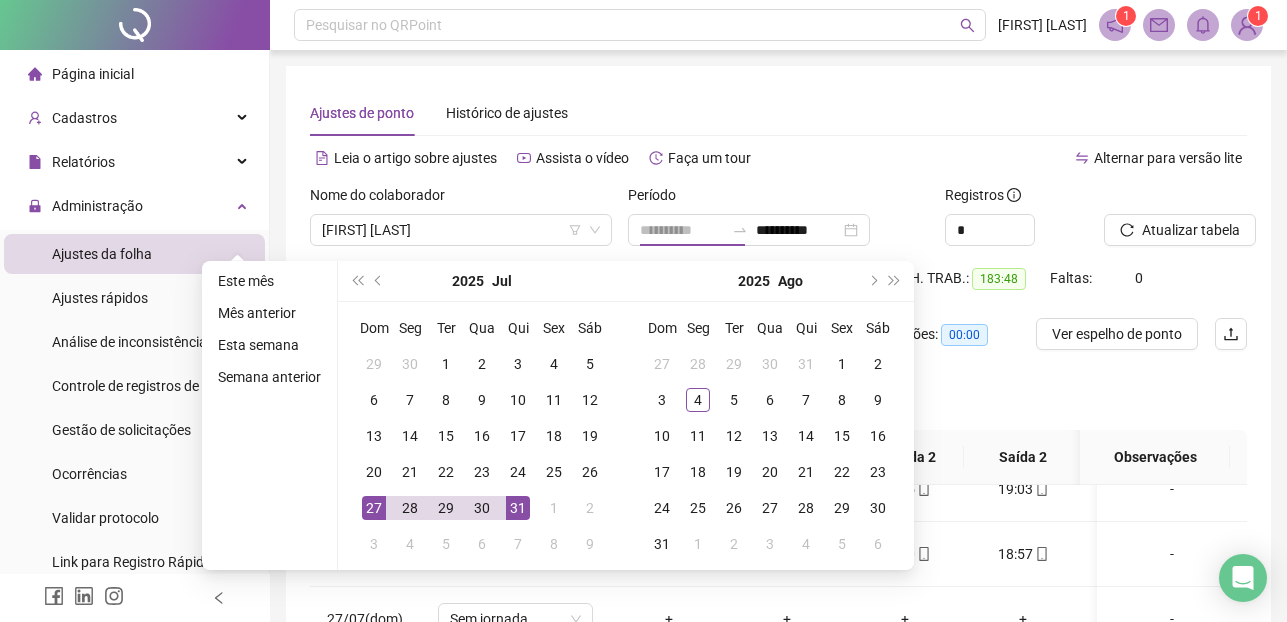 click on "27" at bounding box center (374, 508) 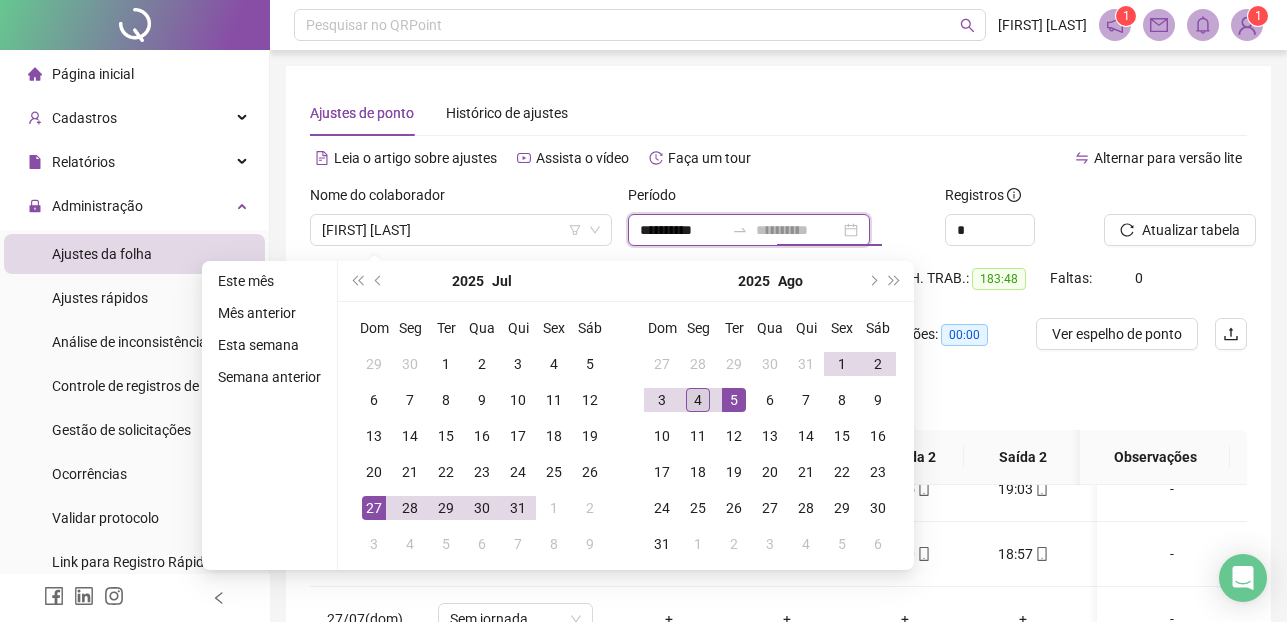 type on "**********" 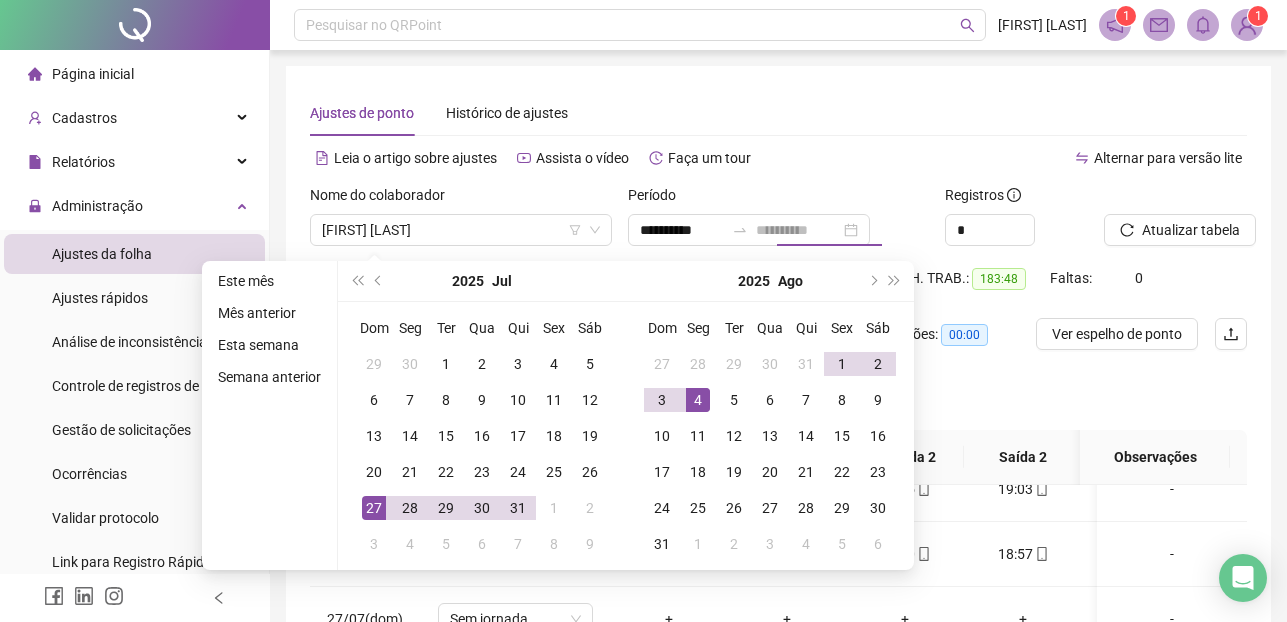 click on "4" at bounding box center [698, 400] 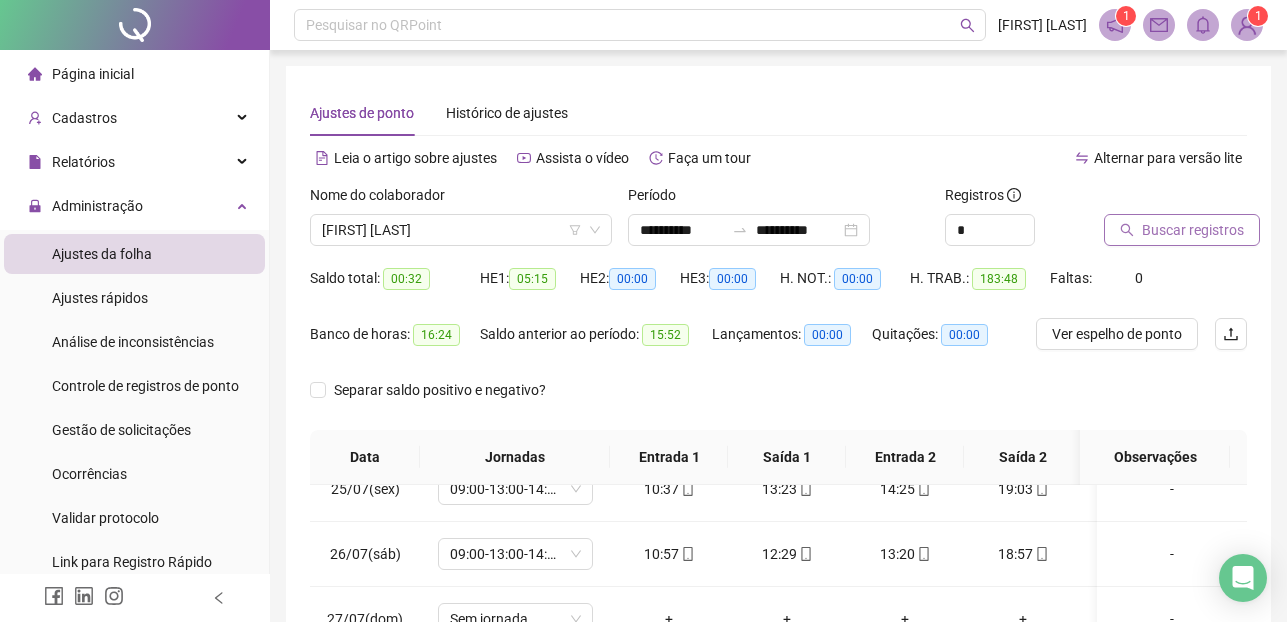 click on "Buscar registros" at bounding box center [1193, 230] 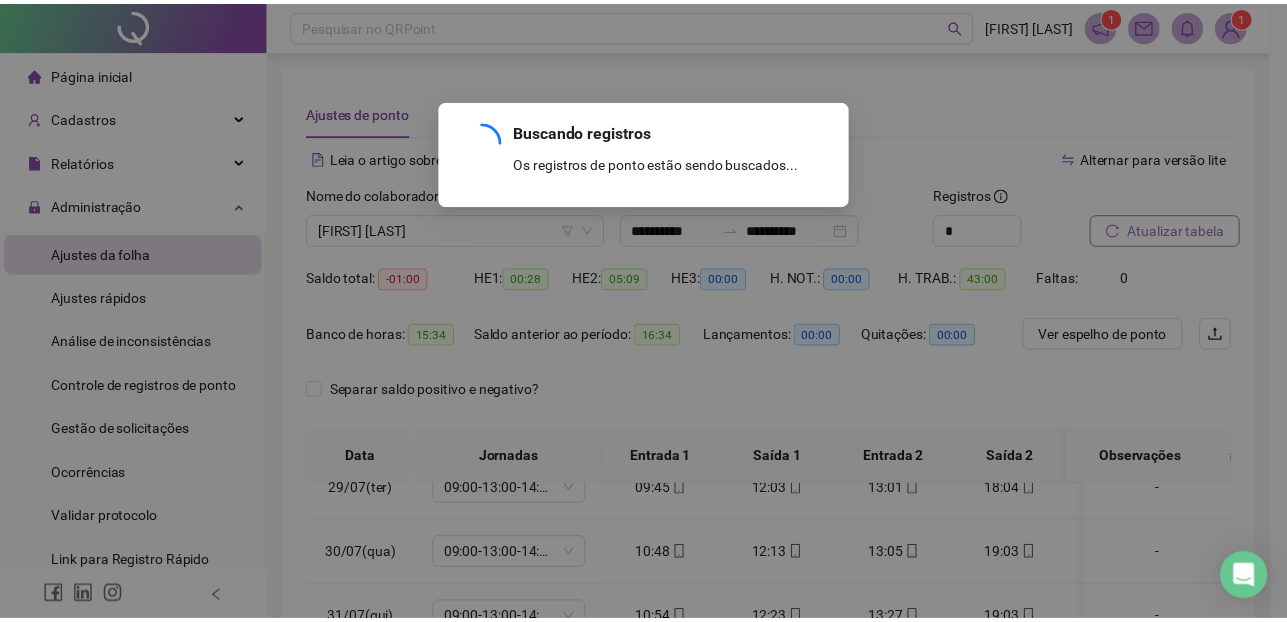 scroll, scrollTop: 175, scrollLeft: 0, axis: vertical 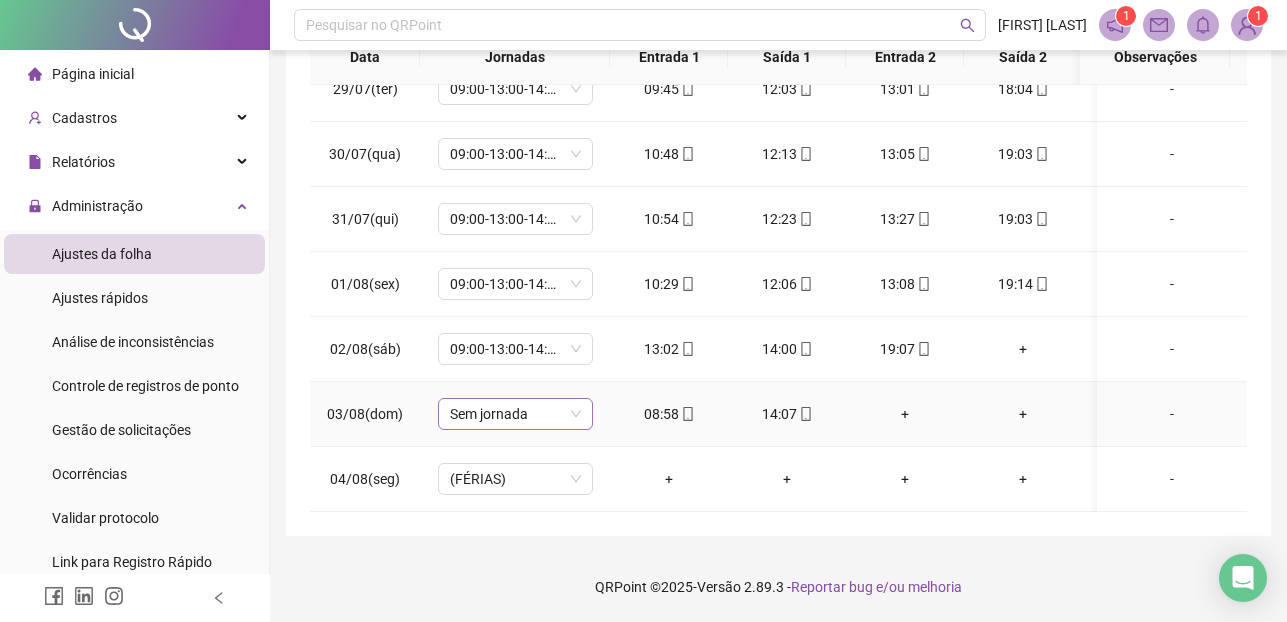click on "Sem jornada" at bounding box center [515, 414] 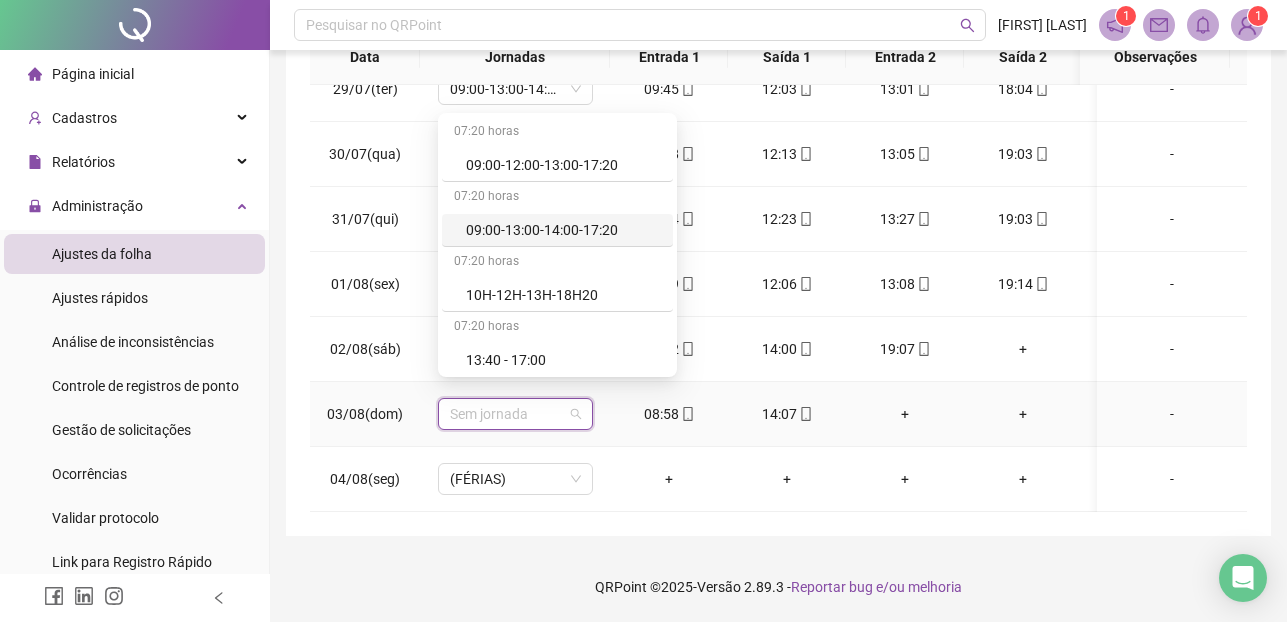 click on "09:00-13:00-14:00-17:20" at bounding box center [563, 230] 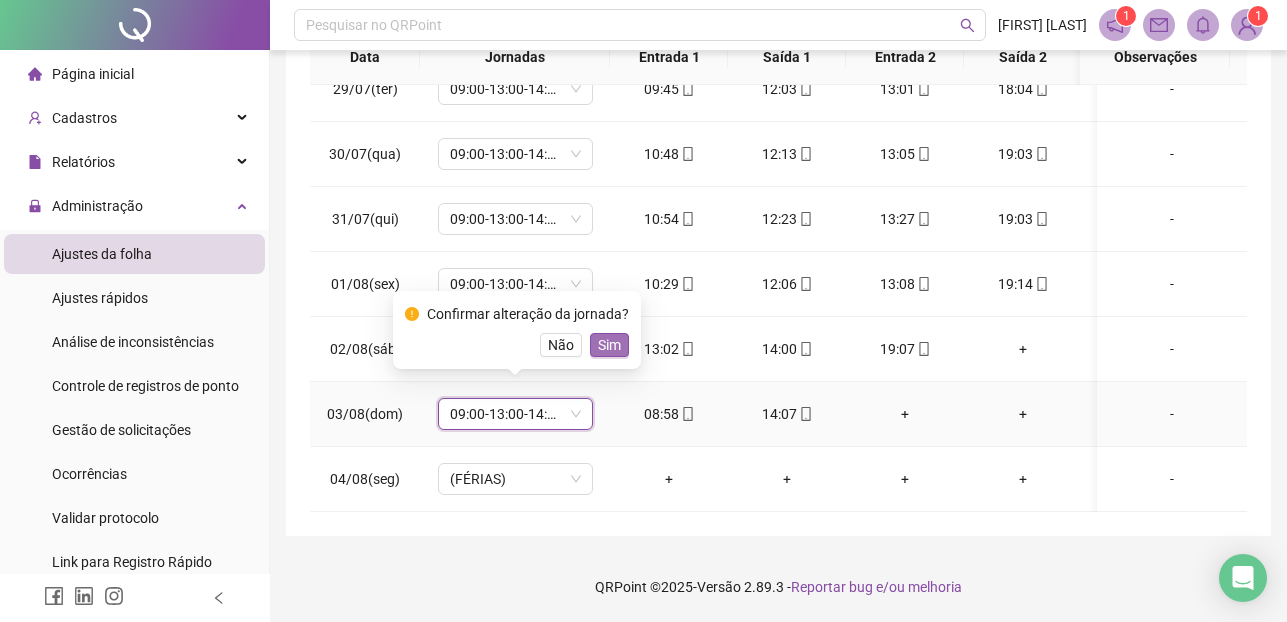 click on "Sim" at bounding box center (609, 345) 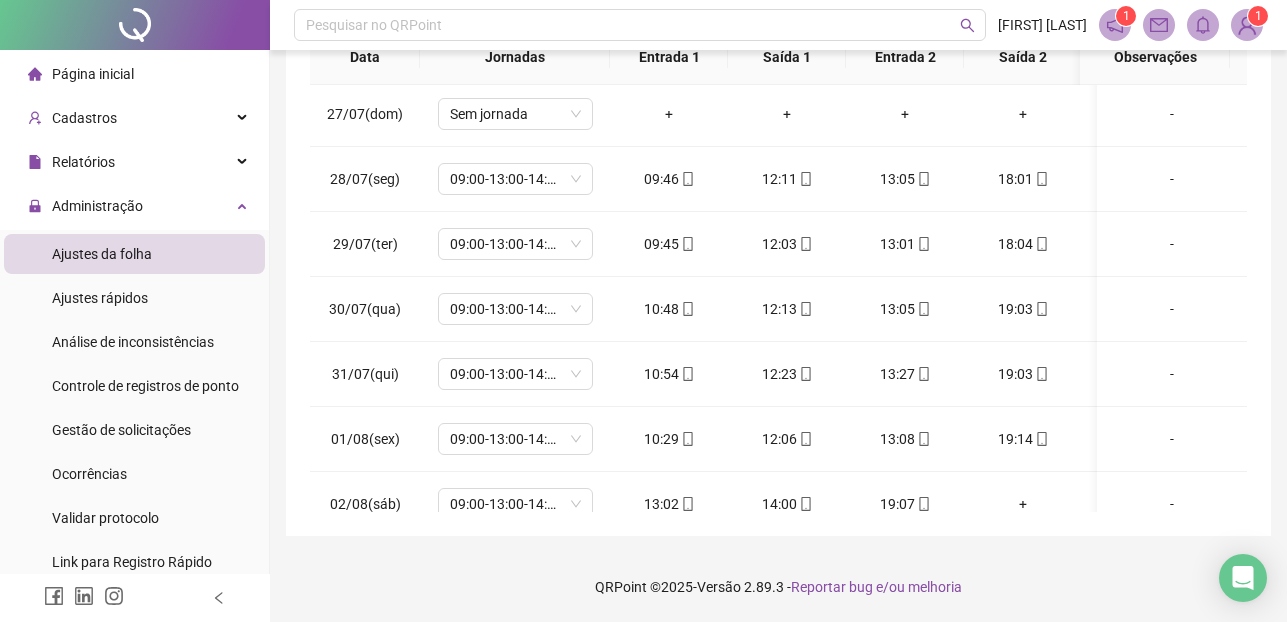 scroll, scrollTop: 0, scrollLeft: 0, axis: both 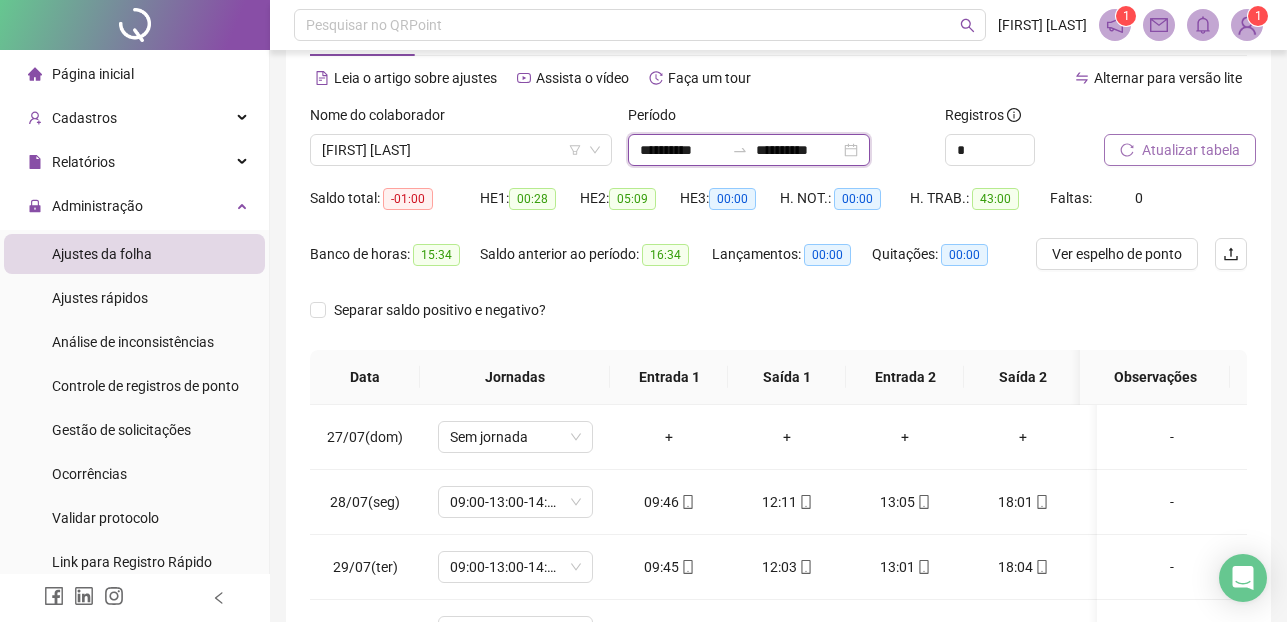 click on "**********" at bounding box center [682, 150] 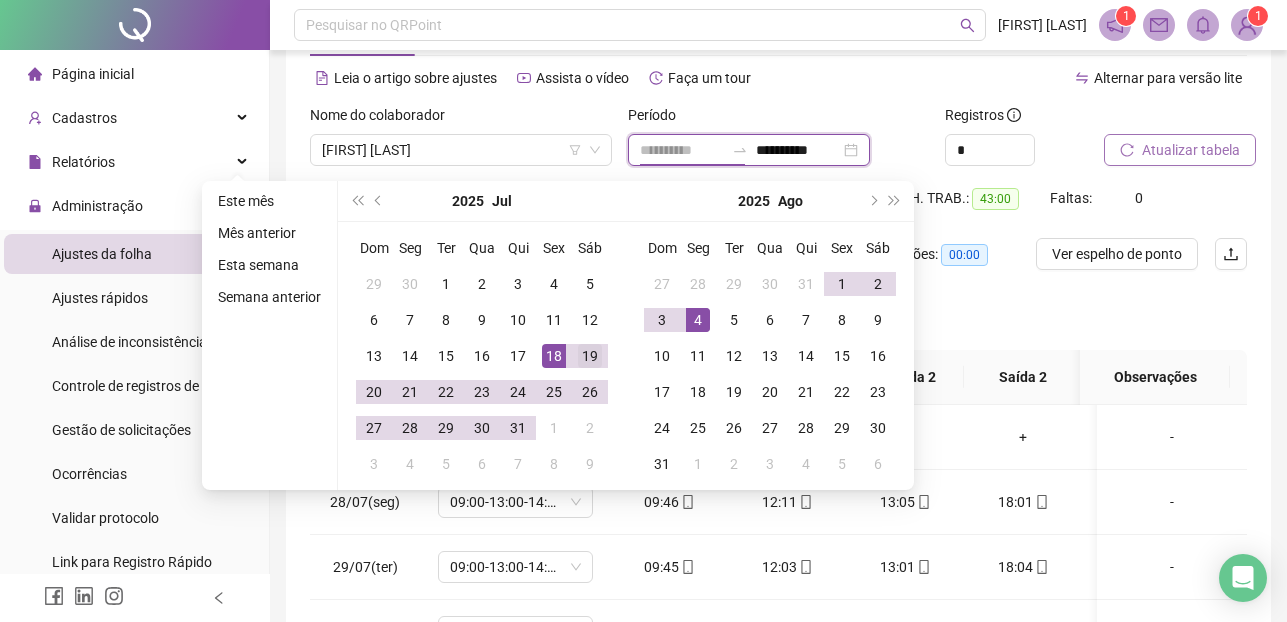 type on "**********" 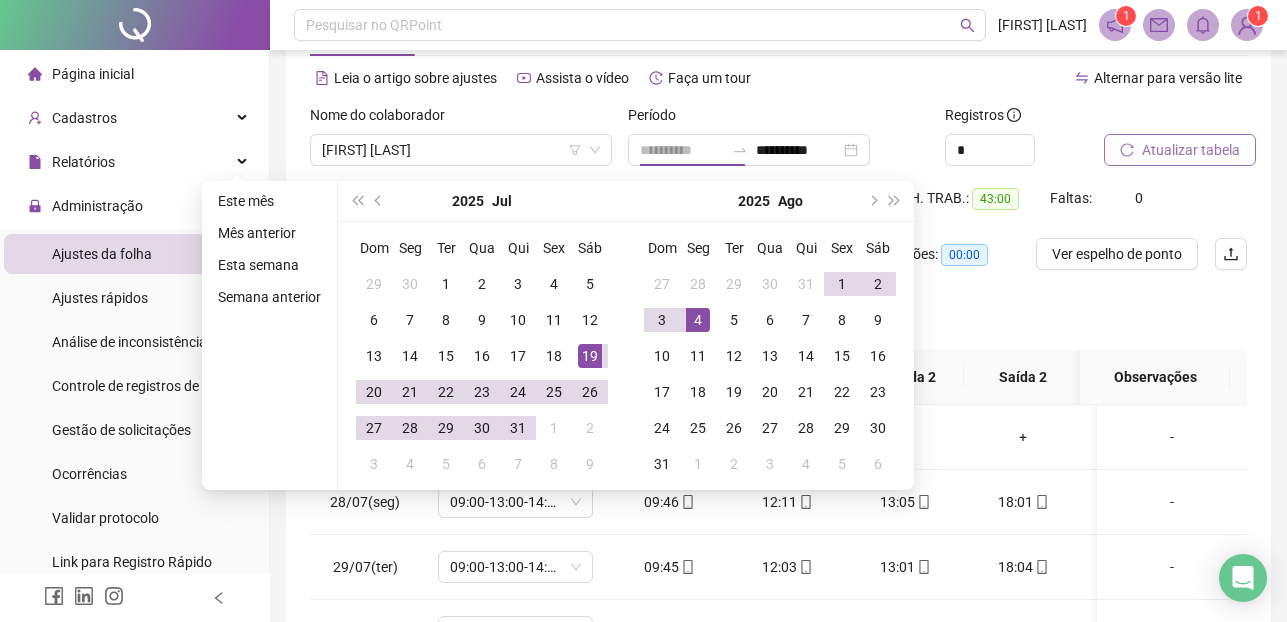 click on "19" at bounding box center [590, 356] 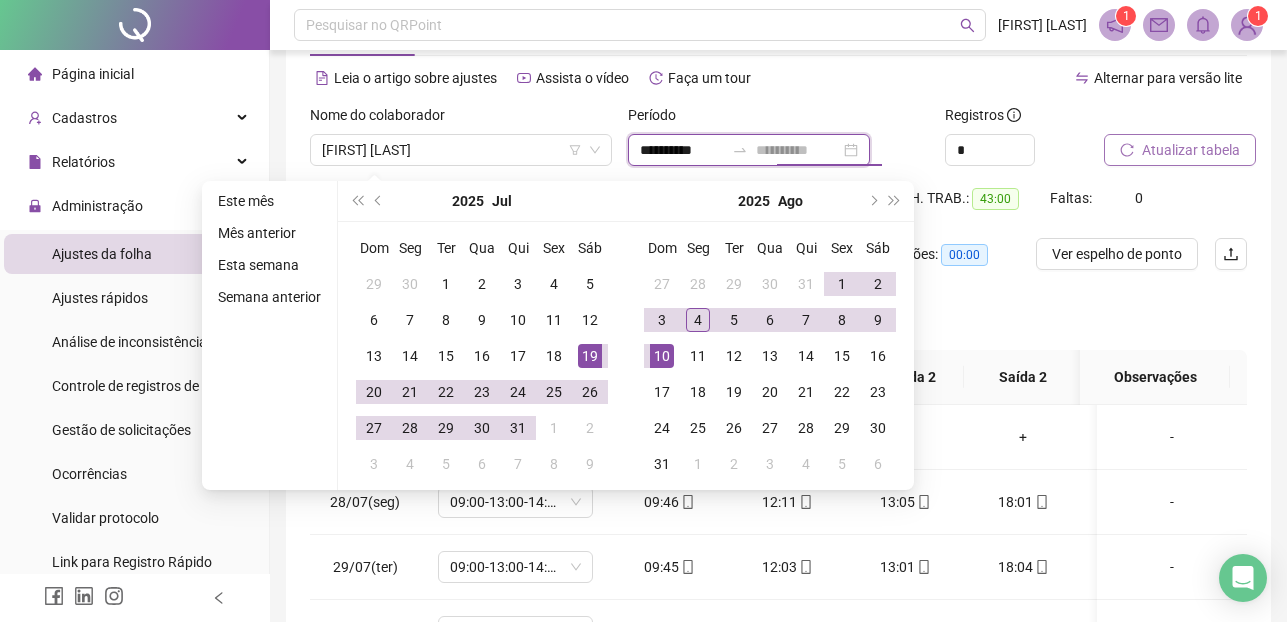 type on "**********" 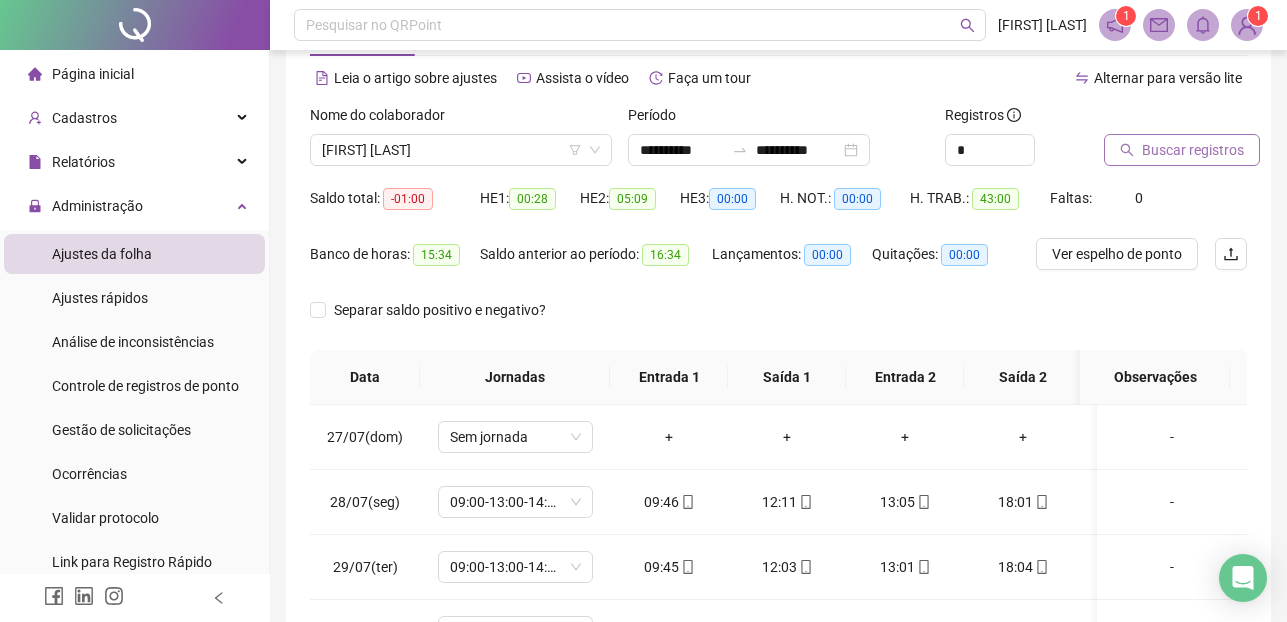 click on "Buscar registros" at bounding box center (1193, 150) 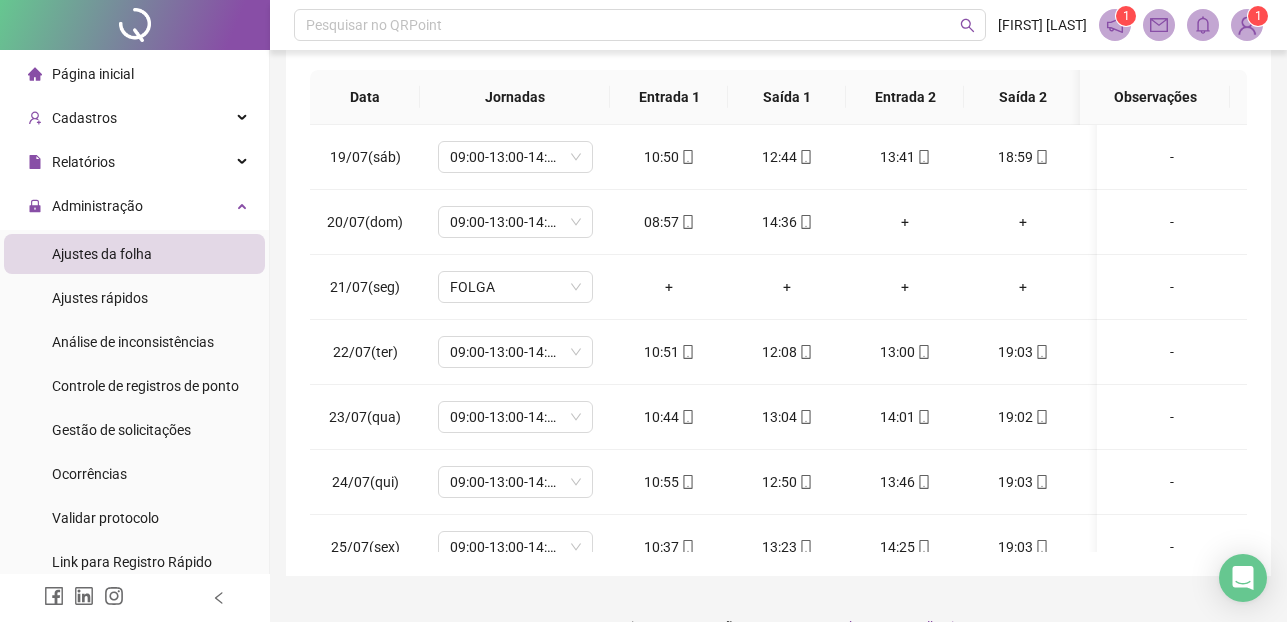 scroll, scrollTop: 400, scrollLeft: 0, axis: vertical 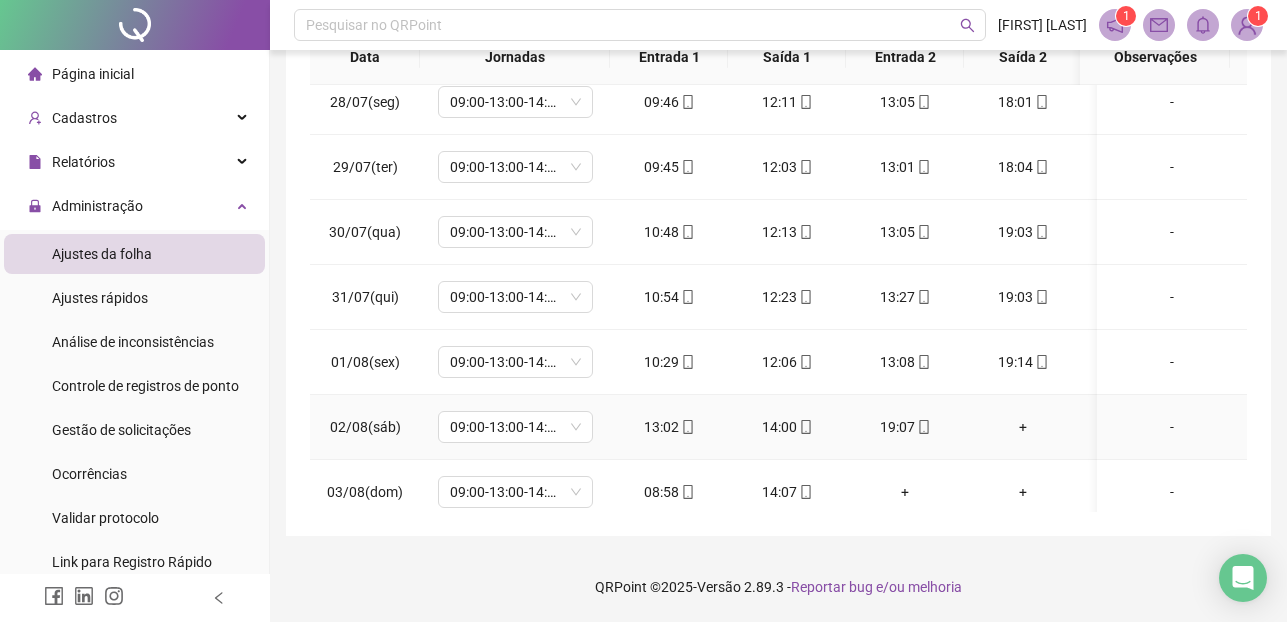 click on "+" at bounding box center [1023, 427] 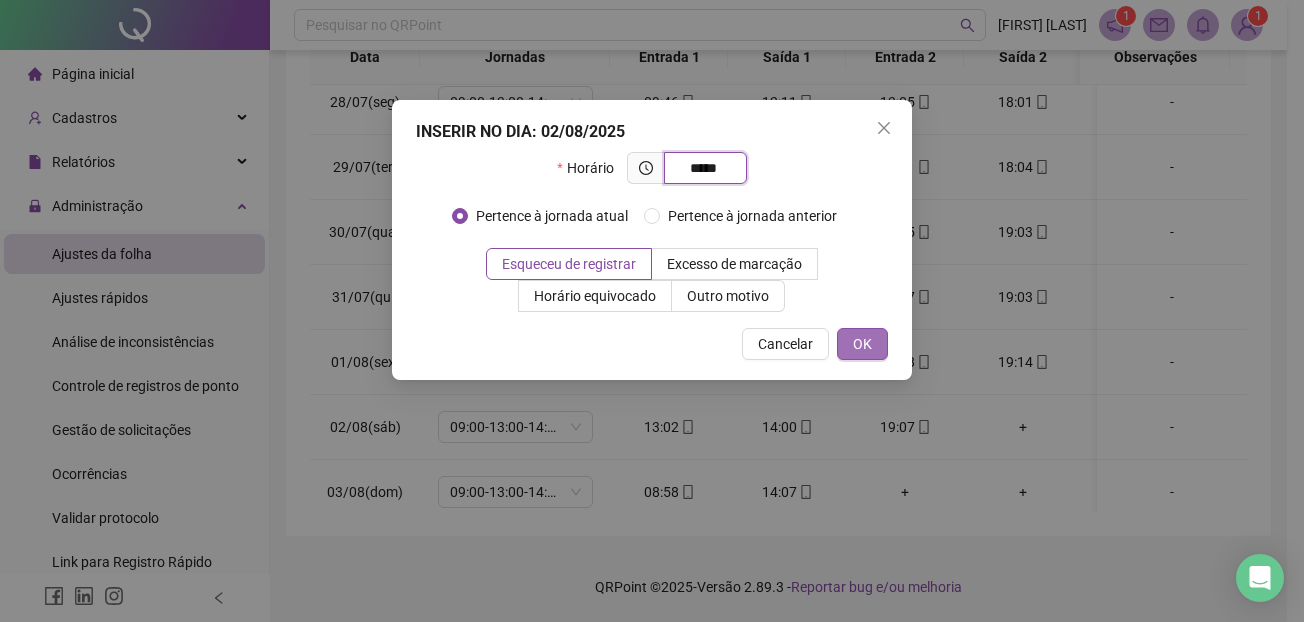 type on "*****" 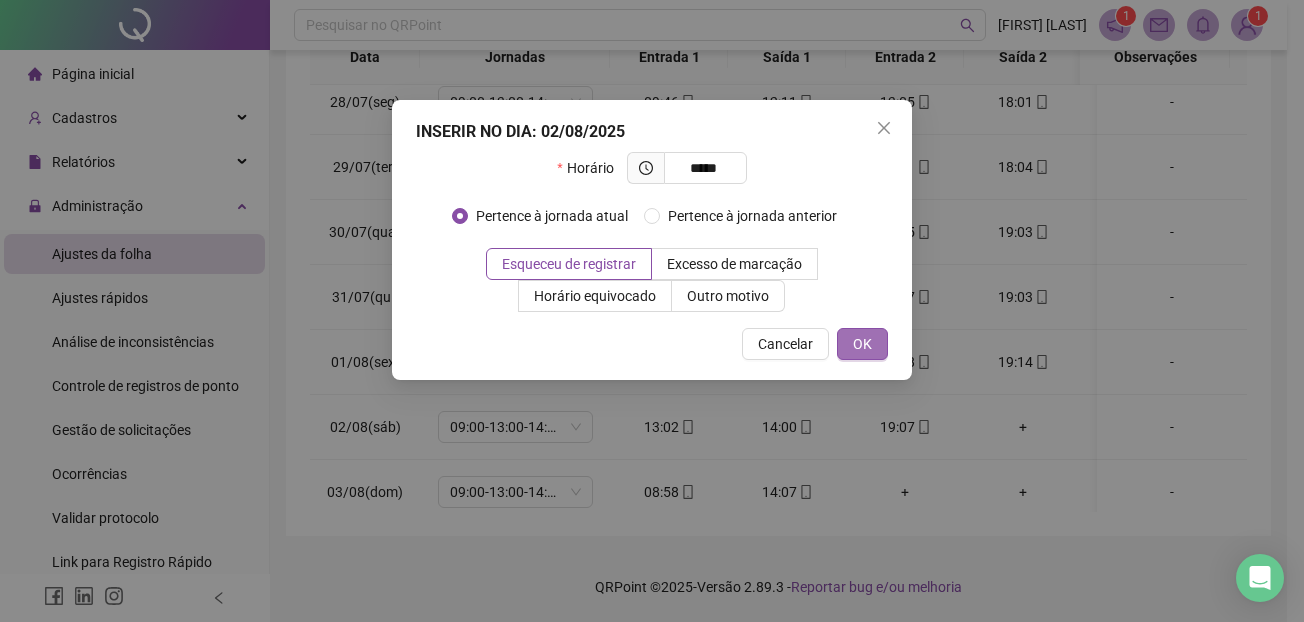 click on "OK" at bounding box center [862, 344] 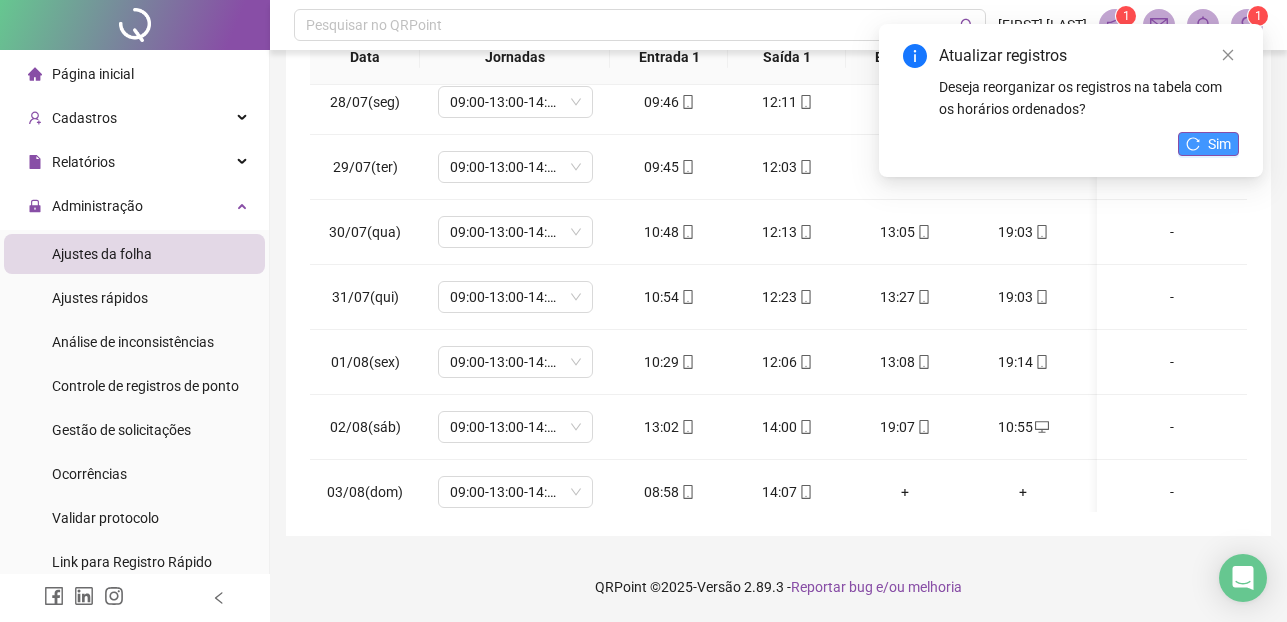 click on "Sim" at bounding box center [1219, 144] 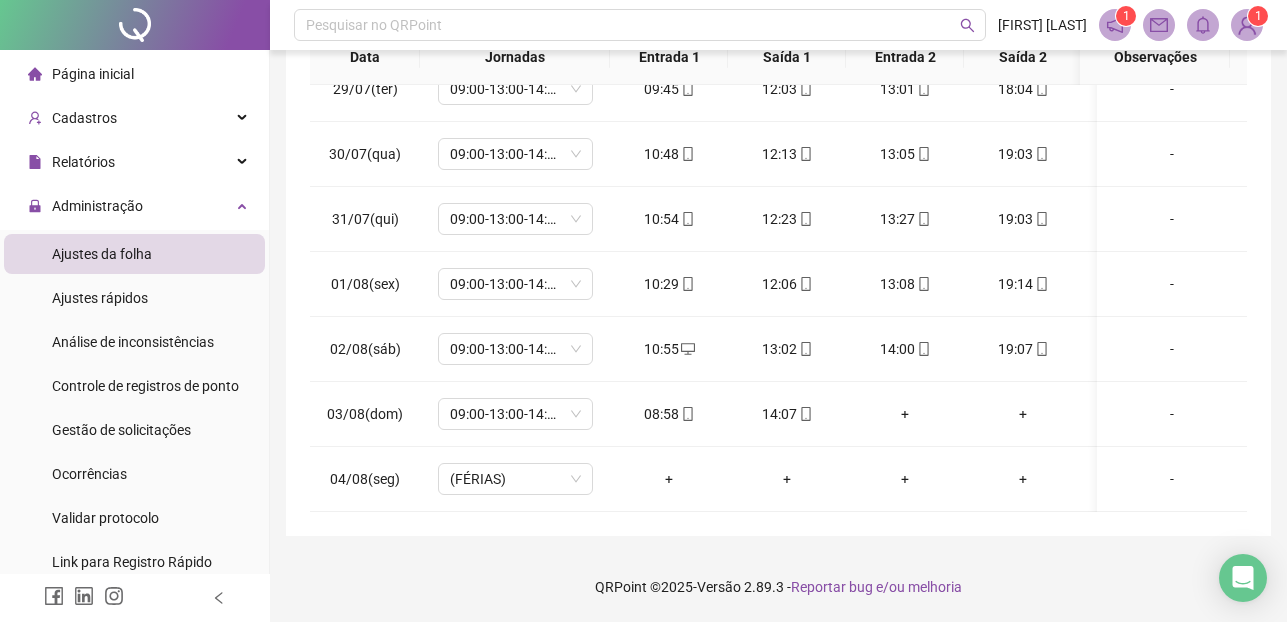 scroll, scrollTop: 695, scrollLeft: 0, axis: vertical 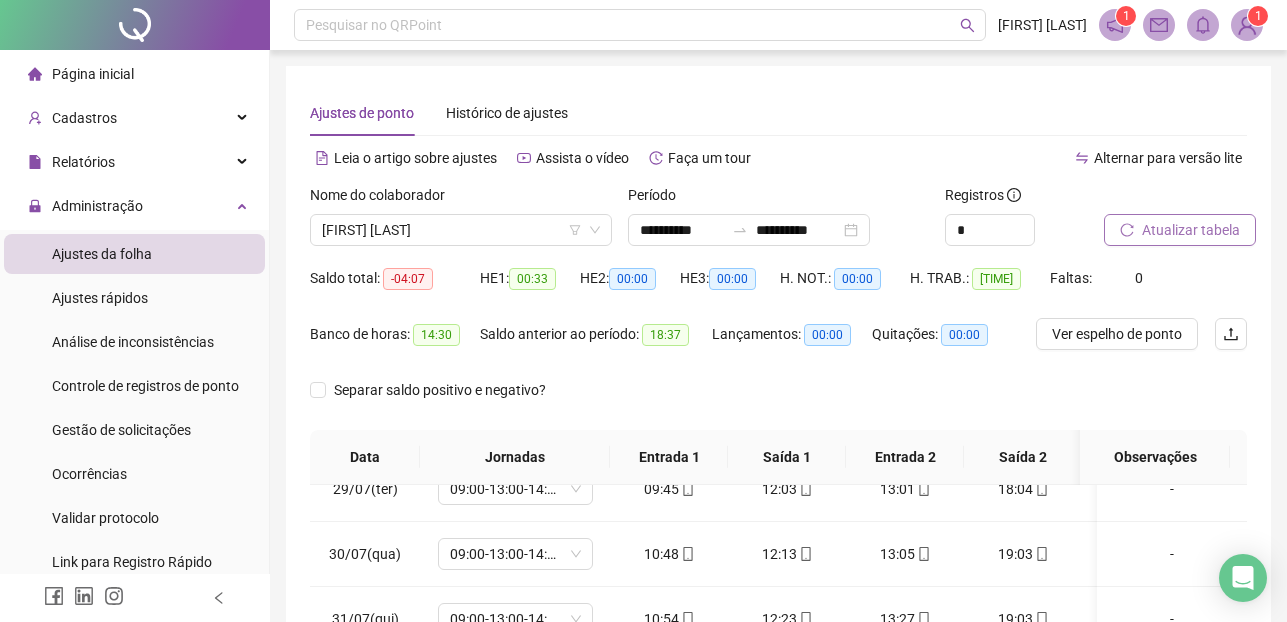 click on "Atualizar tabela" at bounding box center (1191, 230) 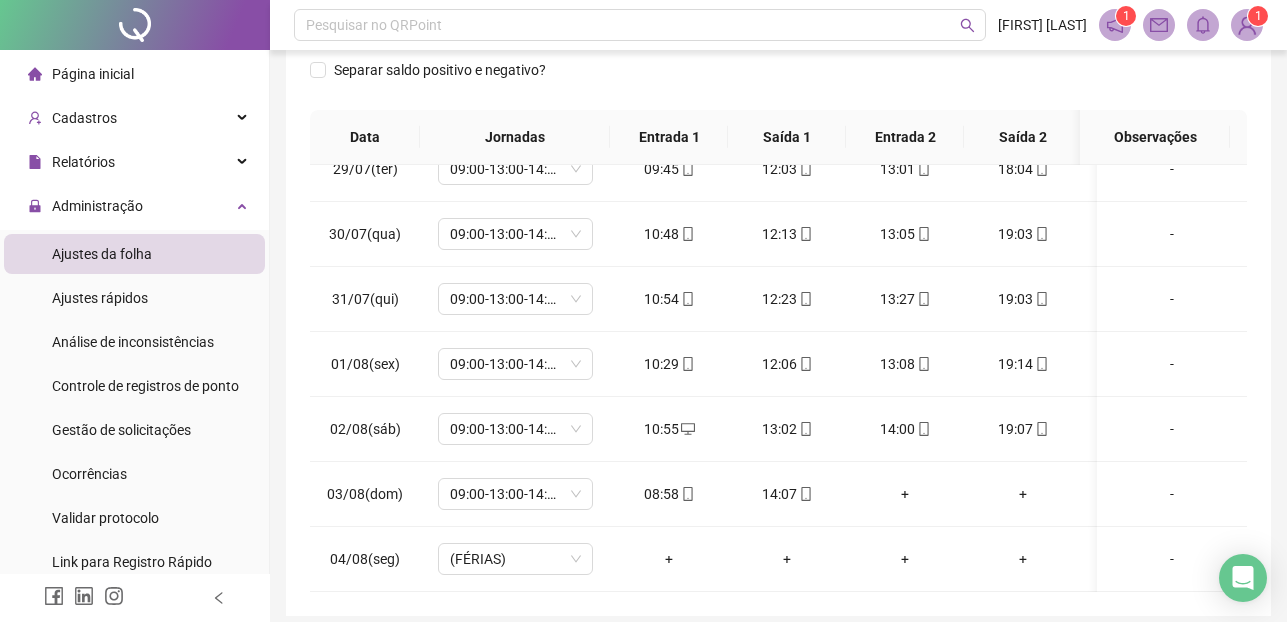 scroll, scrollTop: 333, scrollLeft: 0, axis: vertical 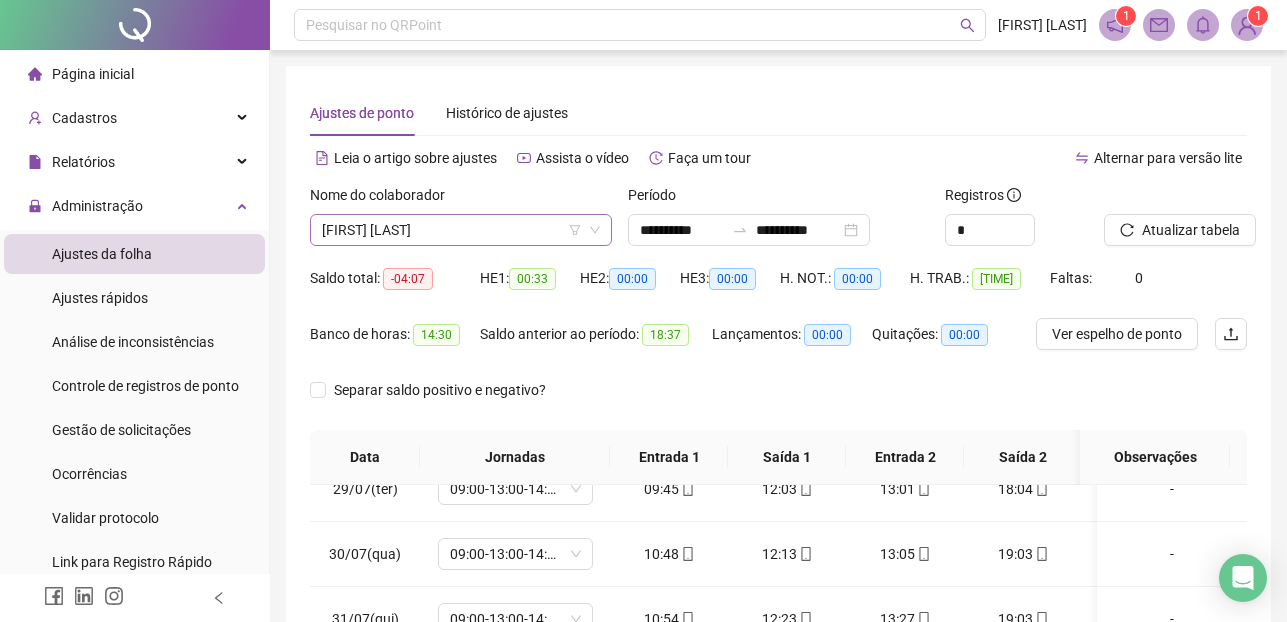 click on "[FIRST] [LAST]" at bounding box center [461, 230] 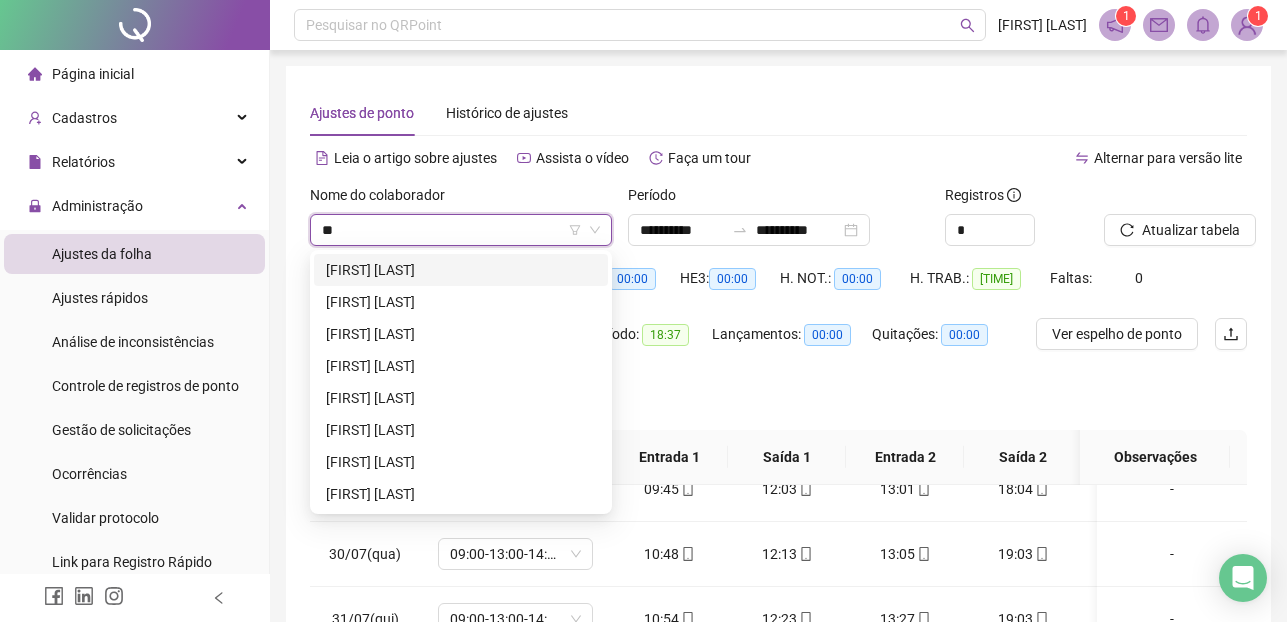 scroll, scrollTop: 0, scrollLeft: 0, axis: both 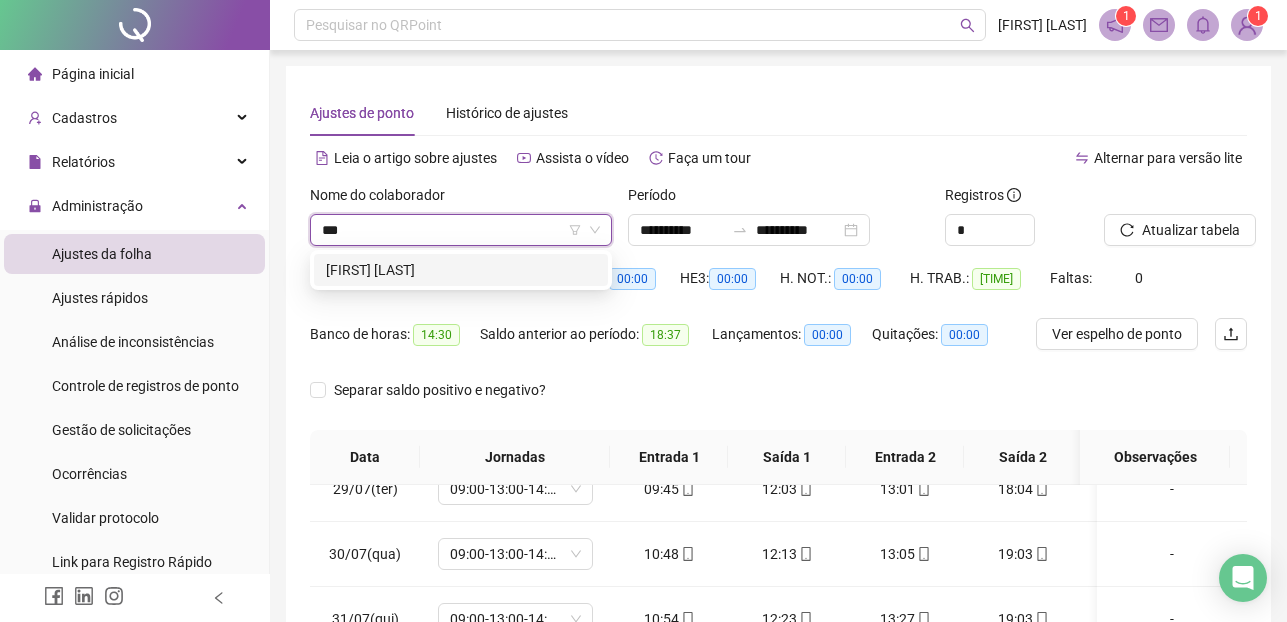 type on "****" 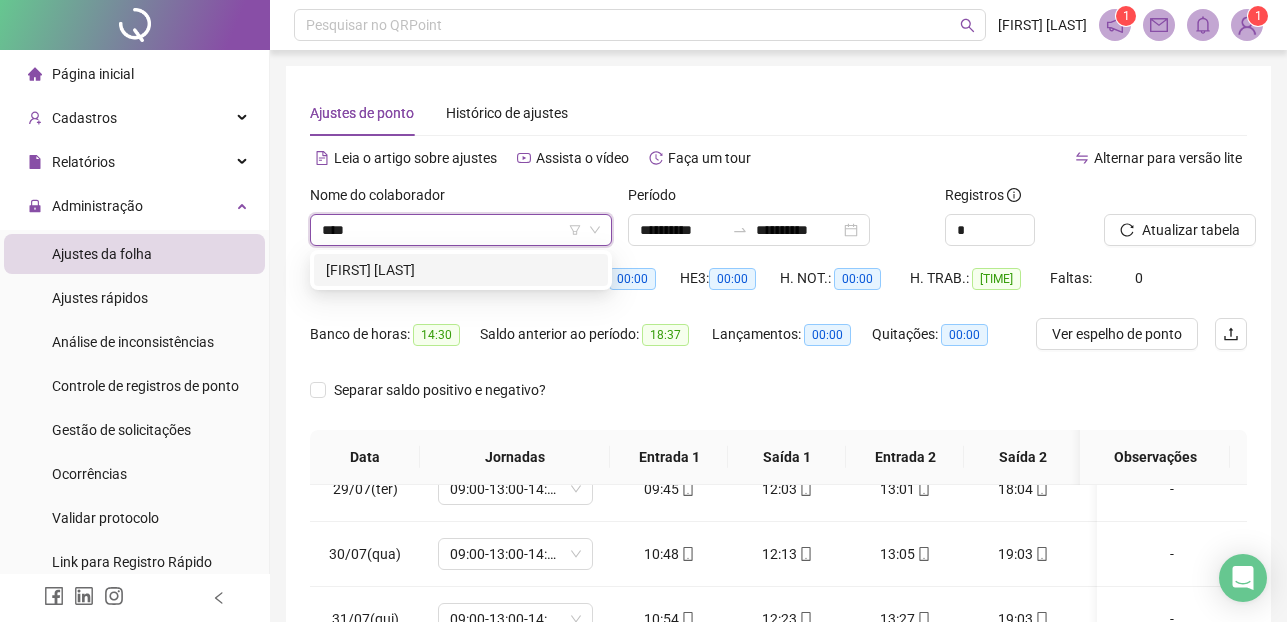 click on "[FIRST] [LAST]" at bounding box center (461, 270) 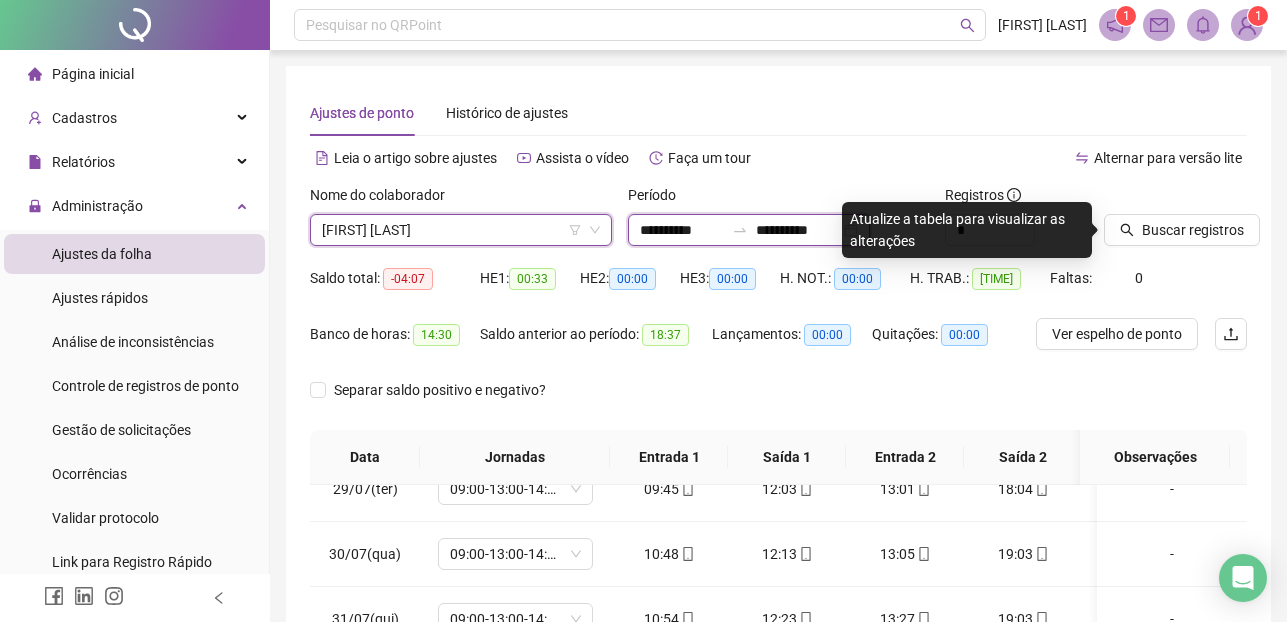 click on "**********" at bounding box center (682, 230) 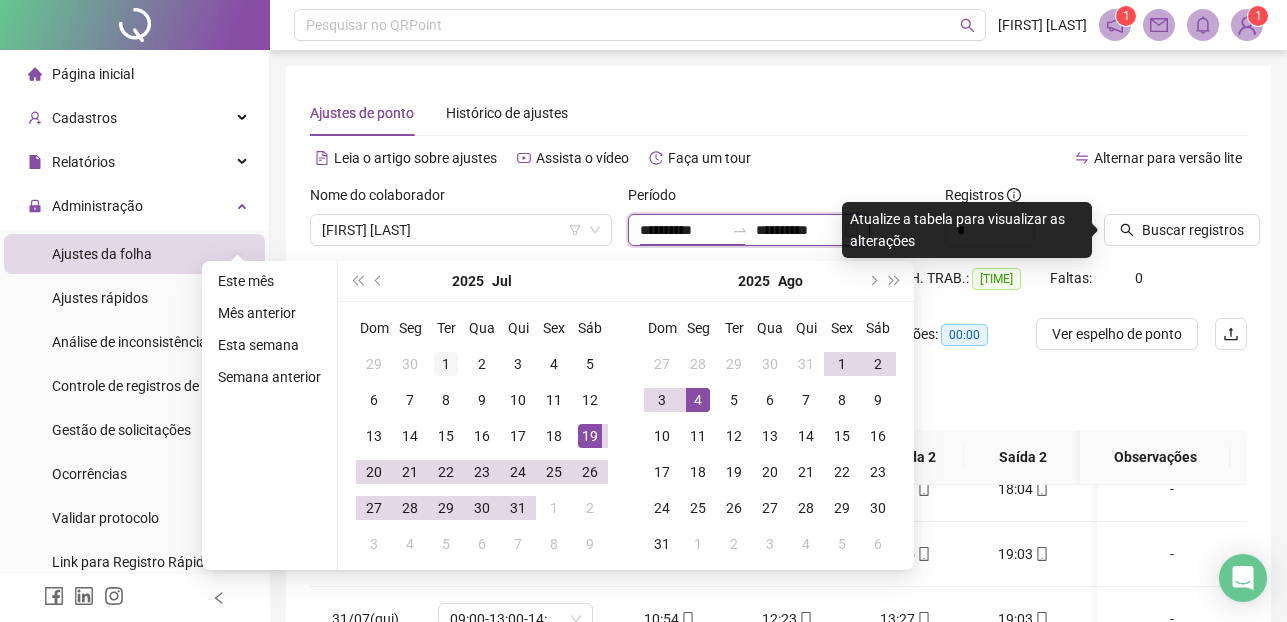 type on "**********" 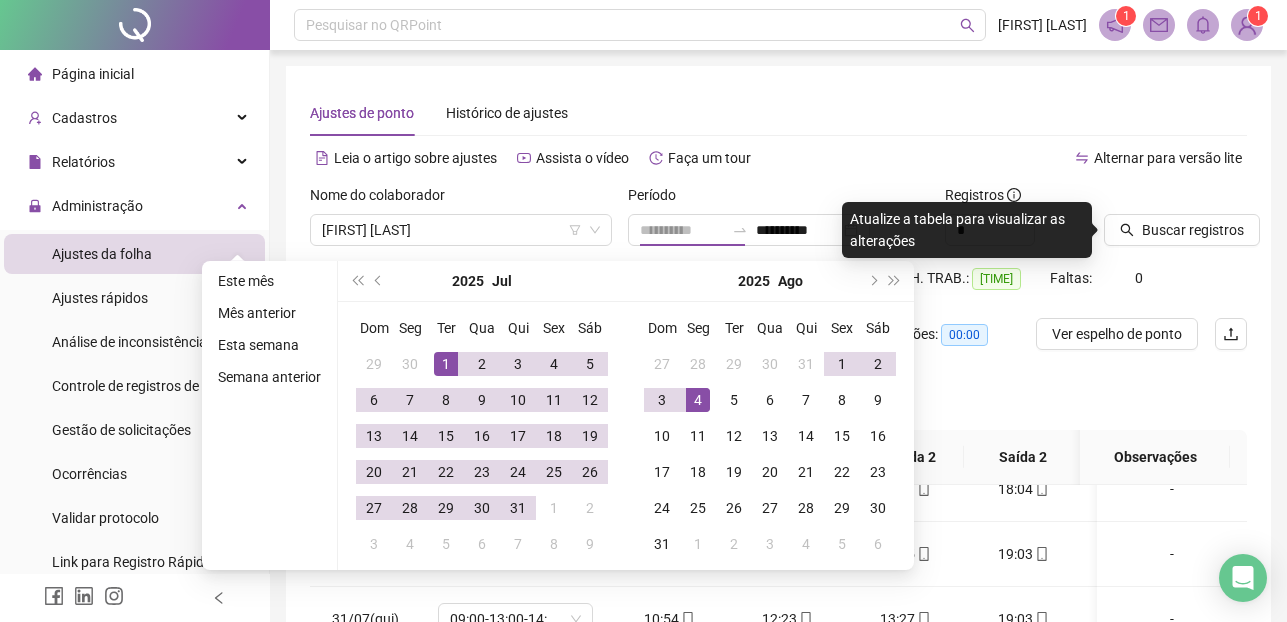 click on "1" at bounding box center [446, 364] 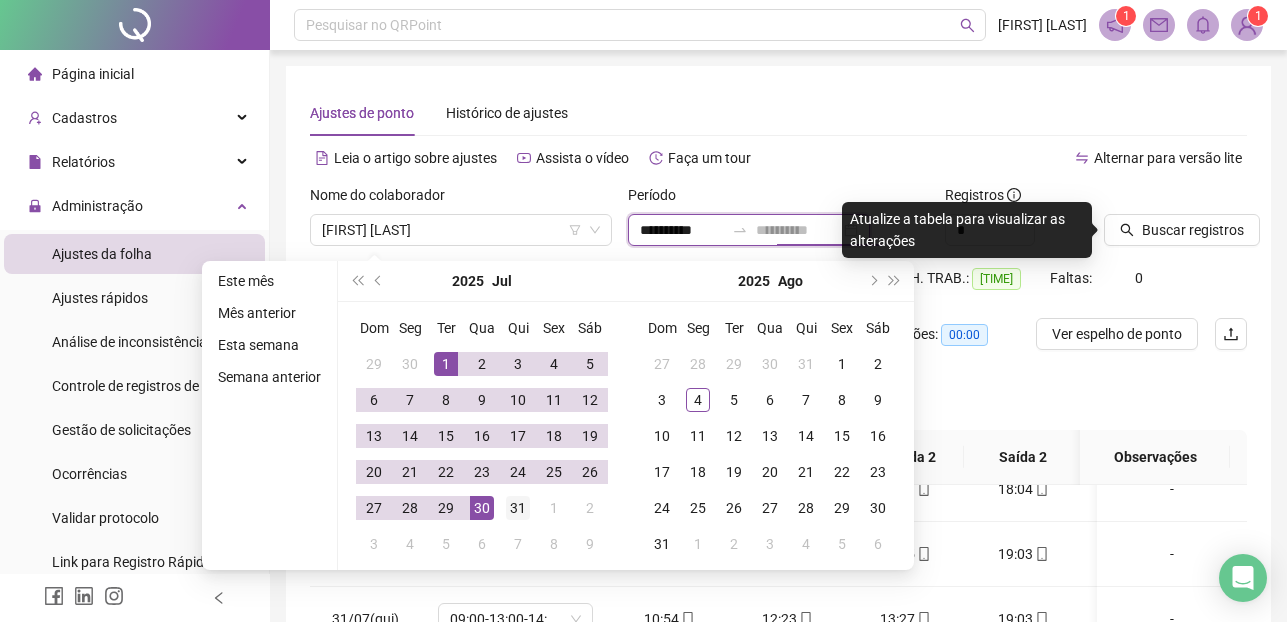 type on "**********" 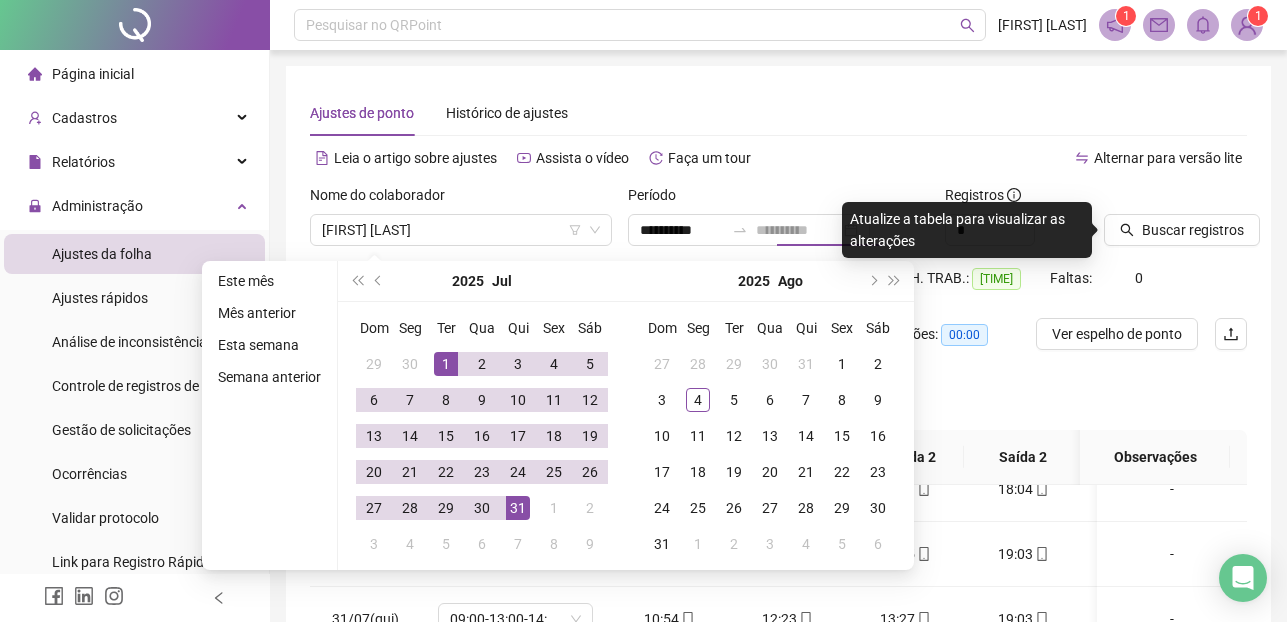 click on "31" at bounding box center [518, 508] 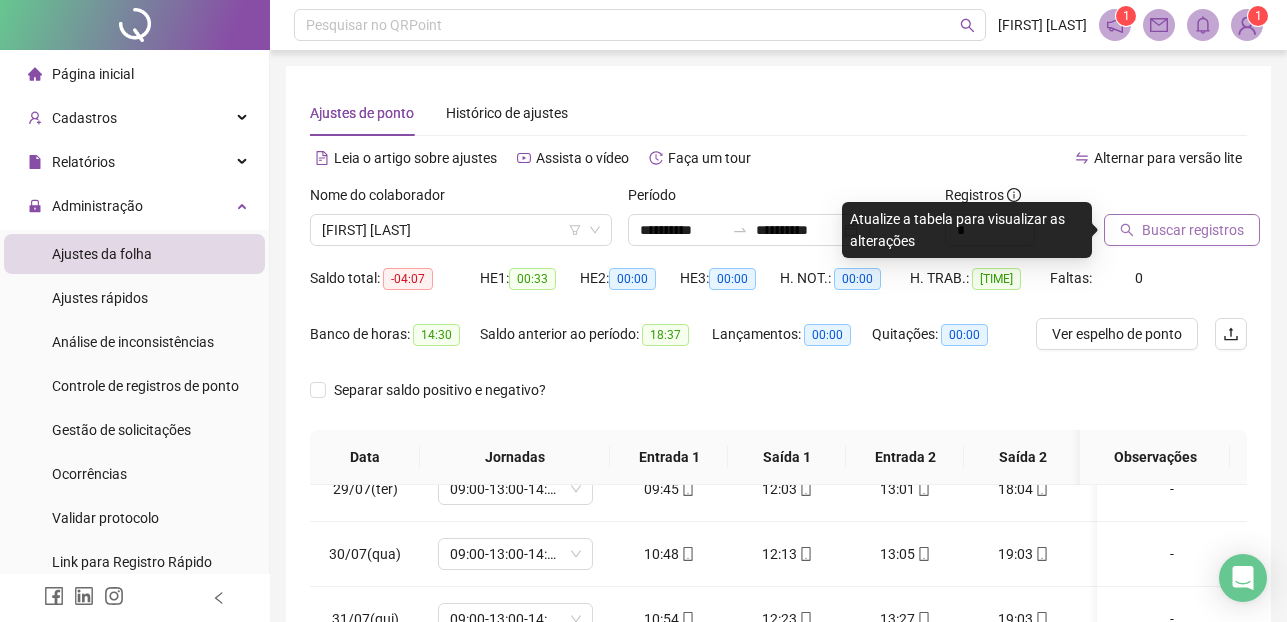 click on "Buscar registros" at bounding box center (1193, 230) 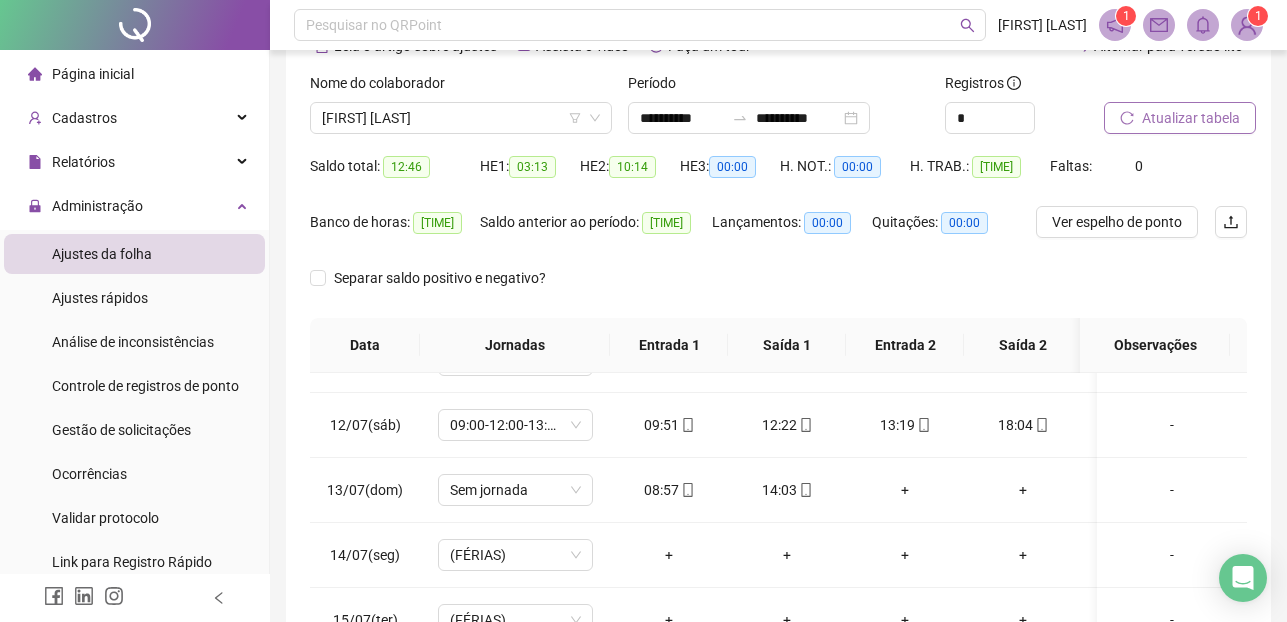 scroll, scrollTop: 120, scrollLeft: 0, axis: vertical 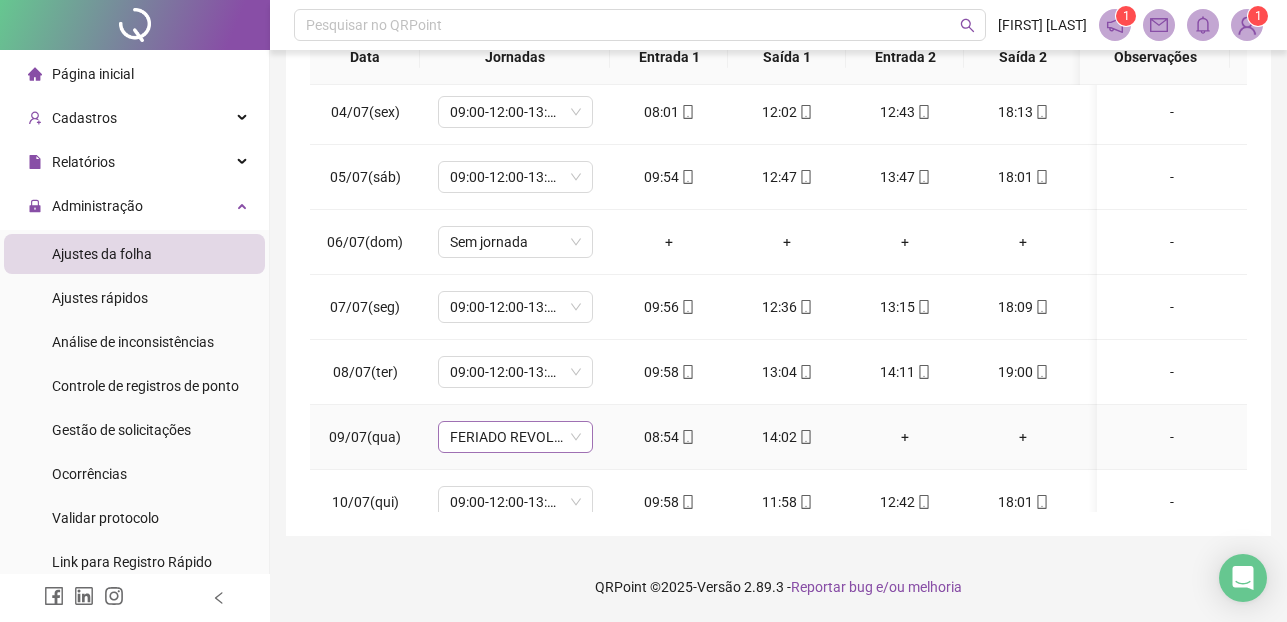 click on "FERIADO REVOLUÇÃO CONSTITUCIONALISTA" at bounding box center [515, 437] 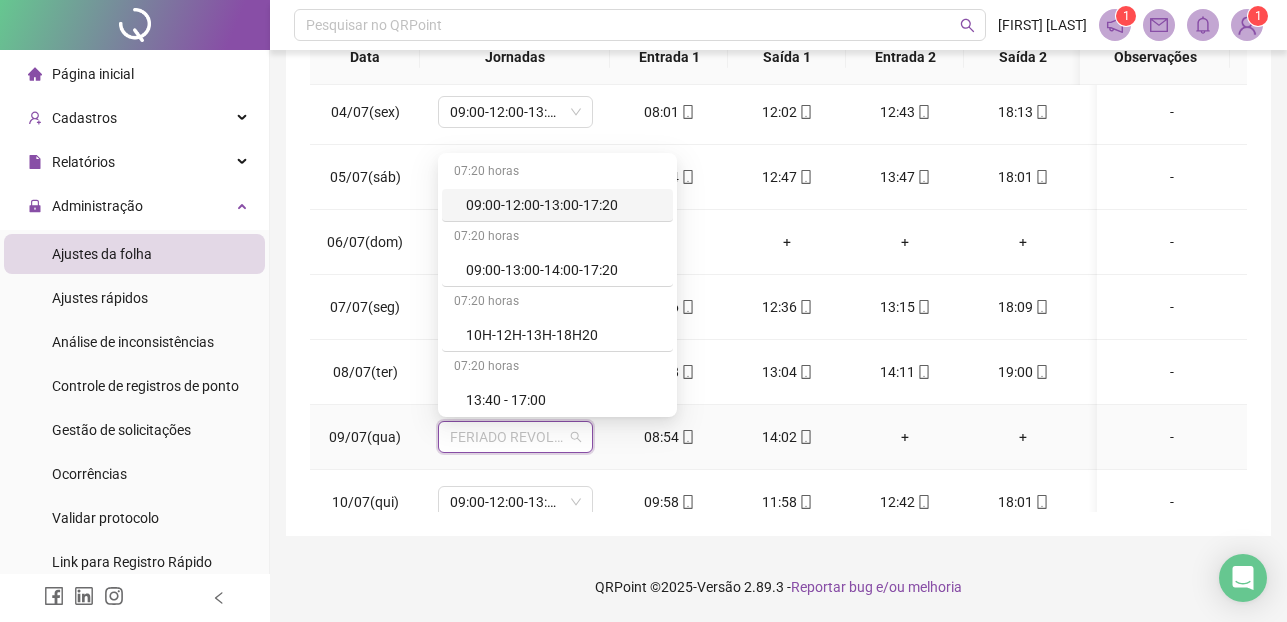 click on "09:00-12:00-13:00-17:20" at bounding box center (563, 205) 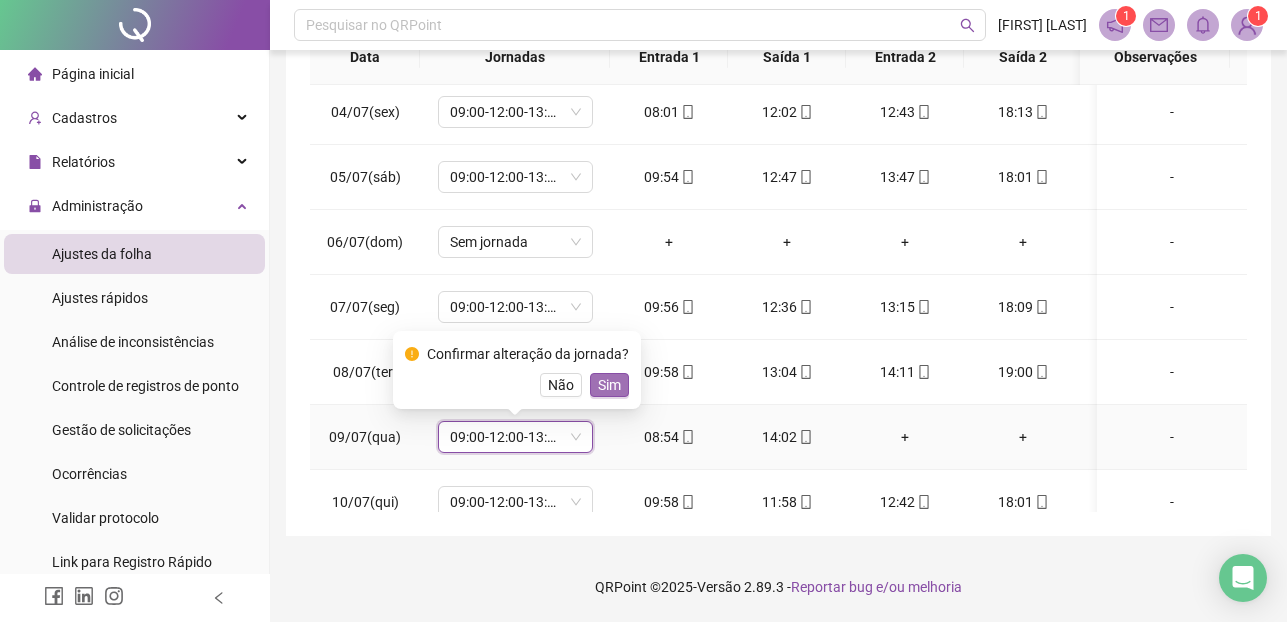 click on "Sim" at bounding box center (609, 385) 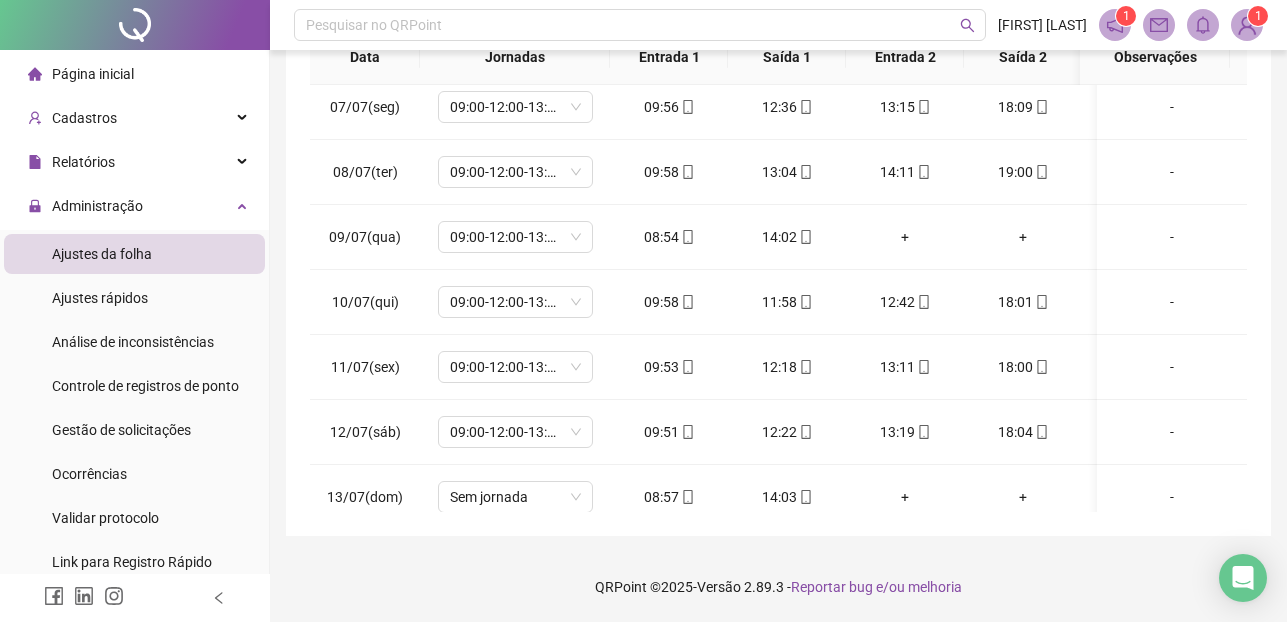 scroll, scrollTop: 440, scrollLeft: 0, axis: vertical 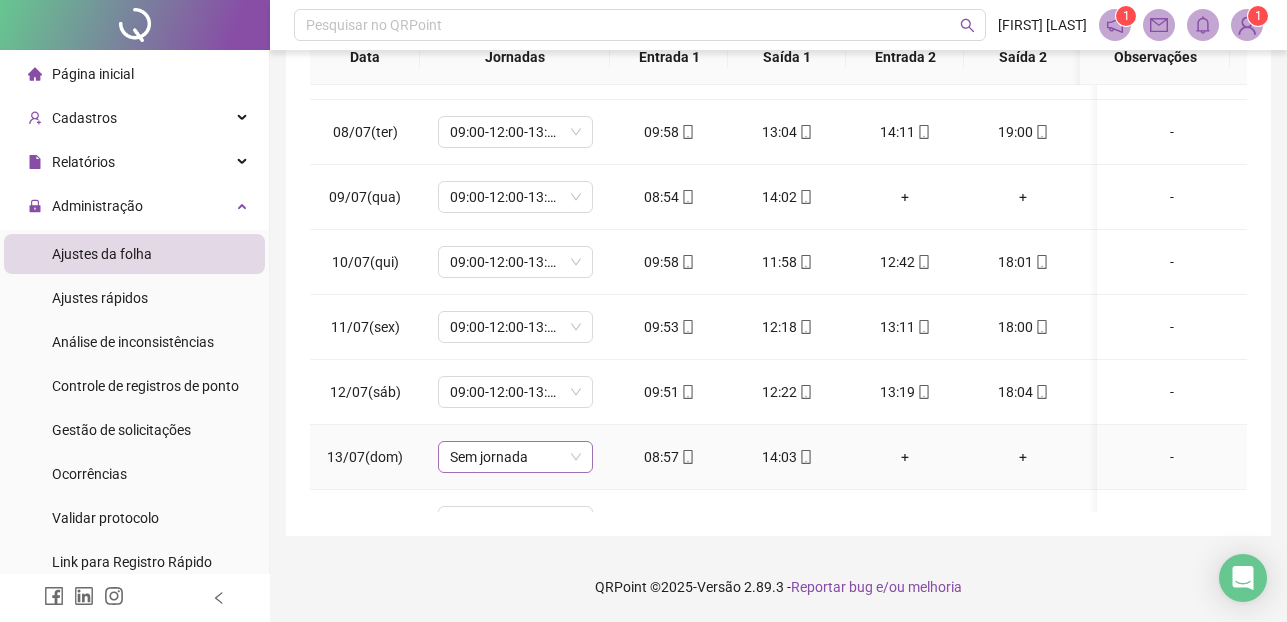 click on "Sem jornada" at bounding box center [515, 457] 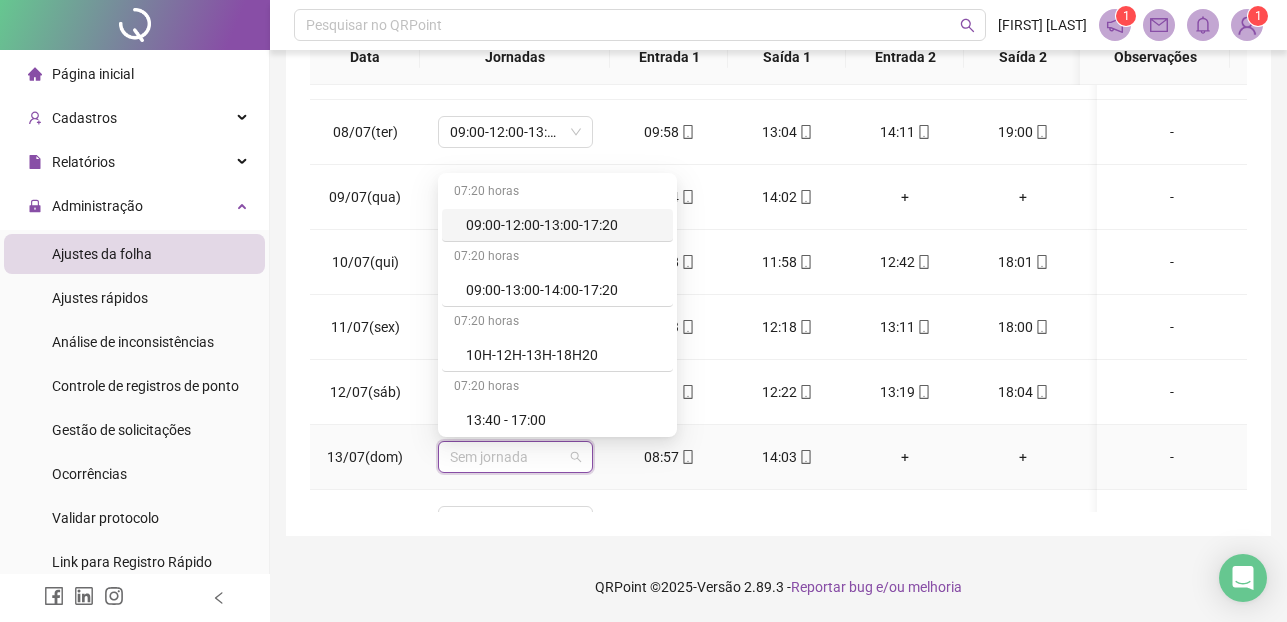click on "09:00-12:00-13:00-17:20" at bounding box center [563, 225] 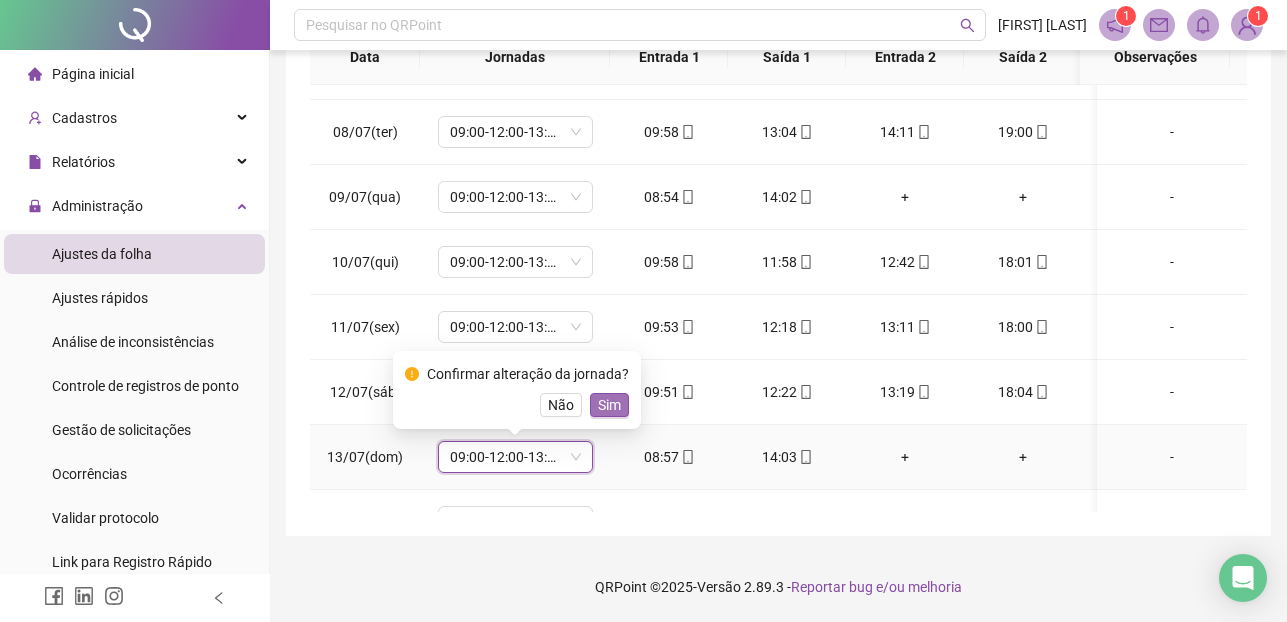 click on "Sim" at bounding box center [609, 405] 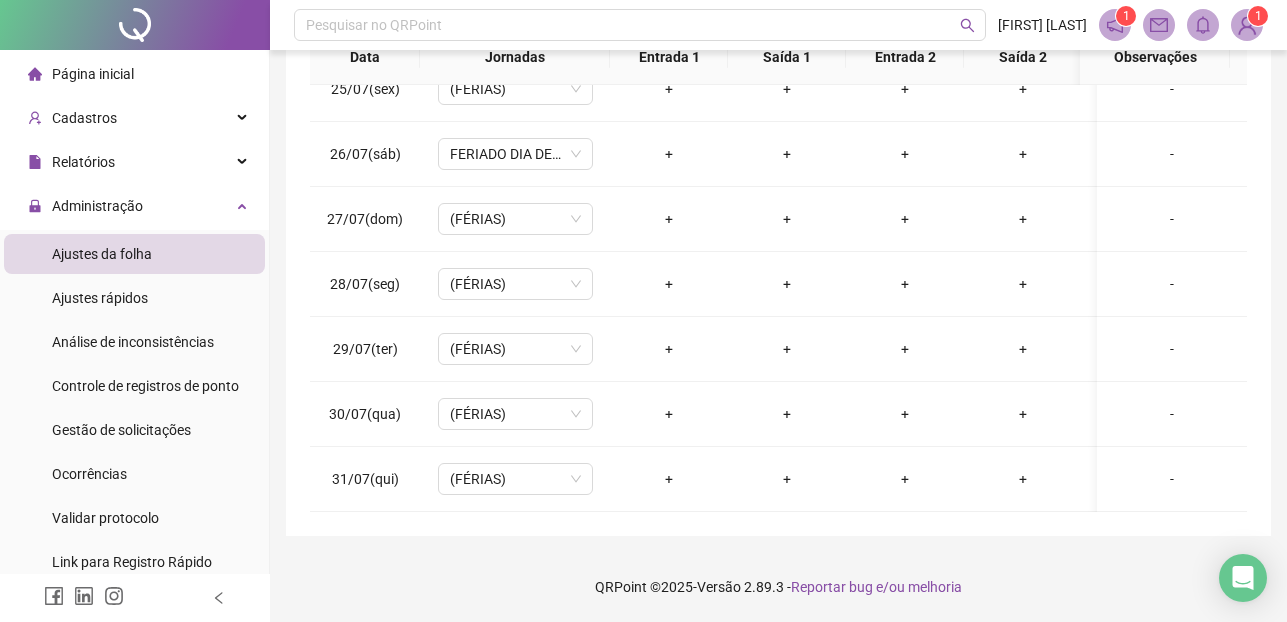 scroll, scrollTop: 1605, scrollLeft: 0, axis: vertical 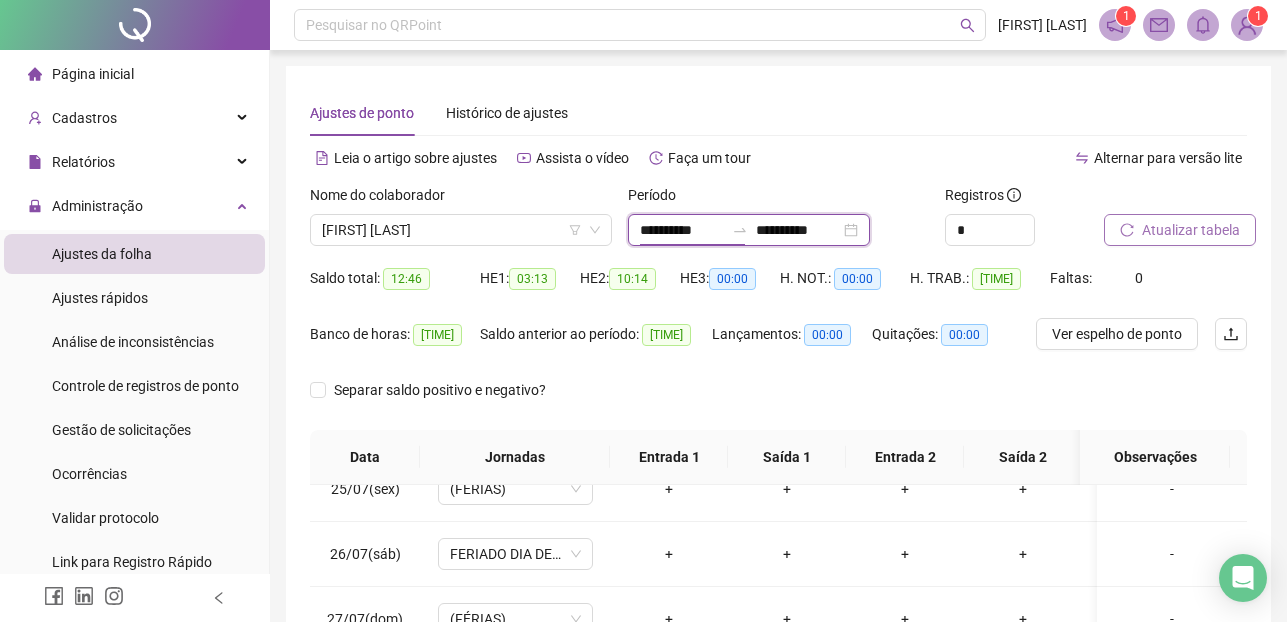 click on "**********" at bounding box center (682, 230) 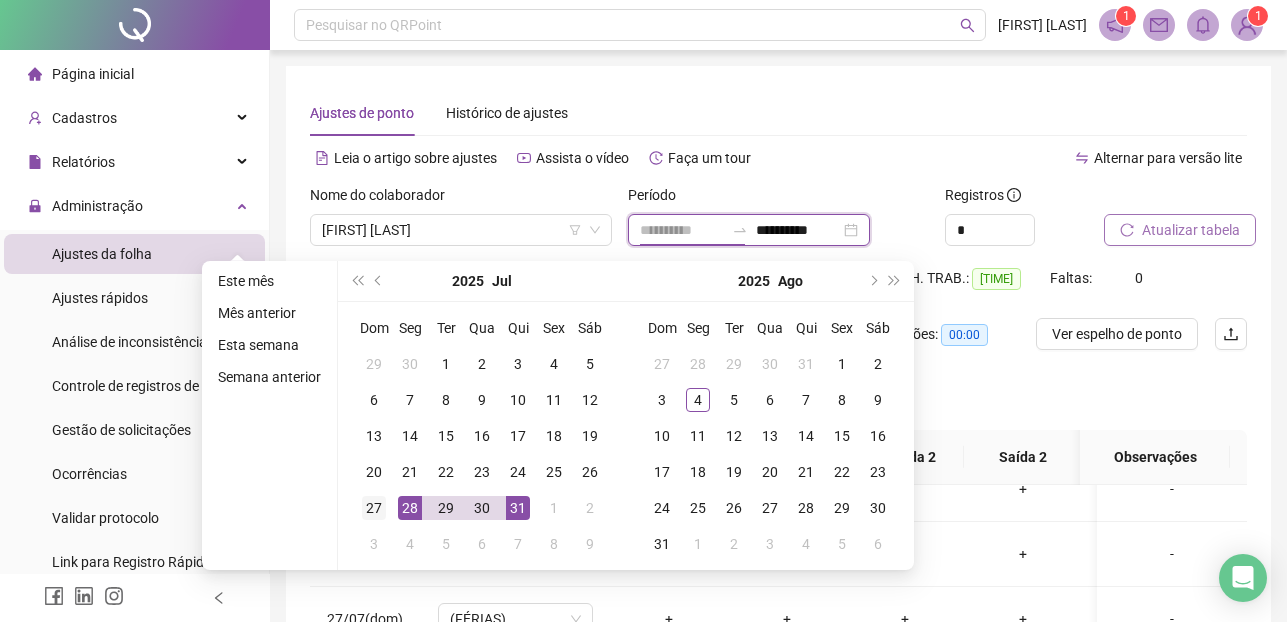 type on "**********" 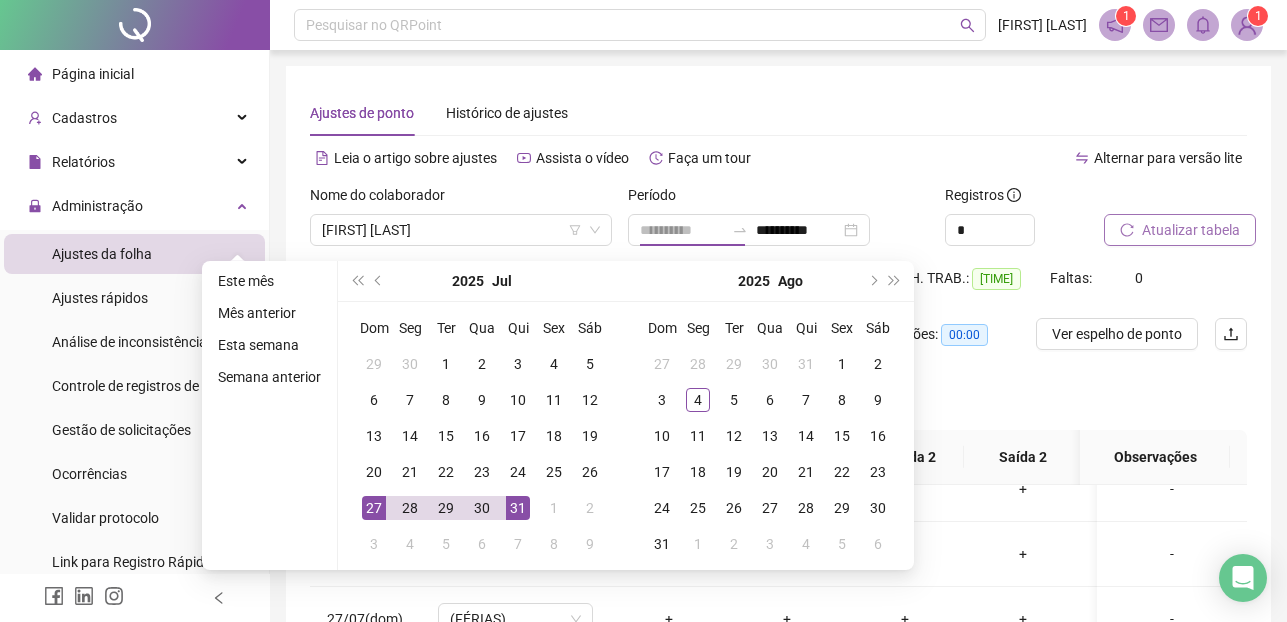 click on "27" at bounding box center (374, 508) 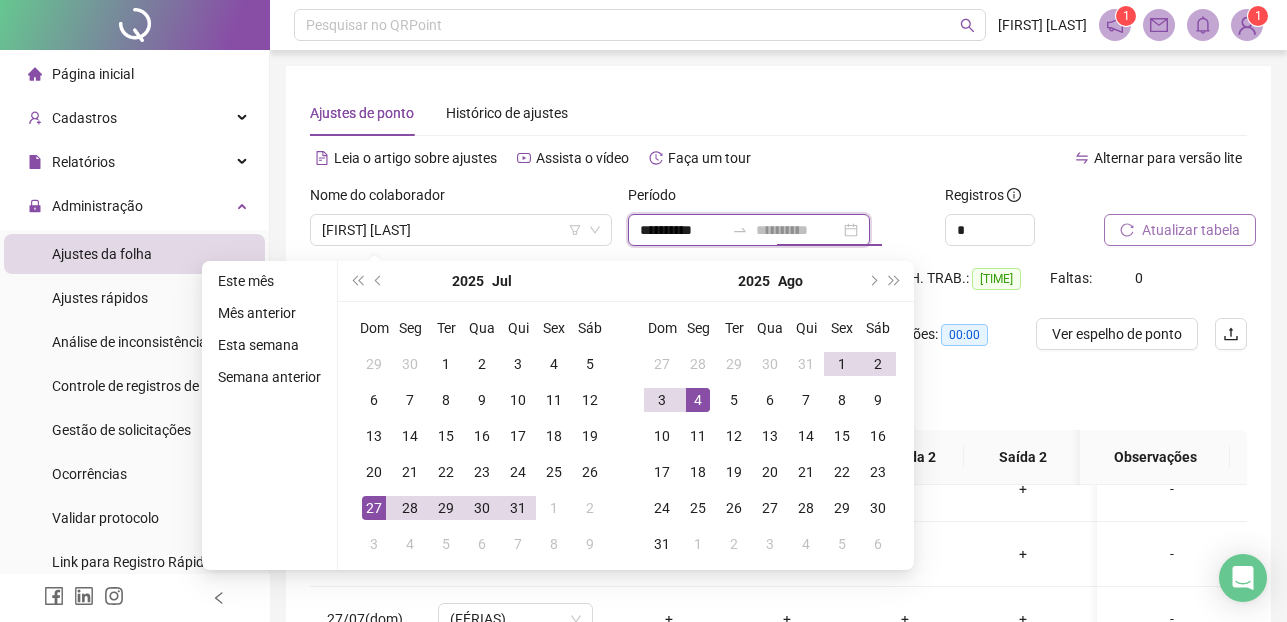type on "**********" 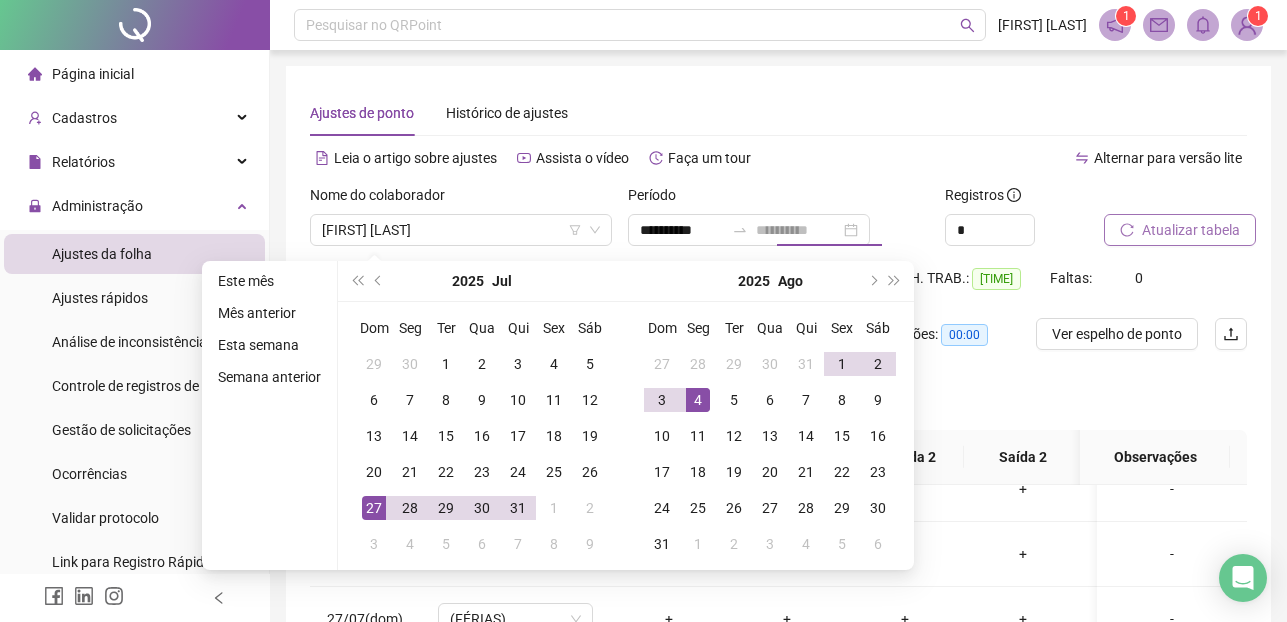 click on "4" at bounding box center [698, 400] 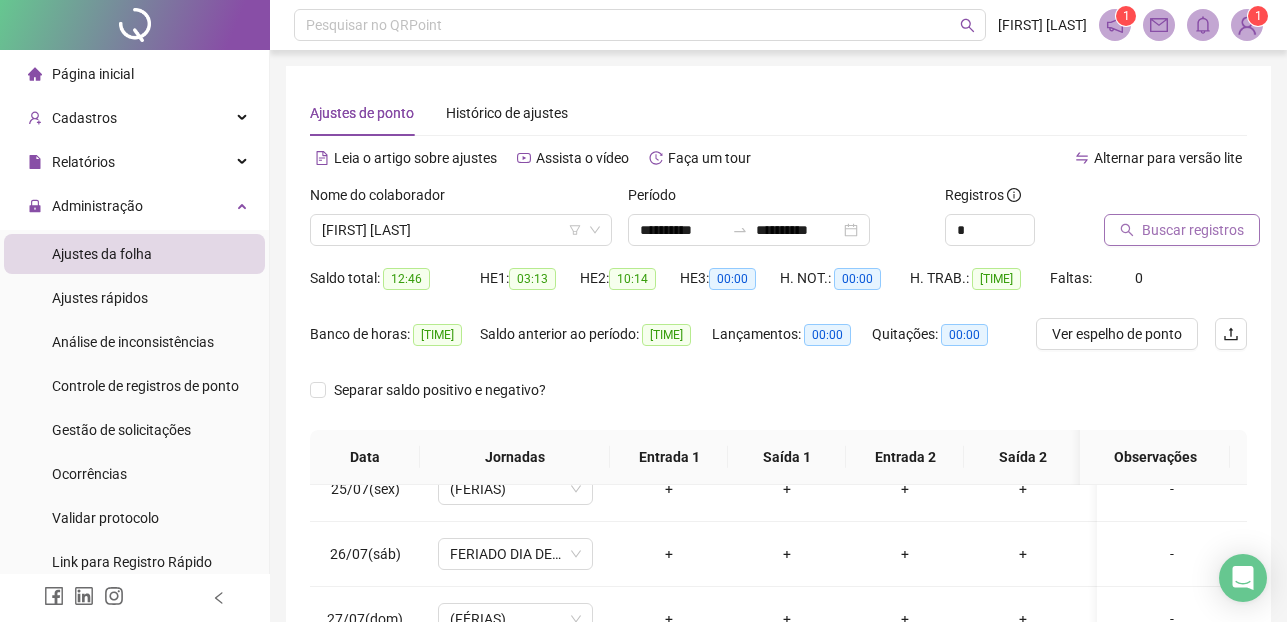 click on "Buscar registros" at bounding box center [1193, 230] 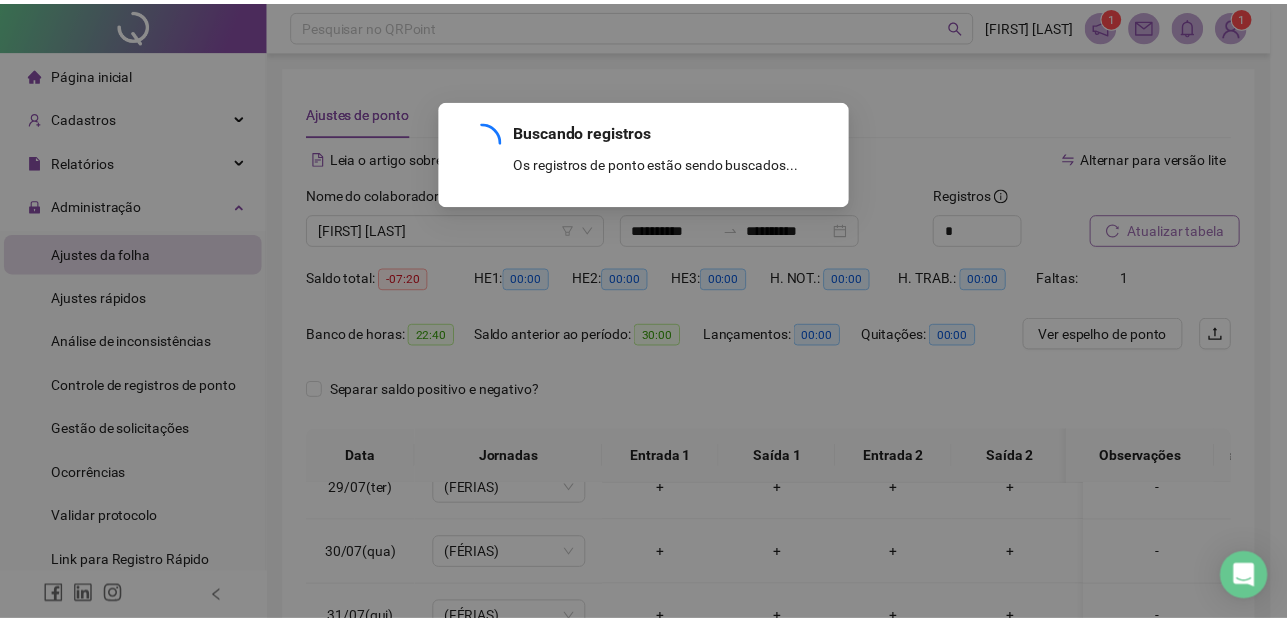 scroll, scrollTop: 175, scrollLeft: 0, axis: vertical 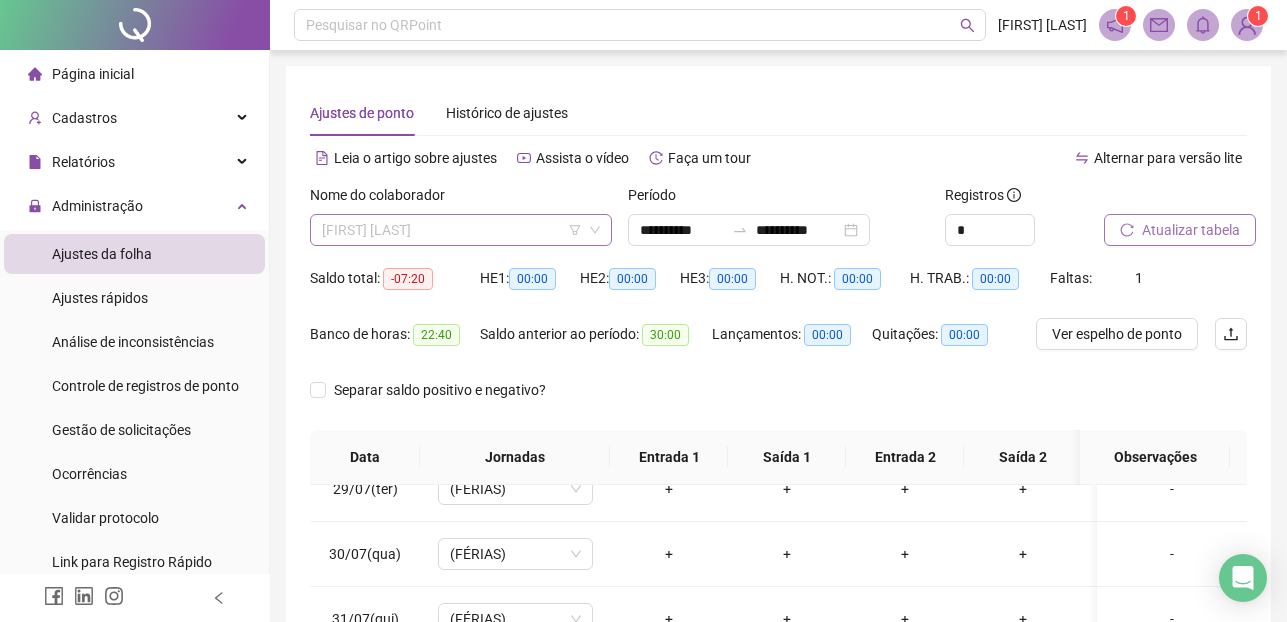 click on "[FIRST] [LAST]" at bounding box center (461, 230) 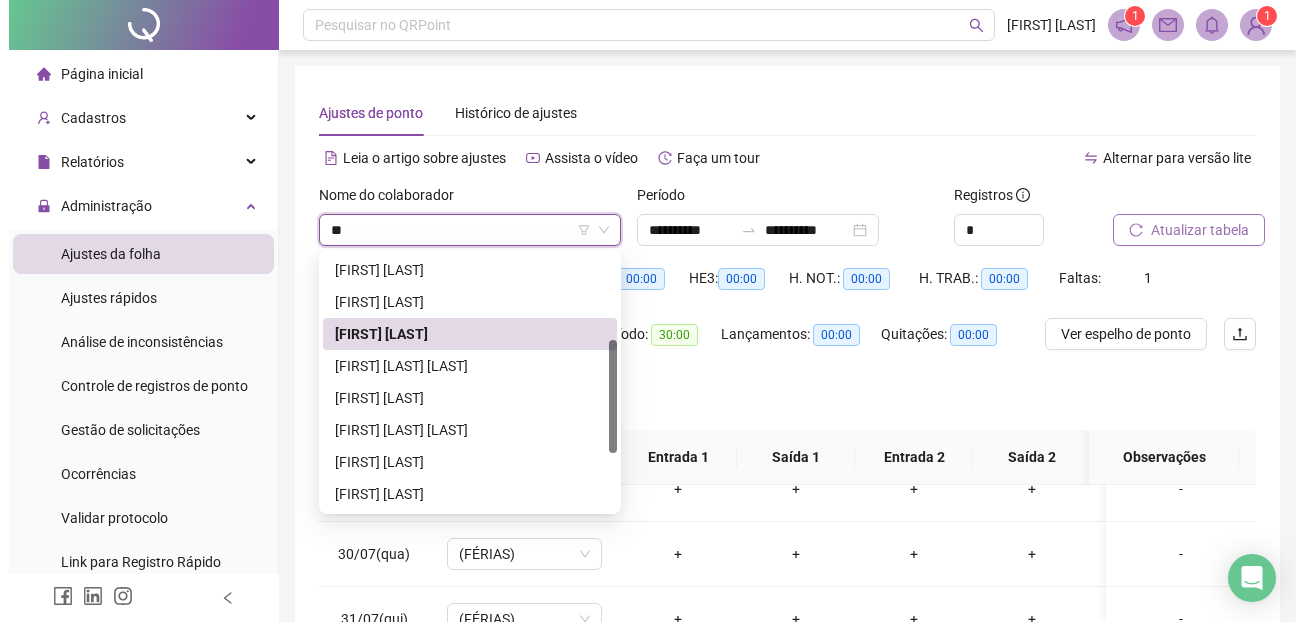 scroll, scrollTop: 0, scrollLeft: 0, axis: both 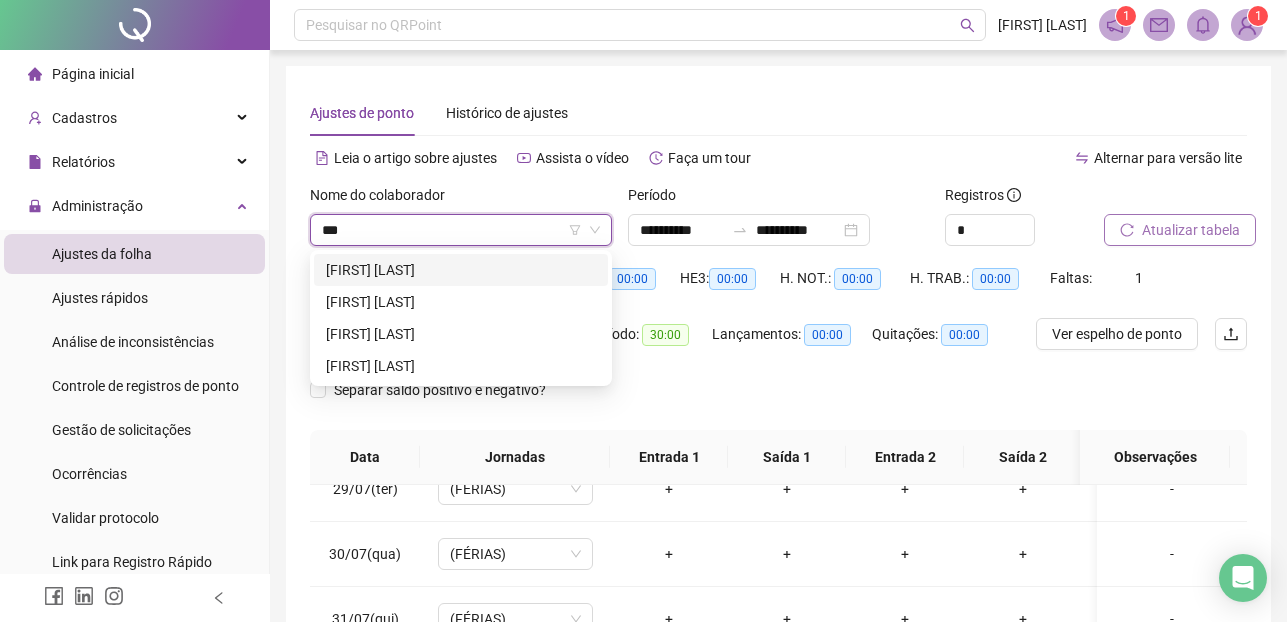type on "****" 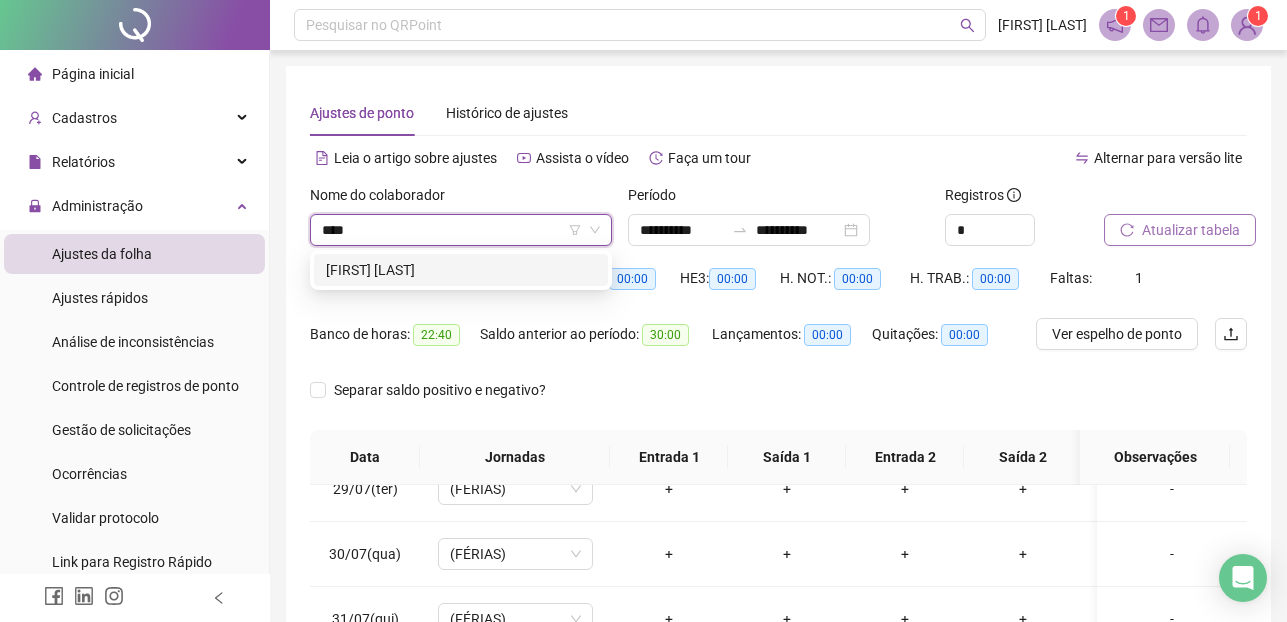 click on "[FIRST] [LAST]" at bounding box center [461, 270] 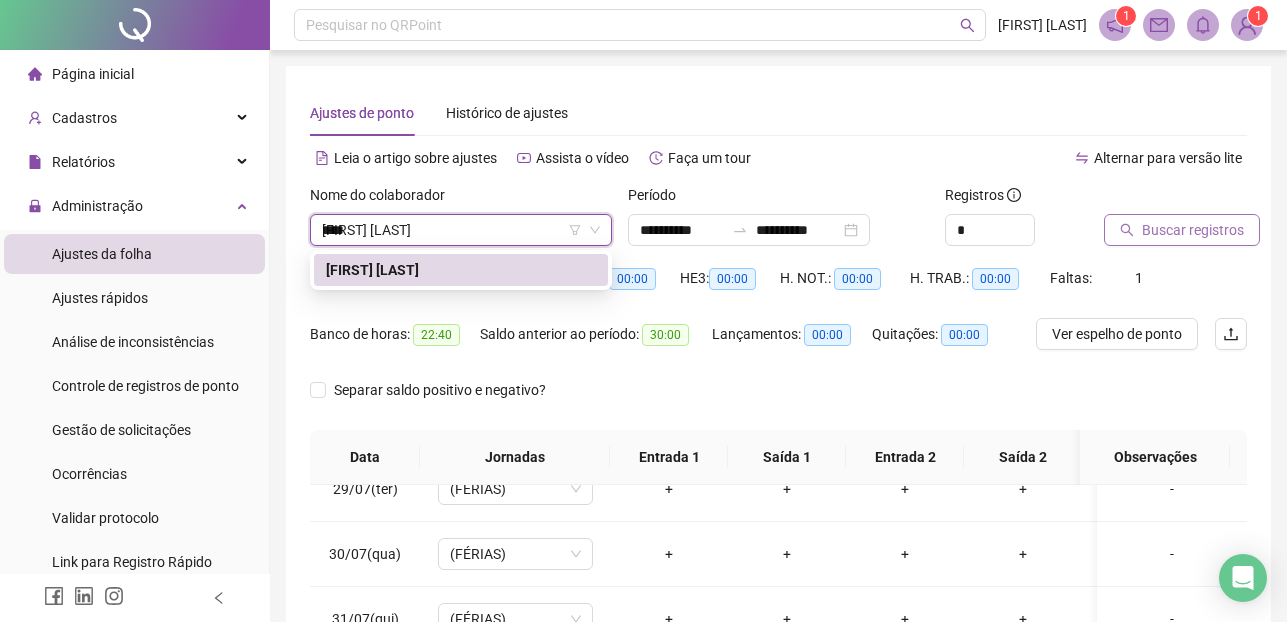 type 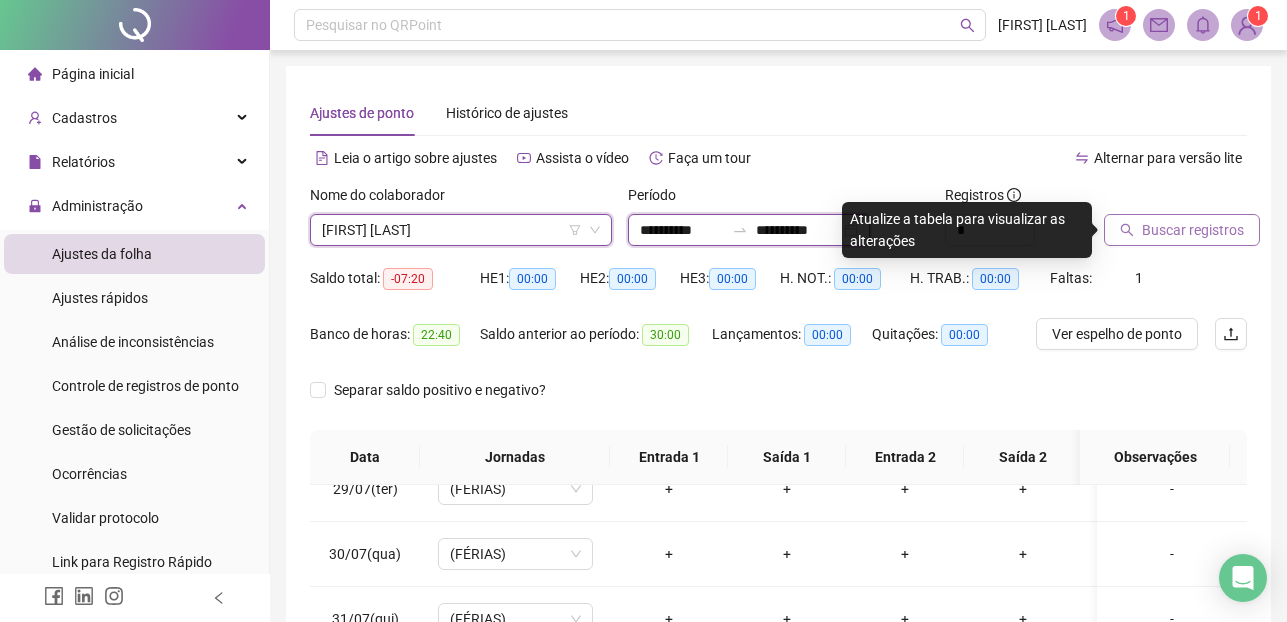 click on "**********" at bounding box center [682, 230] 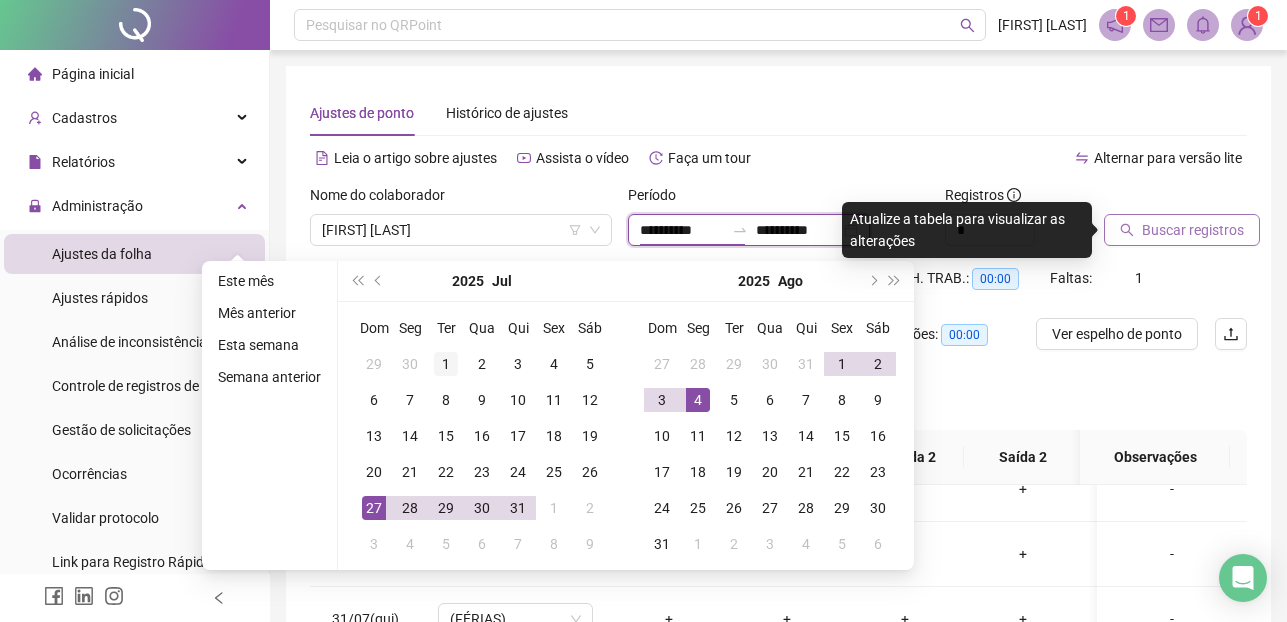 type on "**********" 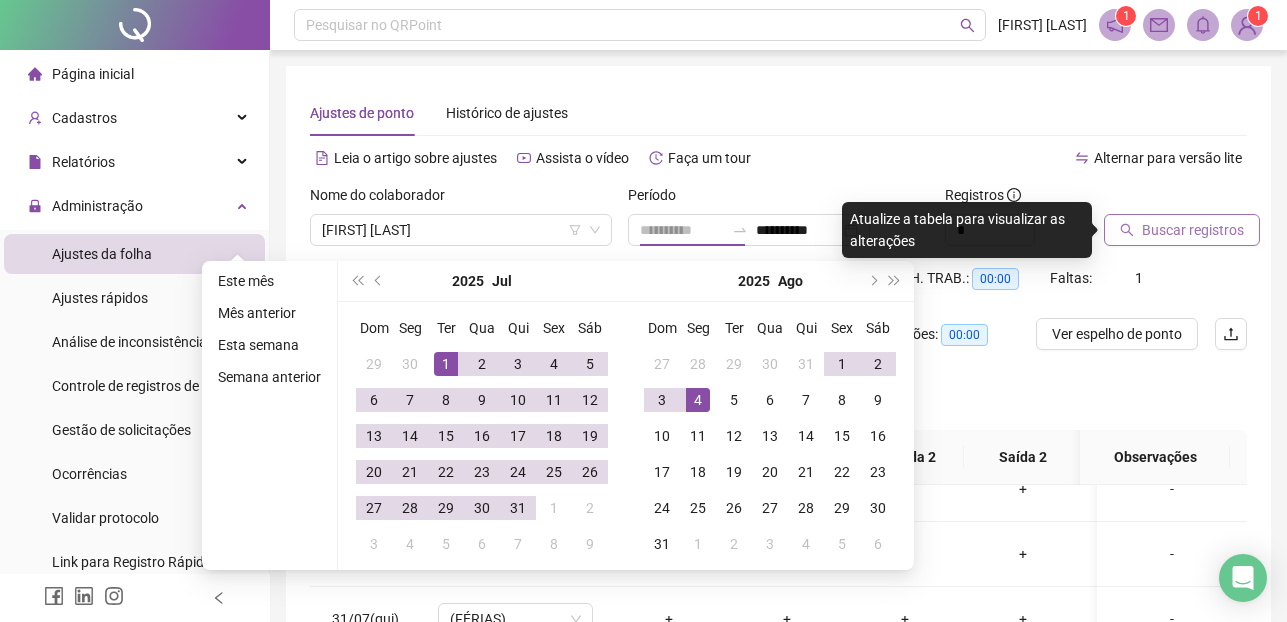 click on "1" at bounding box center (446, 364) 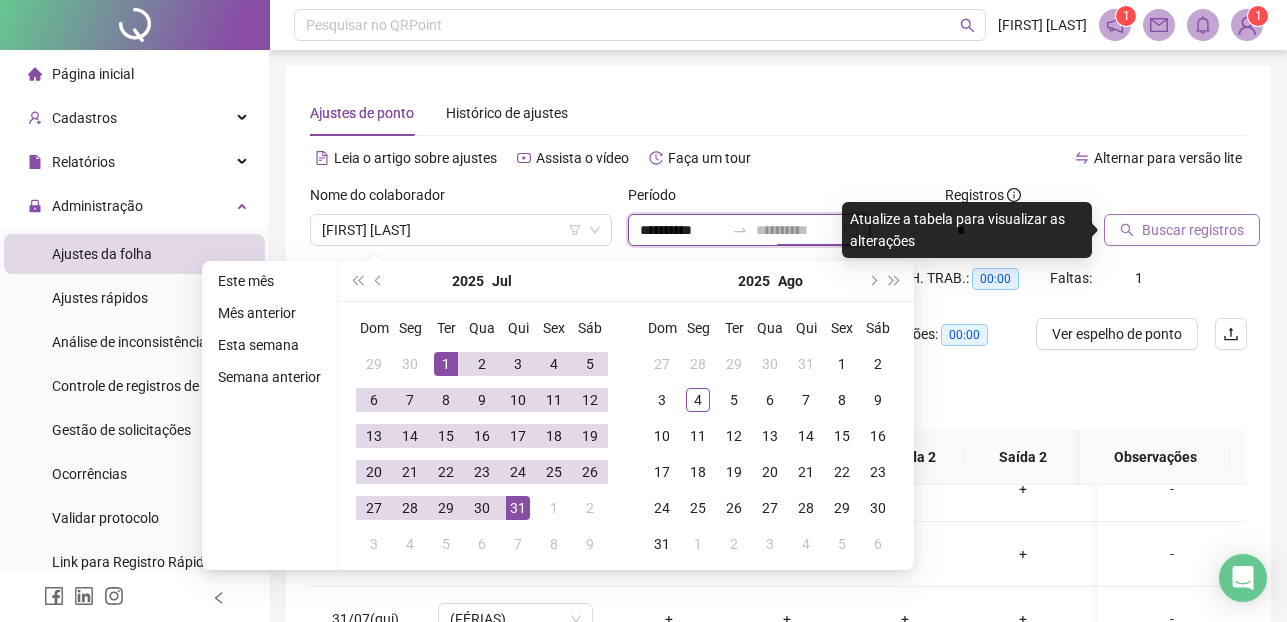 type on "**********" 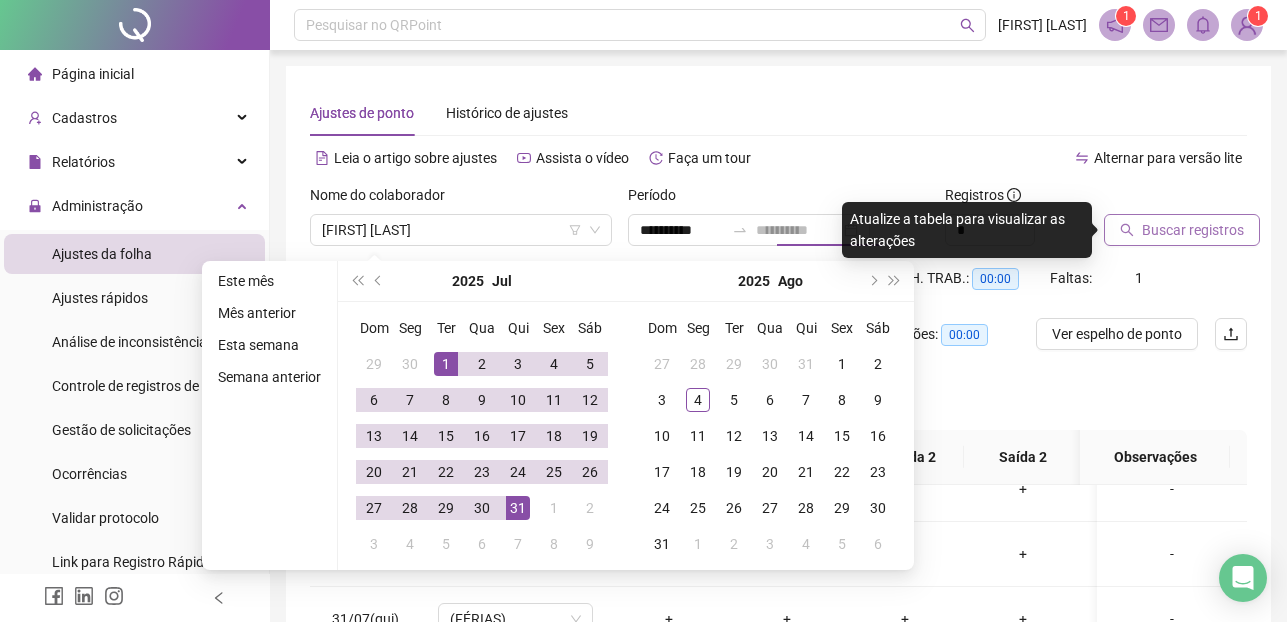 click on "31" at bounding box center (518, 508) 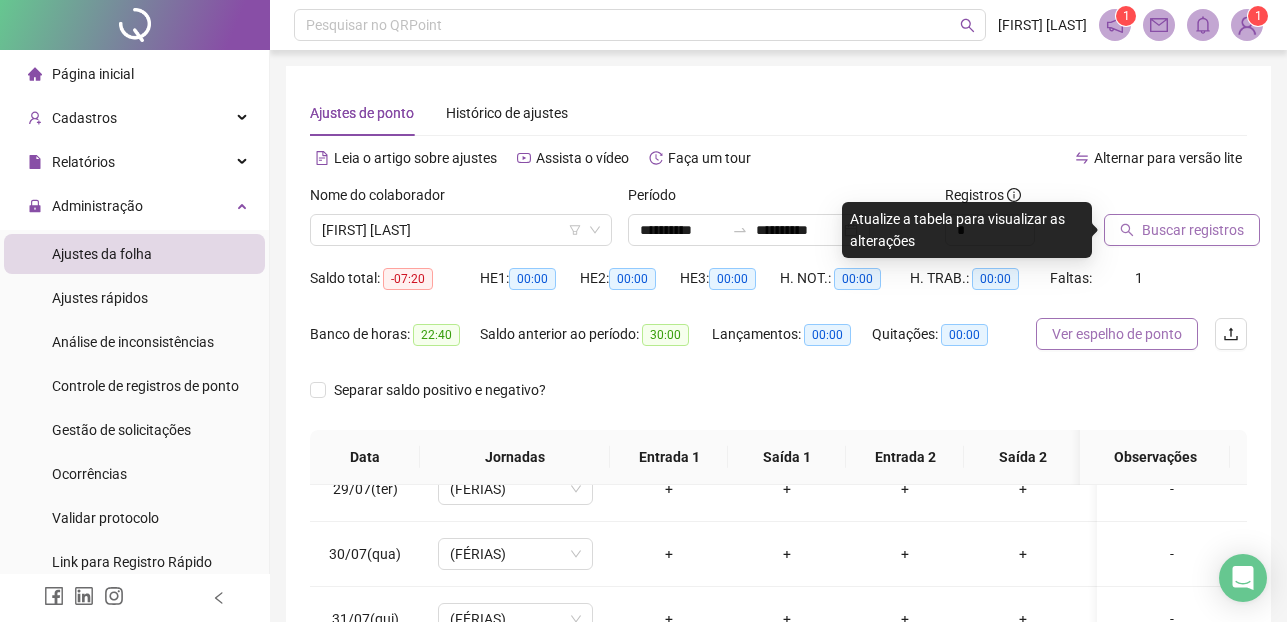 click on "Ver espelho de ponto" at bounding box center [1117, 334] 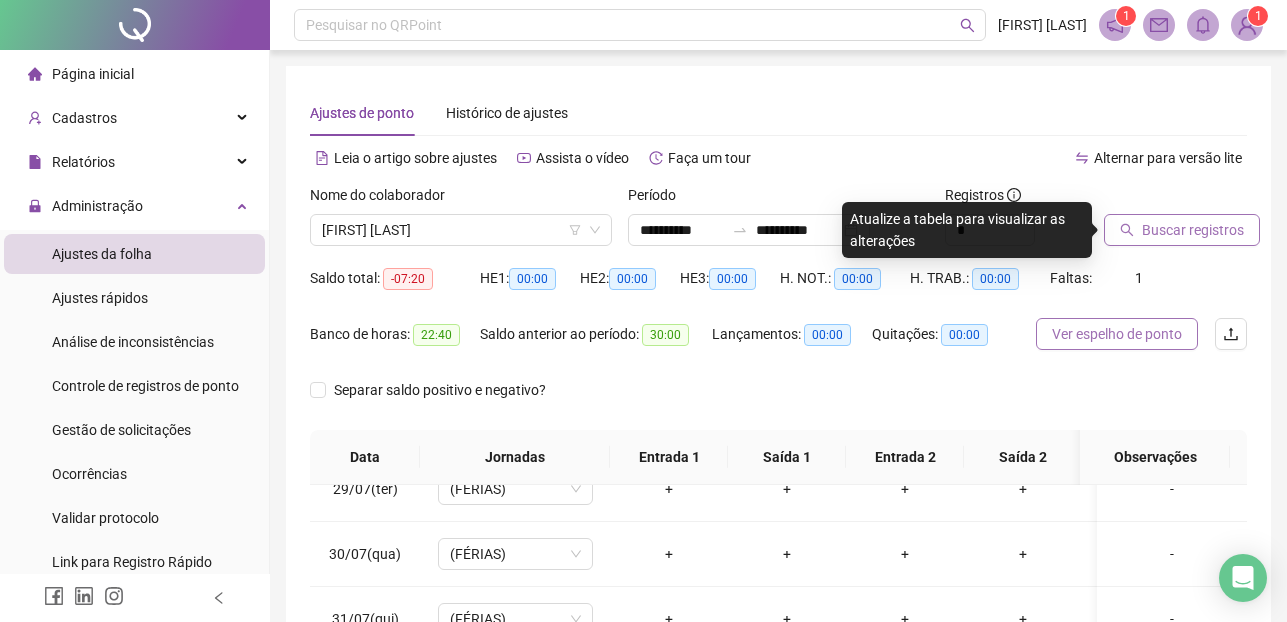 click on "Ver espelho de ponto" at bounding box center (1117, 334) 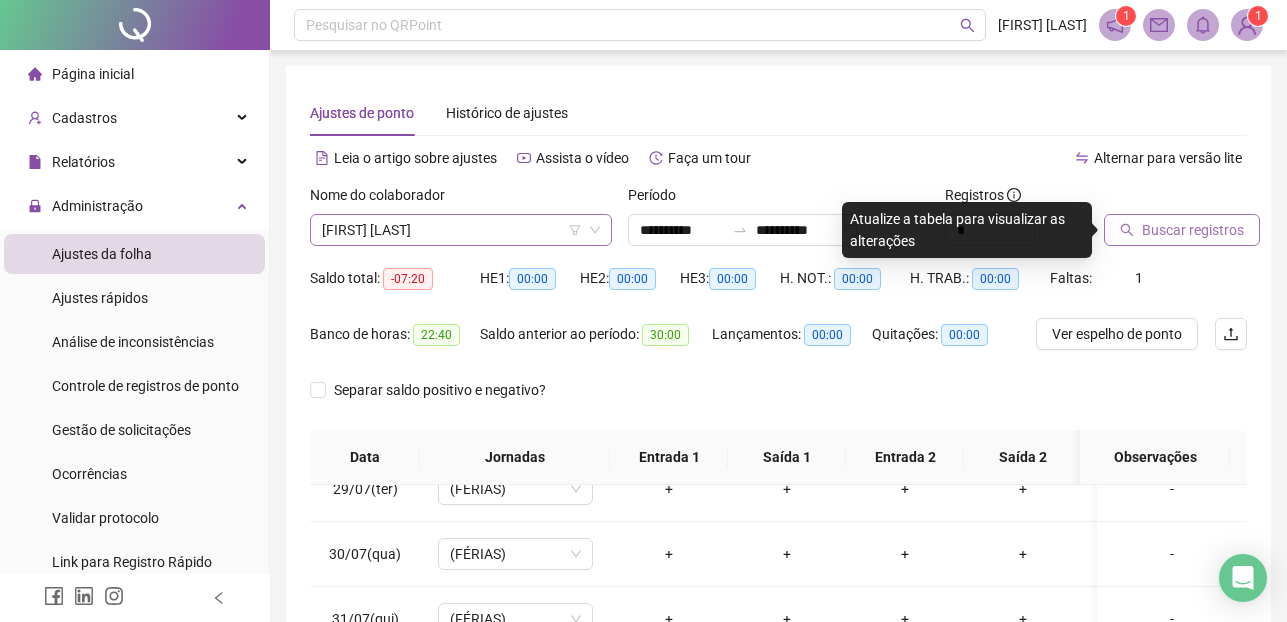 click on "[FIRST] [LAST]" at bounding box center [461, 230] 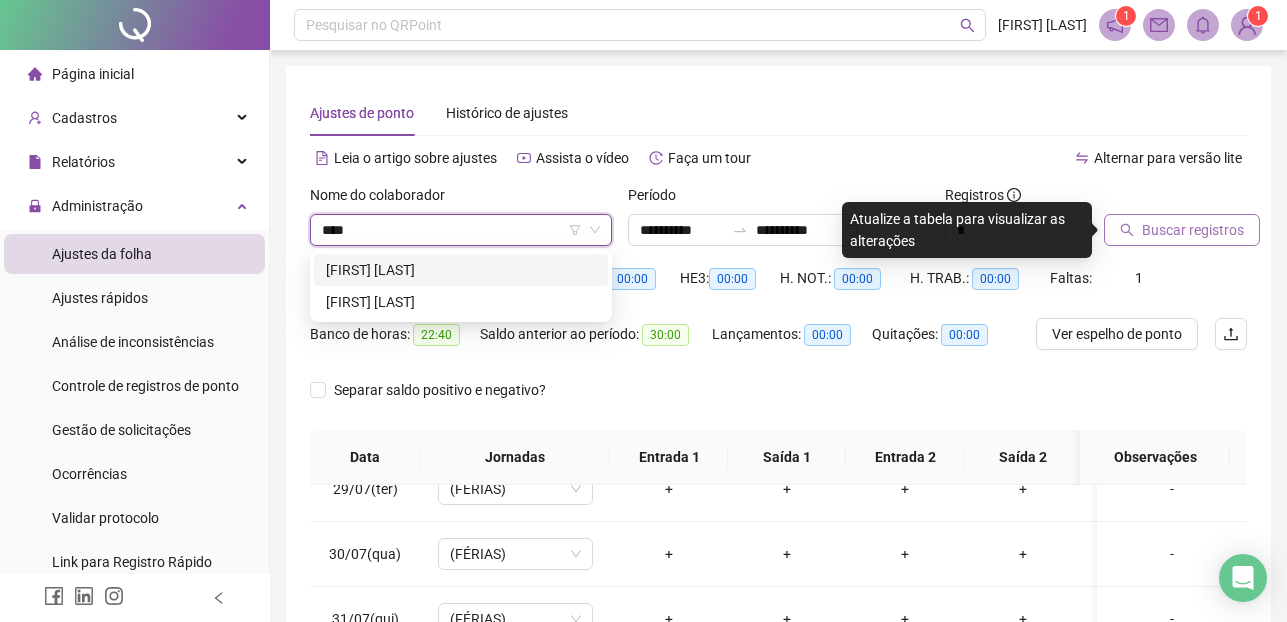 type on "*****" 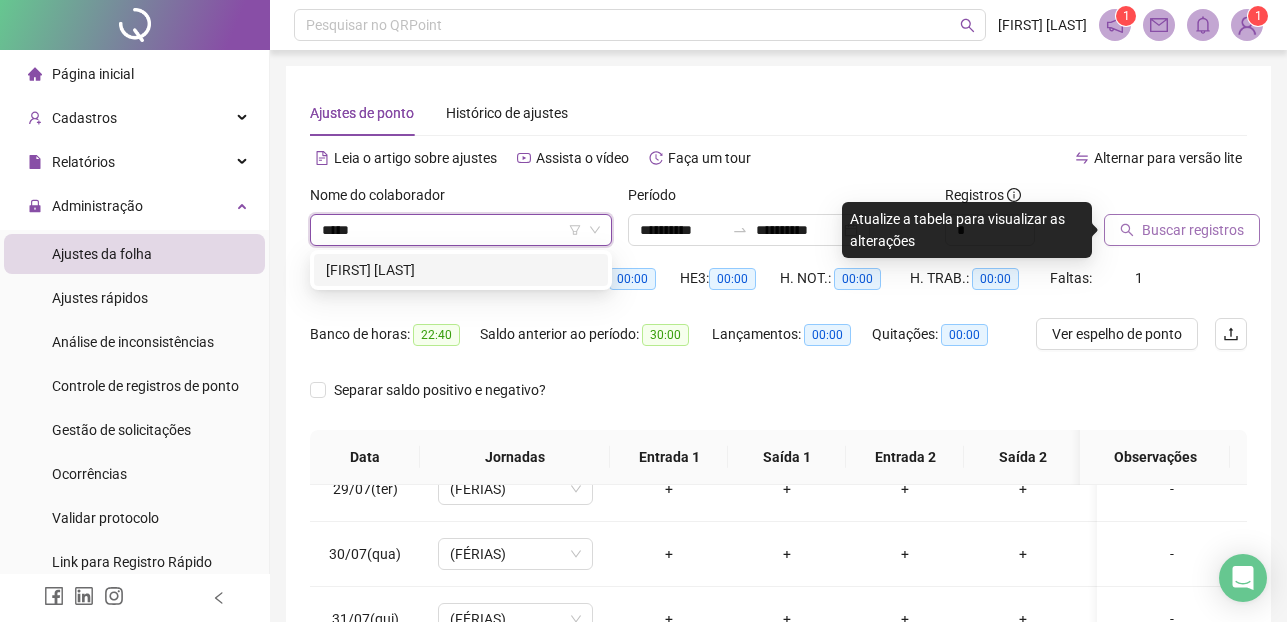 click on "[FIRST] [LAST]" at bounding box center (461, 270) 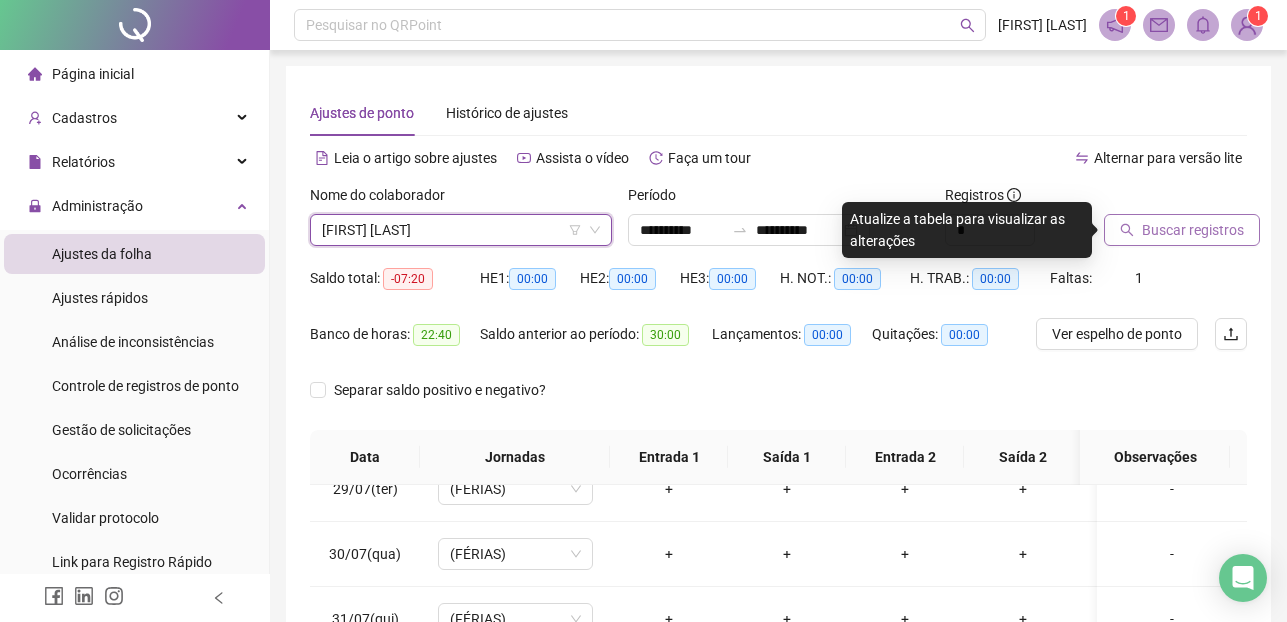click on "Buscar registros" at bounding box center [1193, 230] 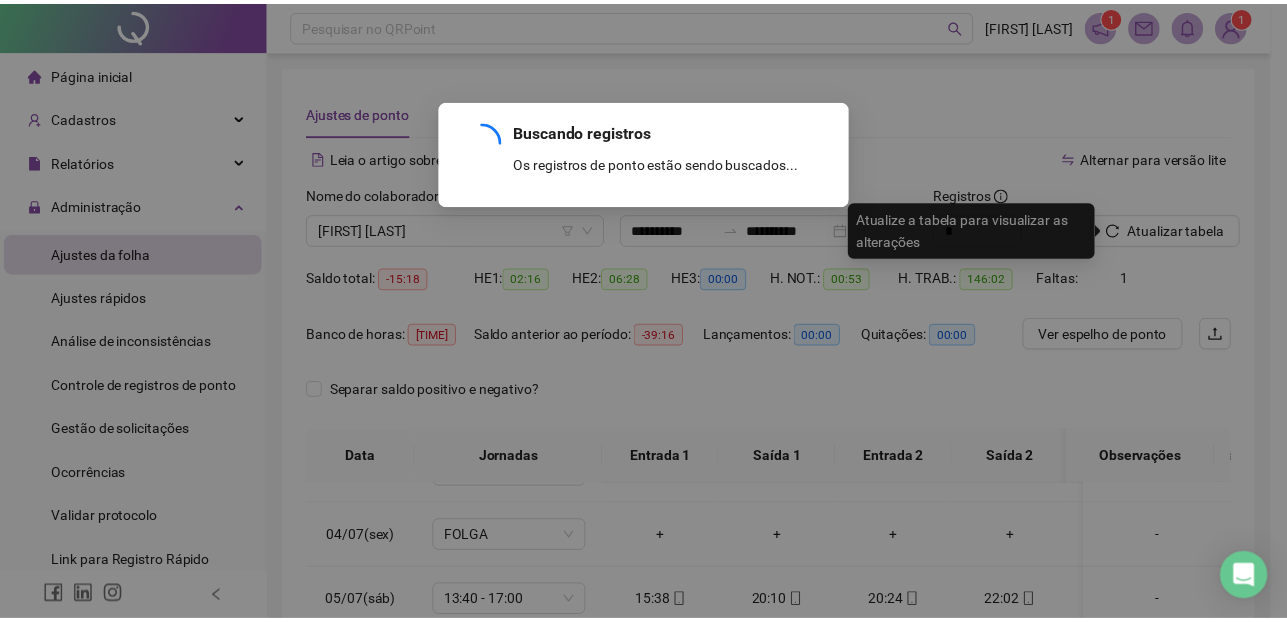 scroll, scrollTop: 1605, scrollLeft: 0, axis: vertical 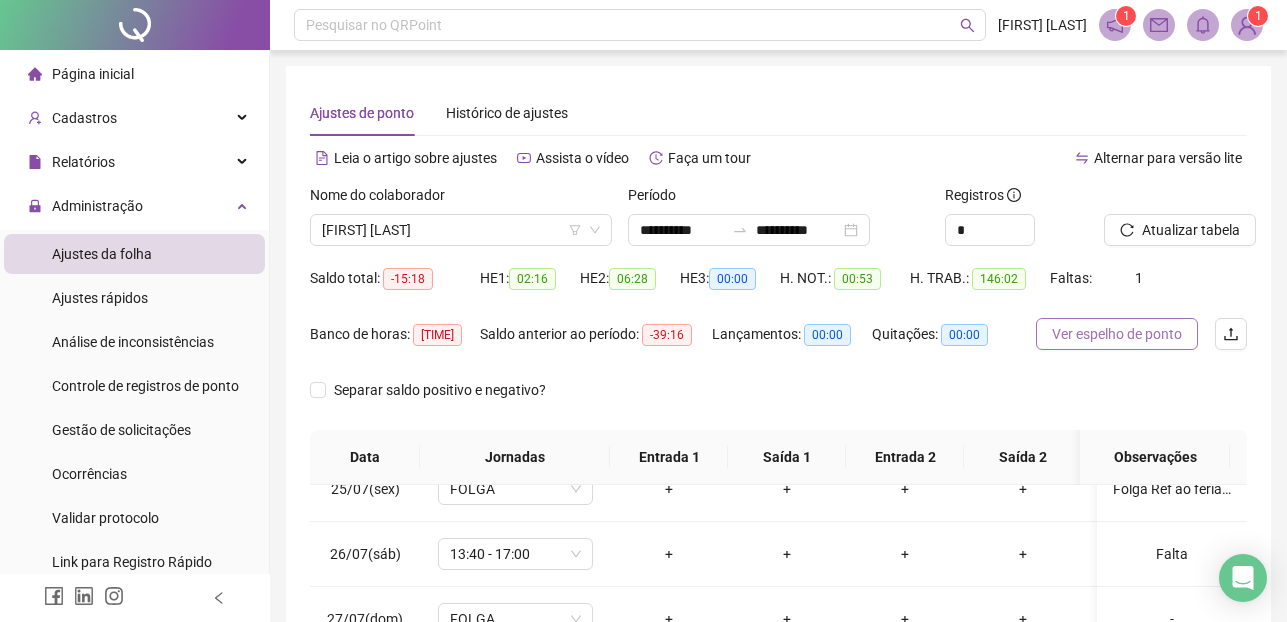 click on "Ver espelho de ponto" at bounding box center (1117, 334) 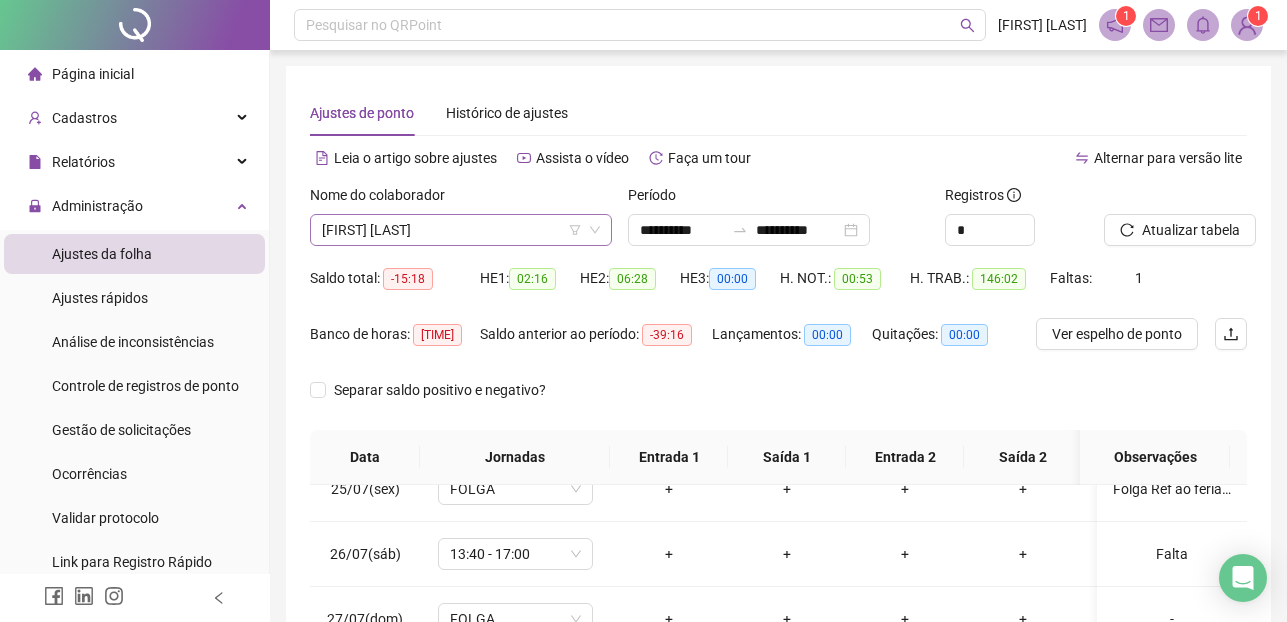 click on "[FIRST] [LAST]" at bounding box center [461, 230] 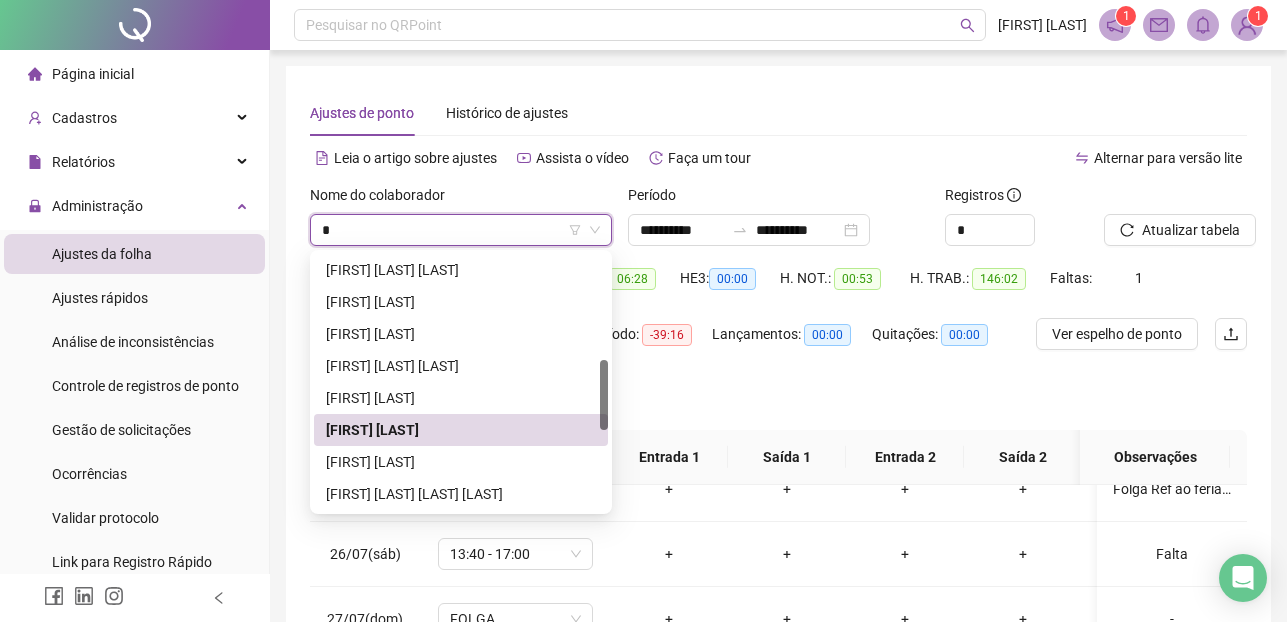 type on "**" 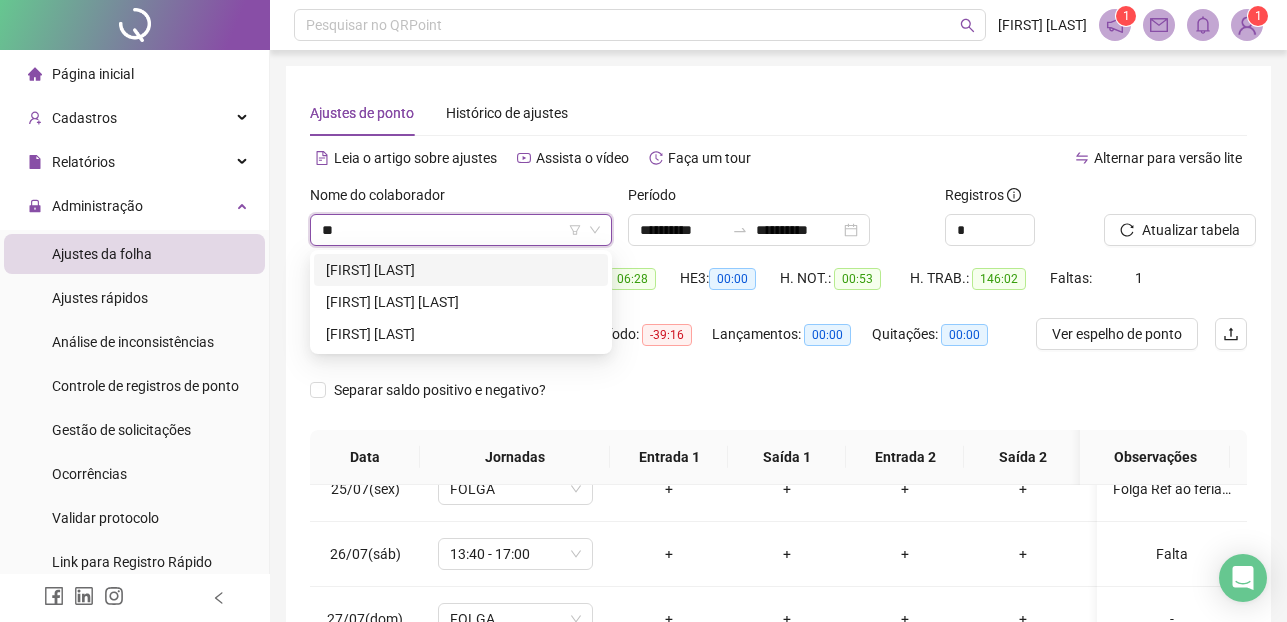 scroll, scrollTop: 0, scrollLeft: 0, axis: both 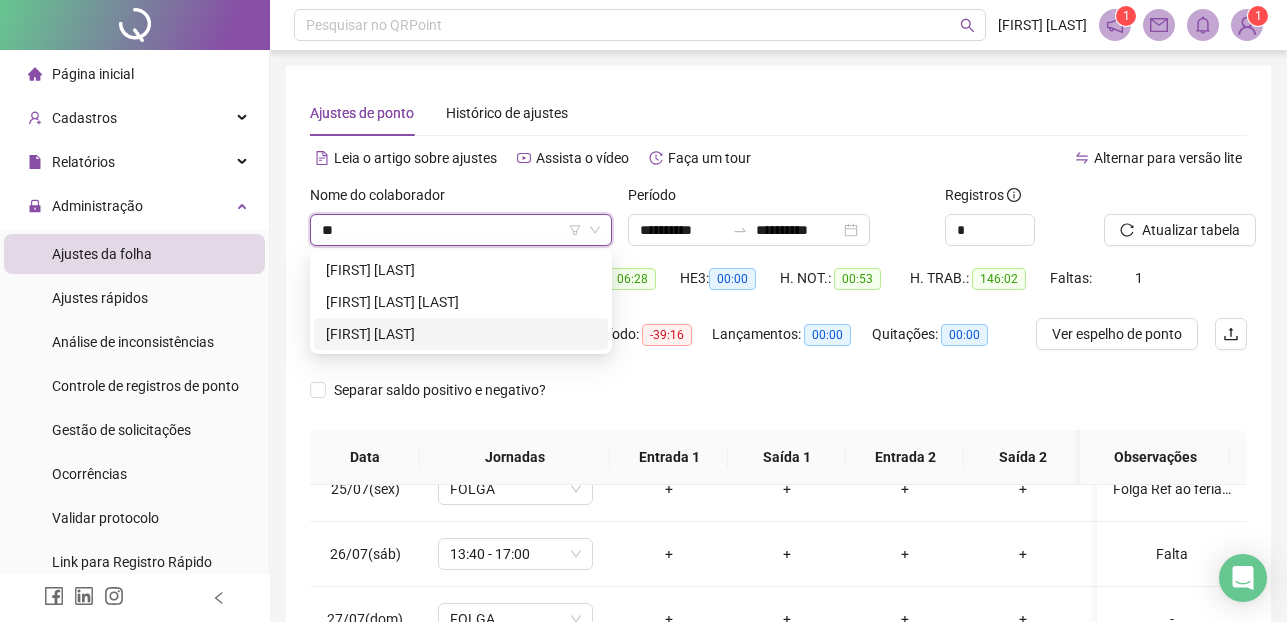click on "[FIRST] [LAST]" at bounding box center (461, 334) 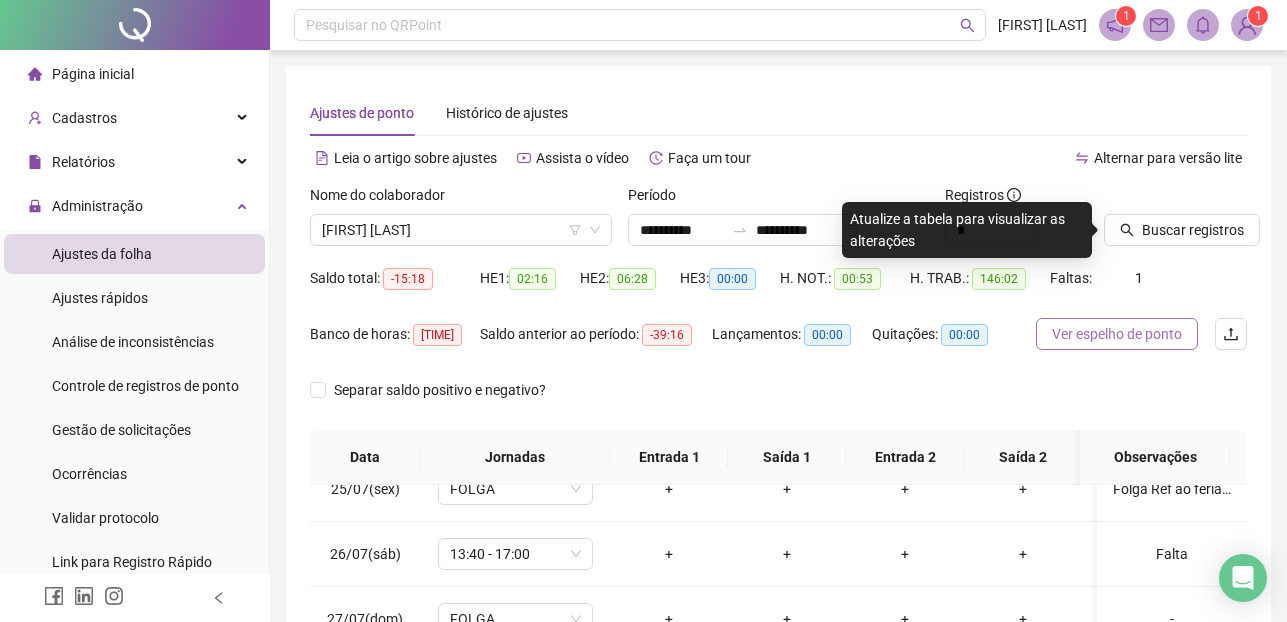 click on "Ver espelho de ponto" at bounding box center (1117, 334) 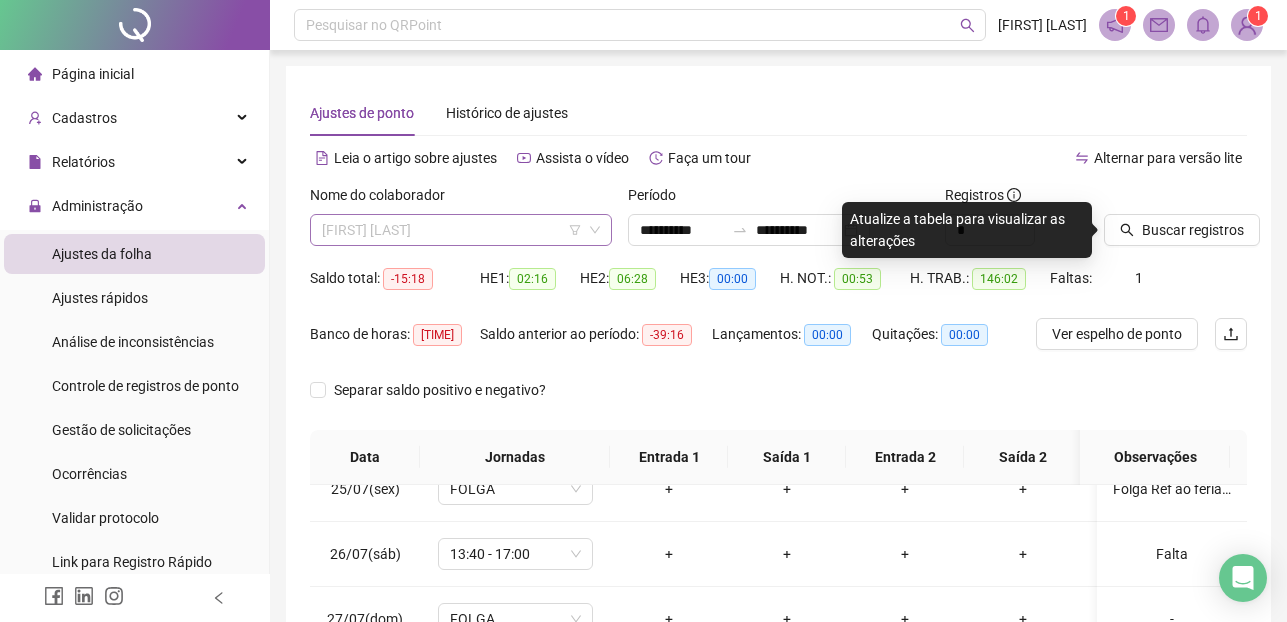 click on "[FIRST] [LAST]" at bounding box center (461, 230) 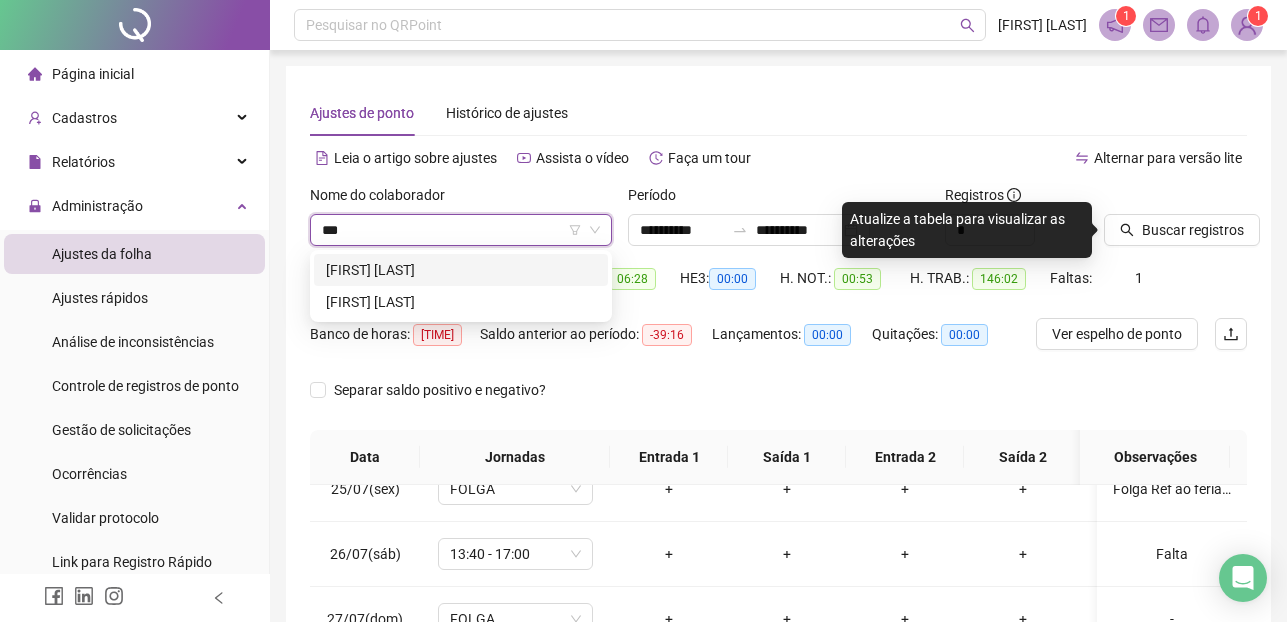 scroll, scrollTop: 0, scrollLeft: 0, axis: both 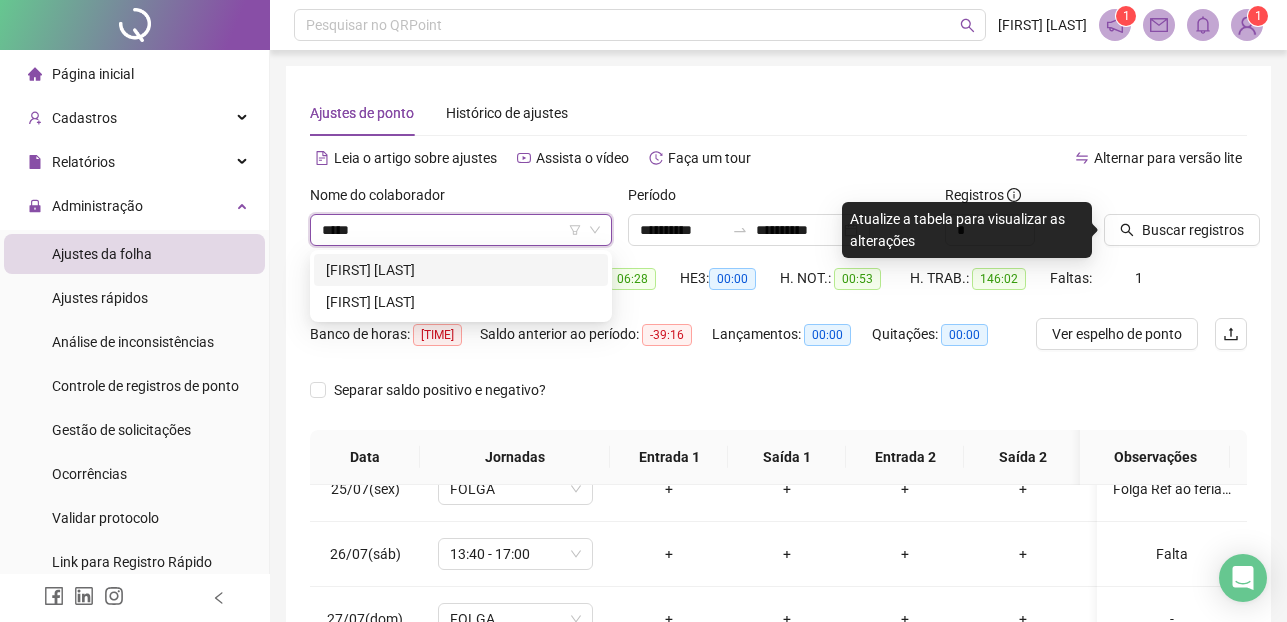 type on "******" 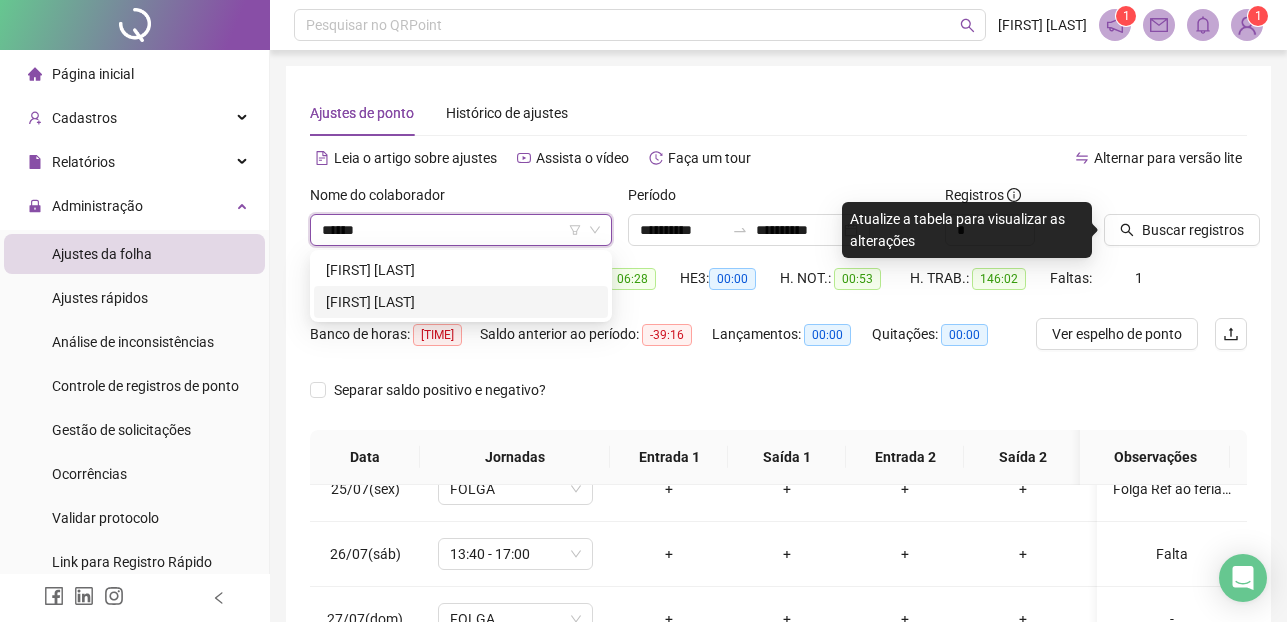 click on "[FIRST] [LAST]" at bounding box center [461, 302] 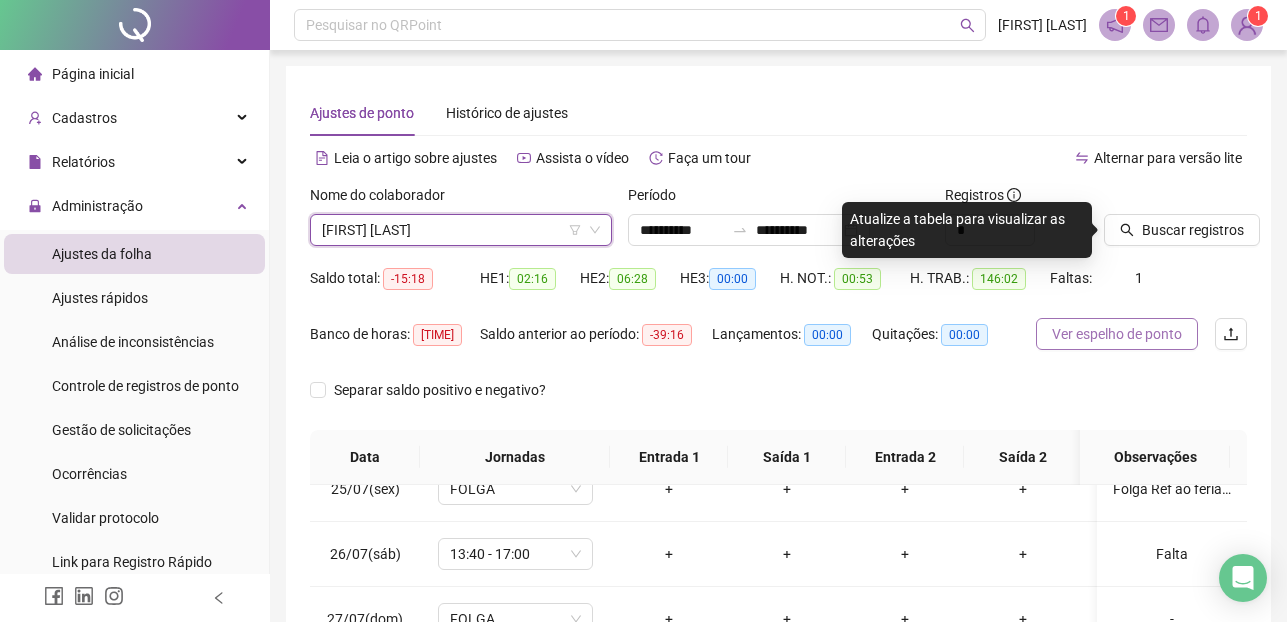 click on "Ver espelho de ponto" at bounding box center [1117, 334] 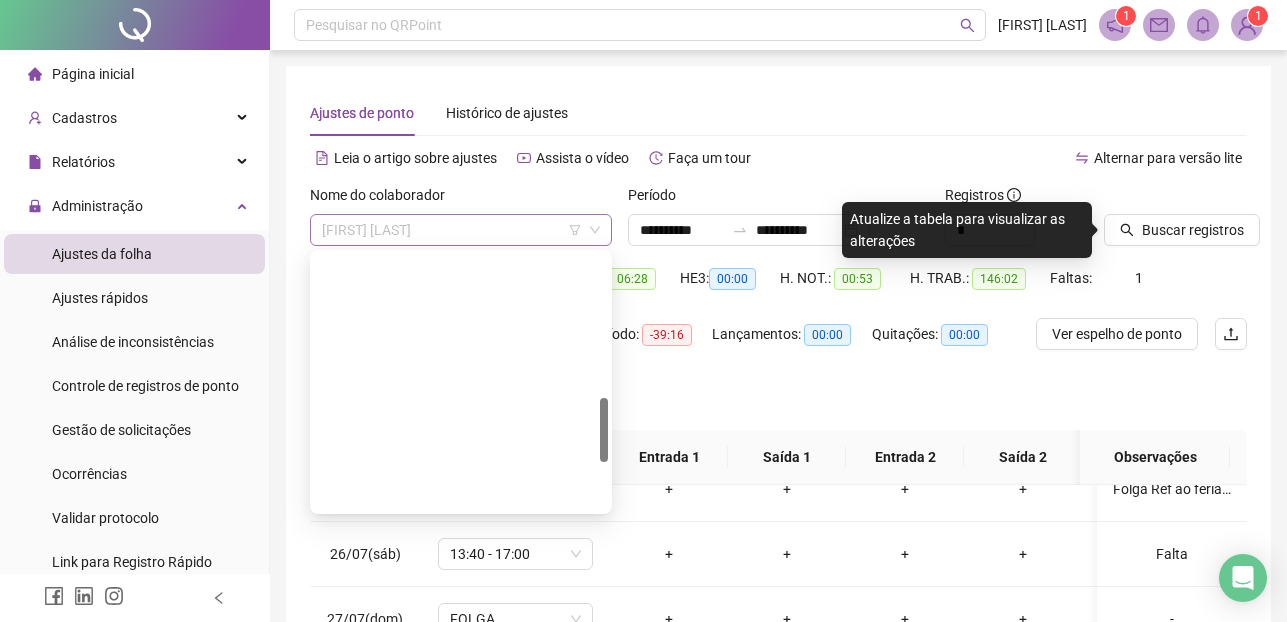 click on "[FIRST] [LAST]" at bounding box center (461, 230) 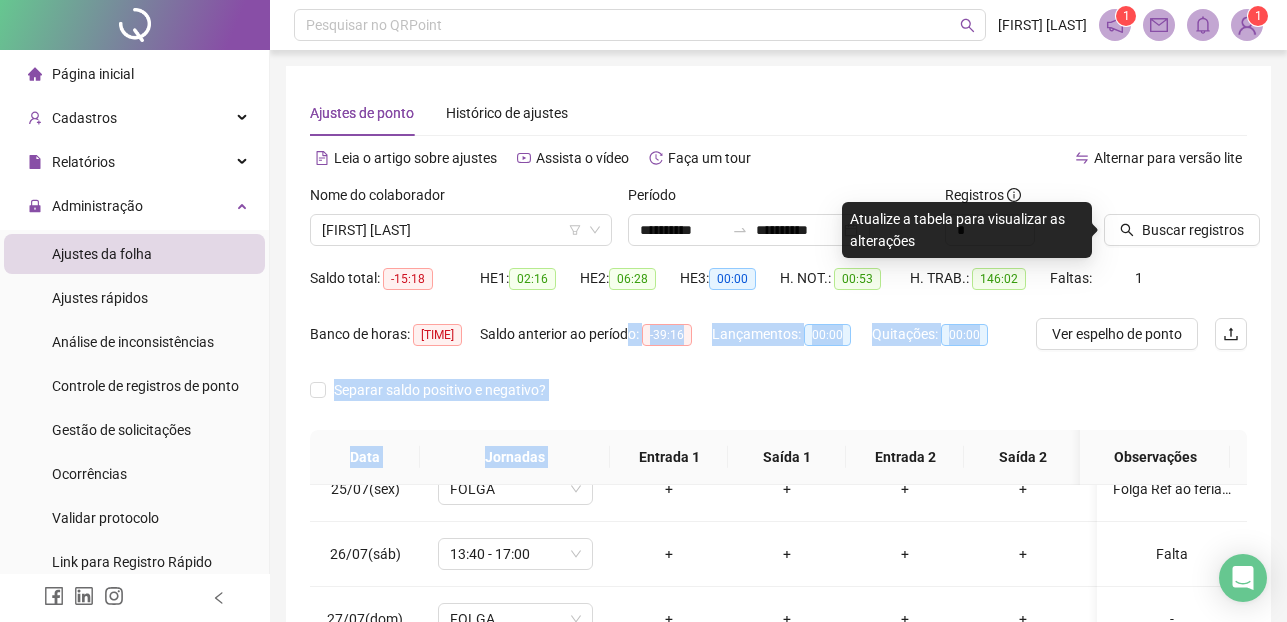 drag, startPoint x: 628, startPoint y: 410, endPoint x: 631, endPoint y: 361, distance: 49.09175 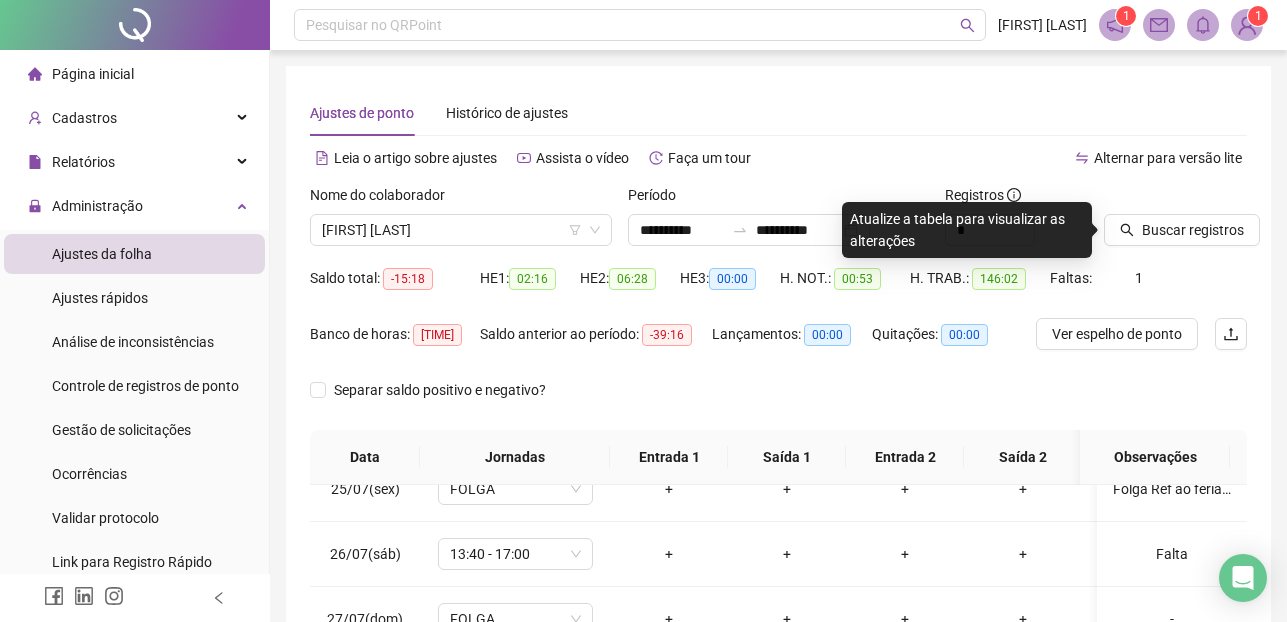 click on "Página inicial" at bounding box center [93, 74] 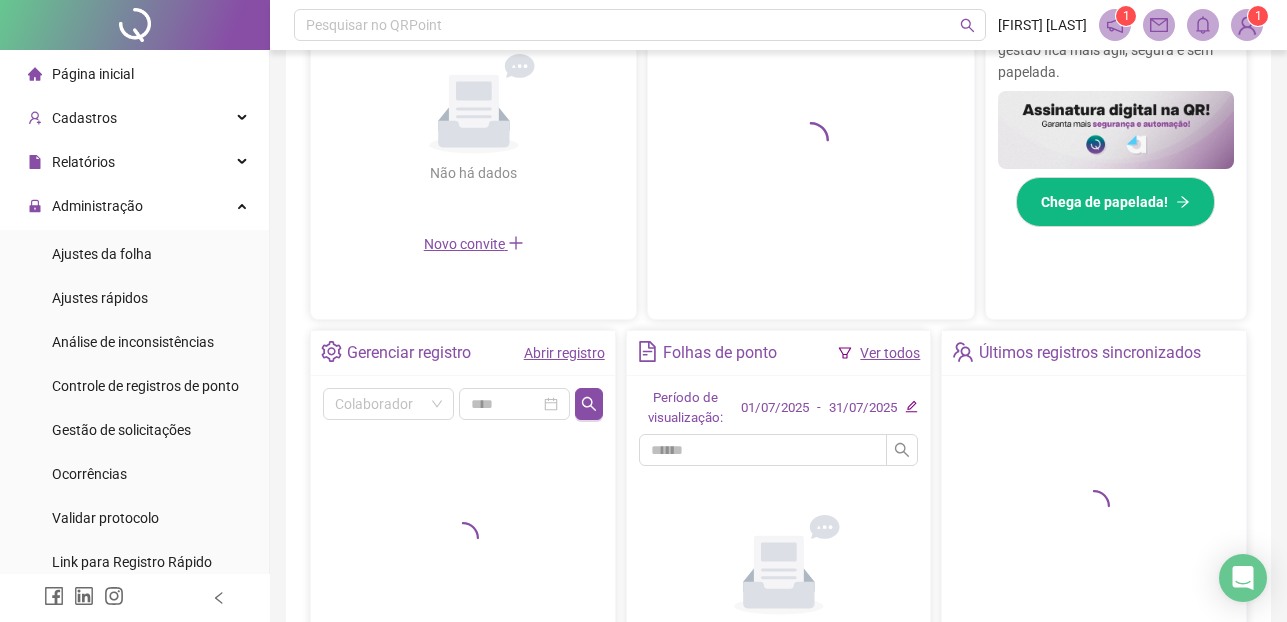 scroll, scrollTop: 595, scrollLeft: 0, axis: vertical 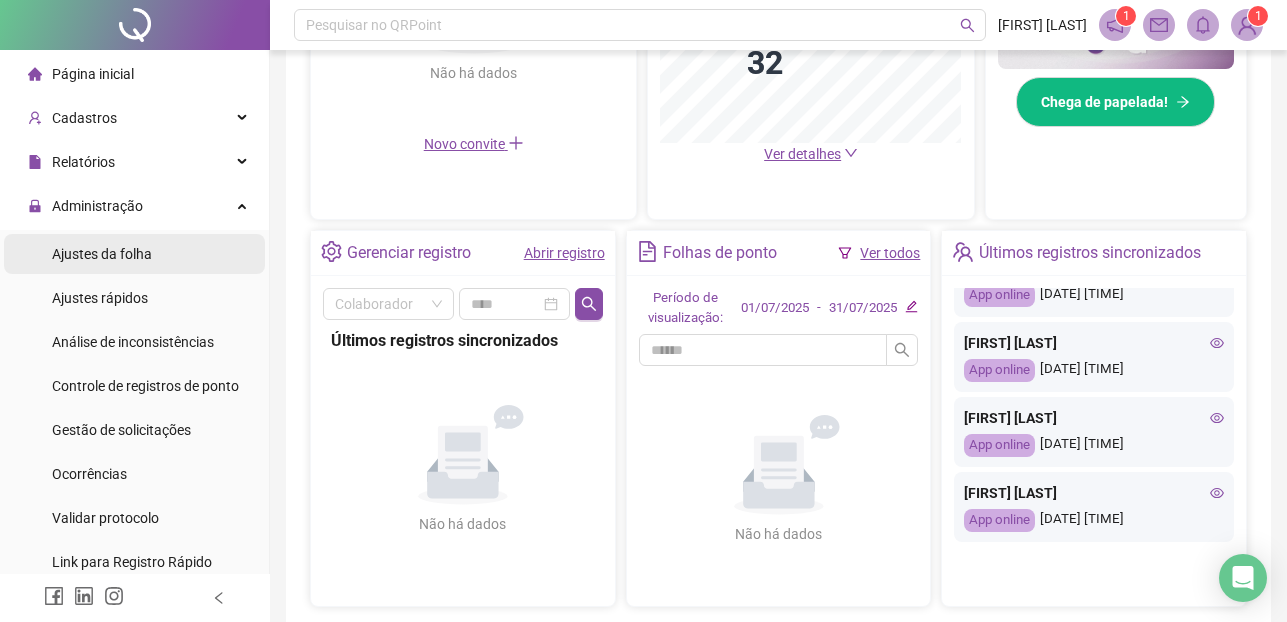 click on "Ajustes da folha" at bounding box center (102, 254) 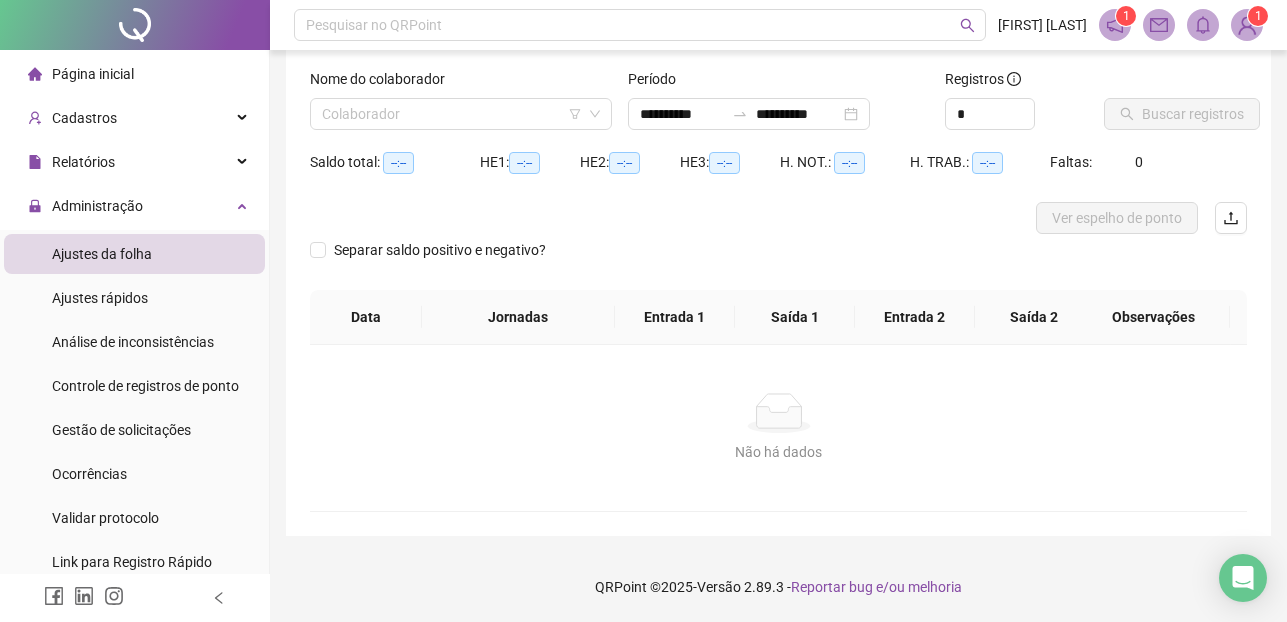 scroll, scrollTop: 116, scrollLeft: 0, axis: vertical 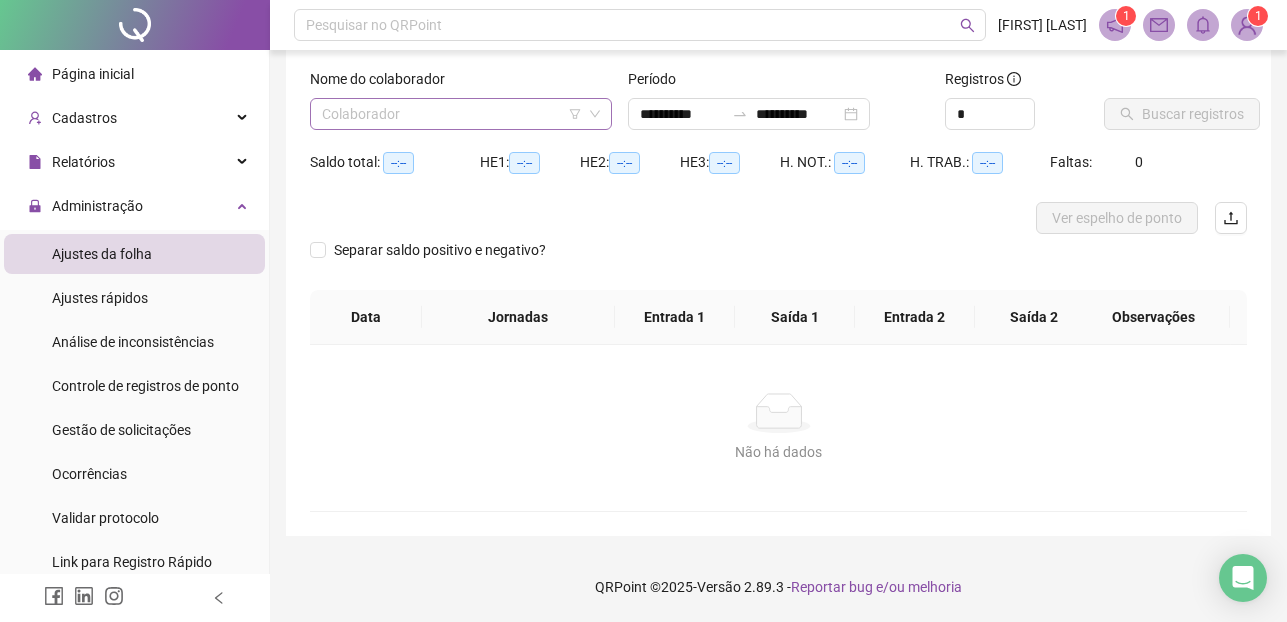 click at bounding box center (452, 114) 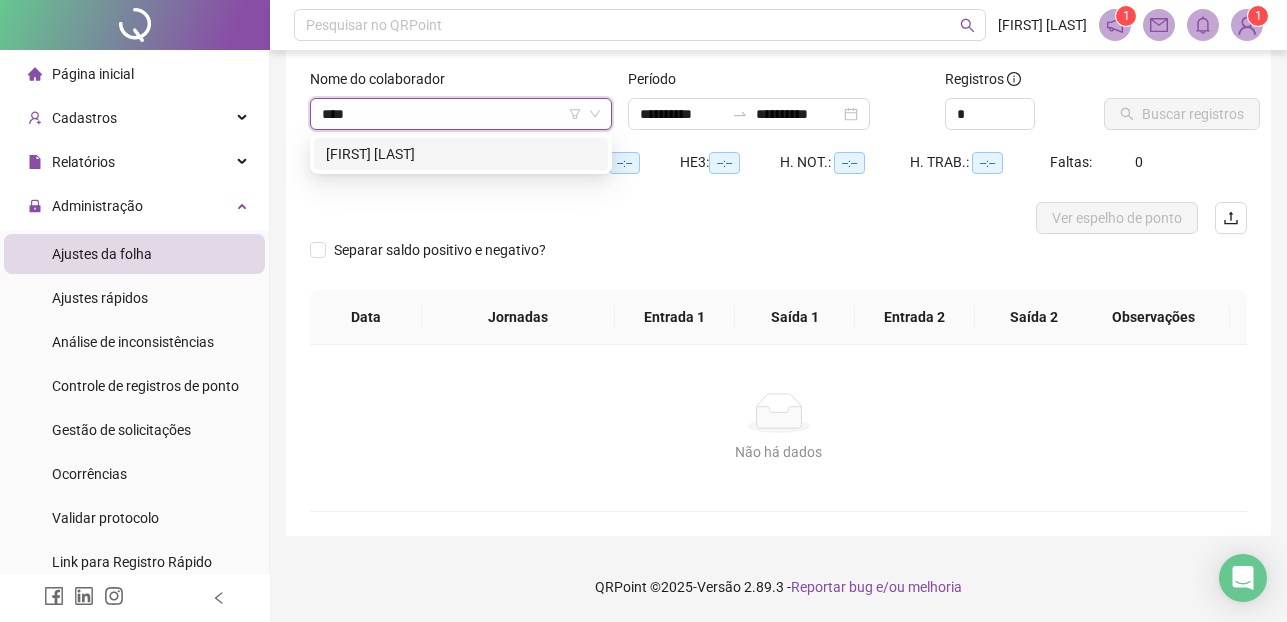type on "*****" 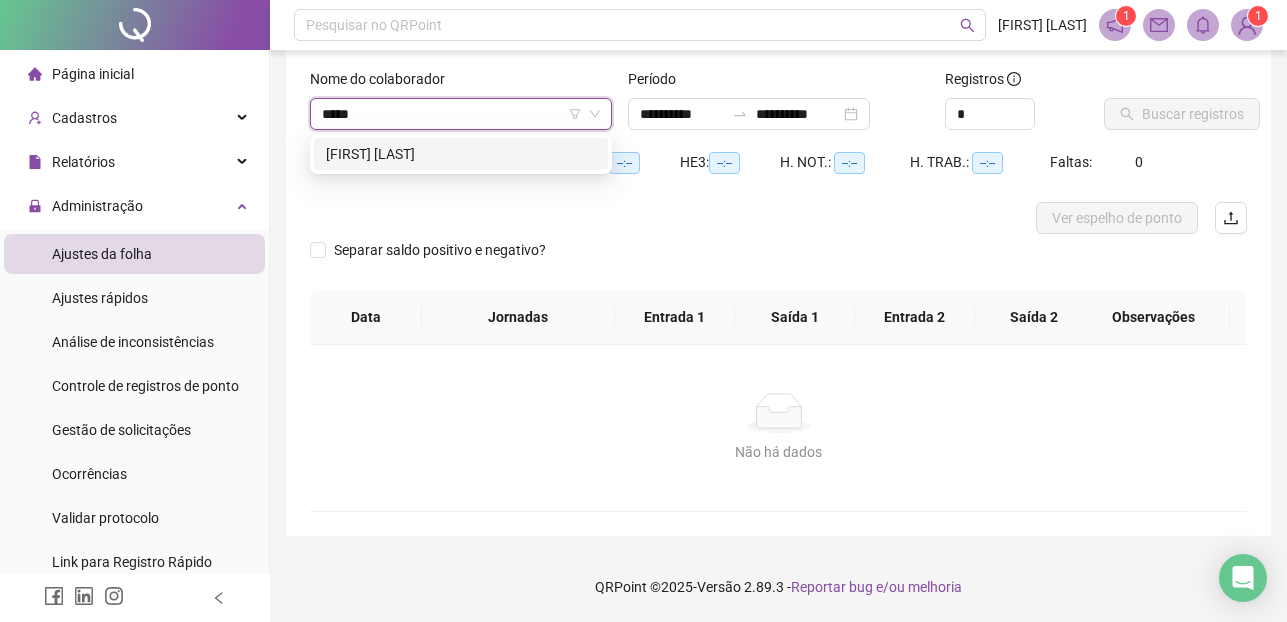 click on "[FIRST] [LAST]" at bounding box center (461, 154) 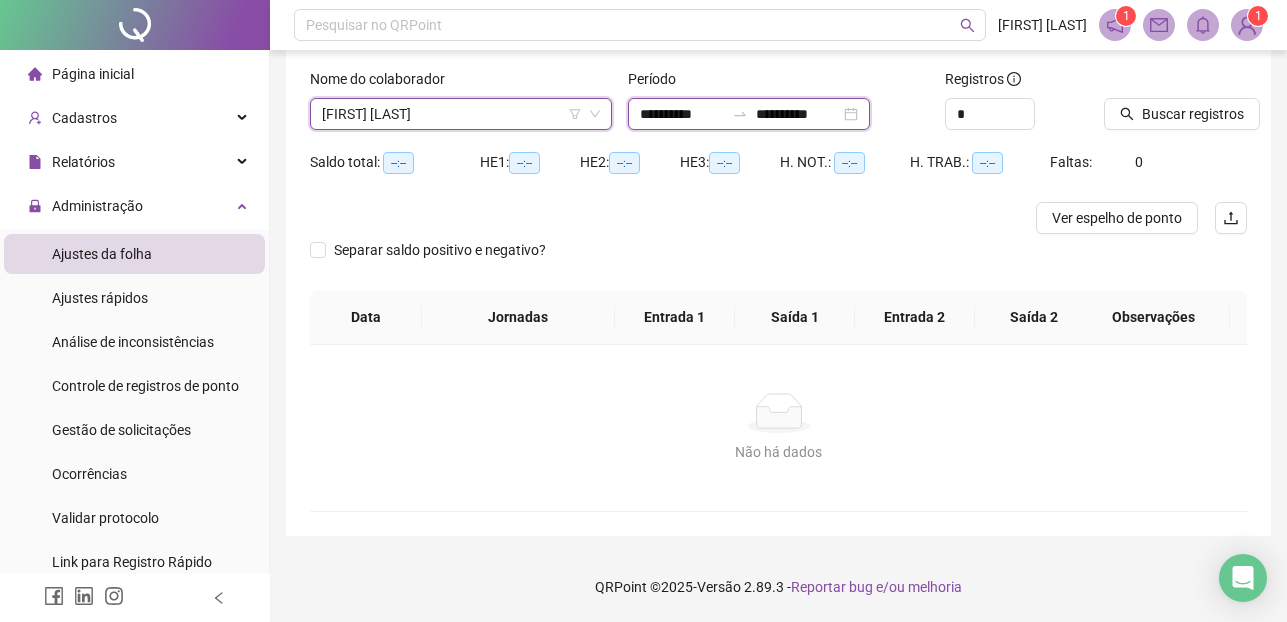 click on "**********" at bounding box center (682, 114) 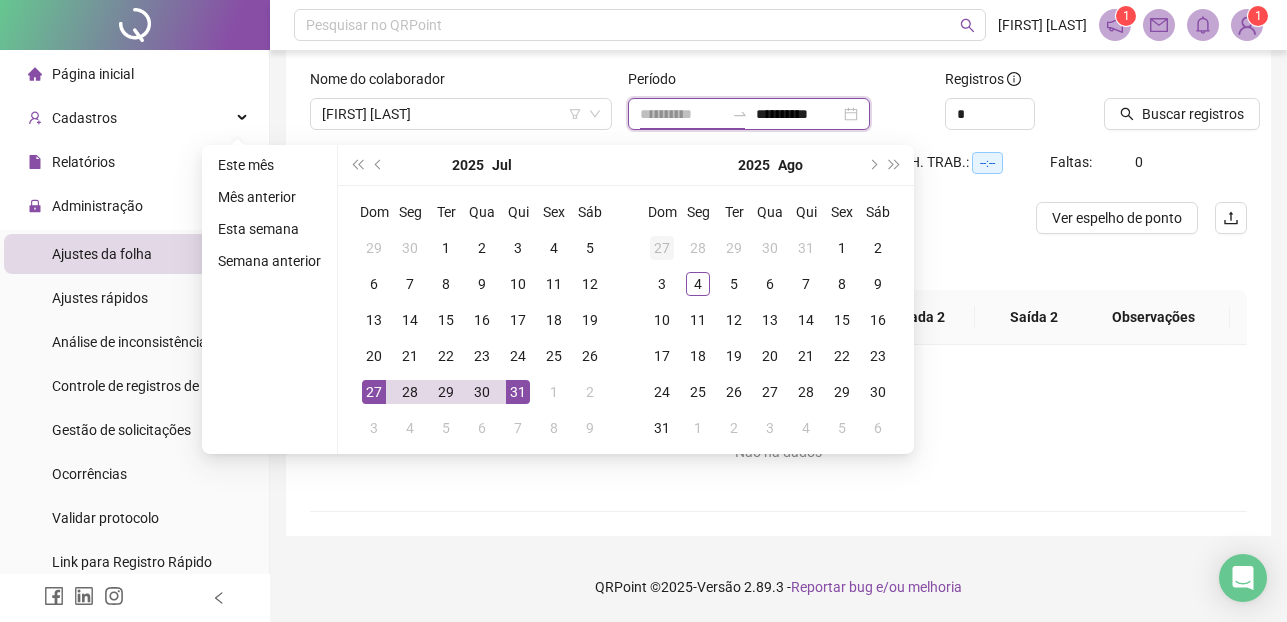 type on "**********" 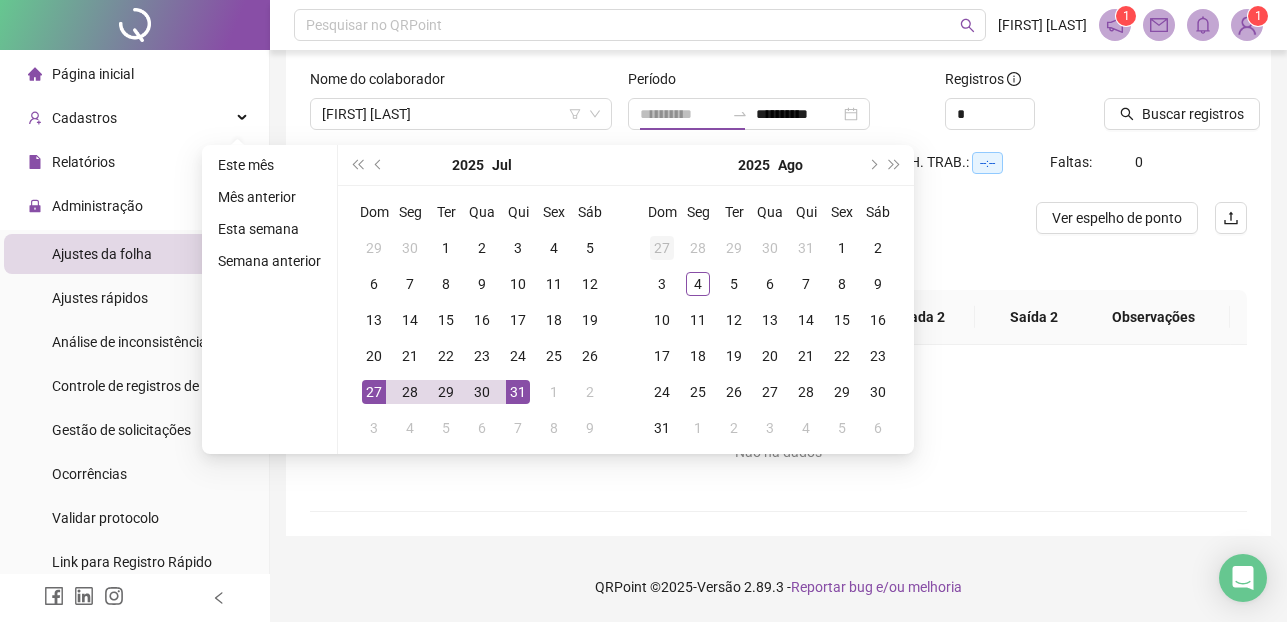 click on "27" at bounding box center [662, 248] 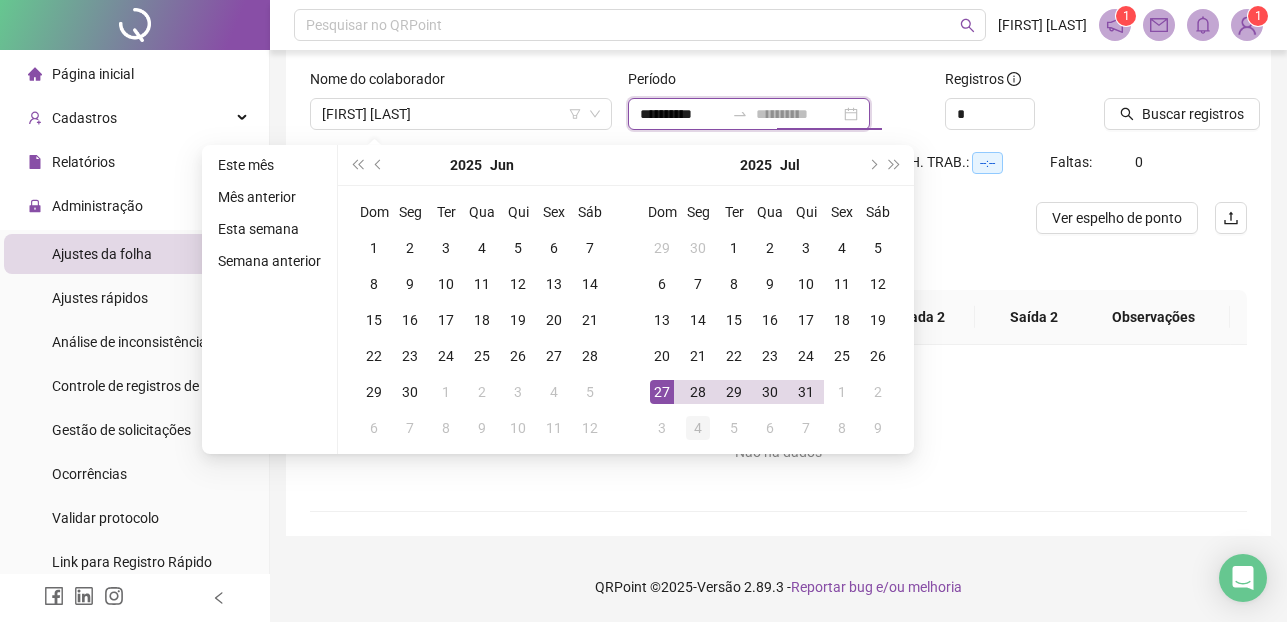 type on "**********" 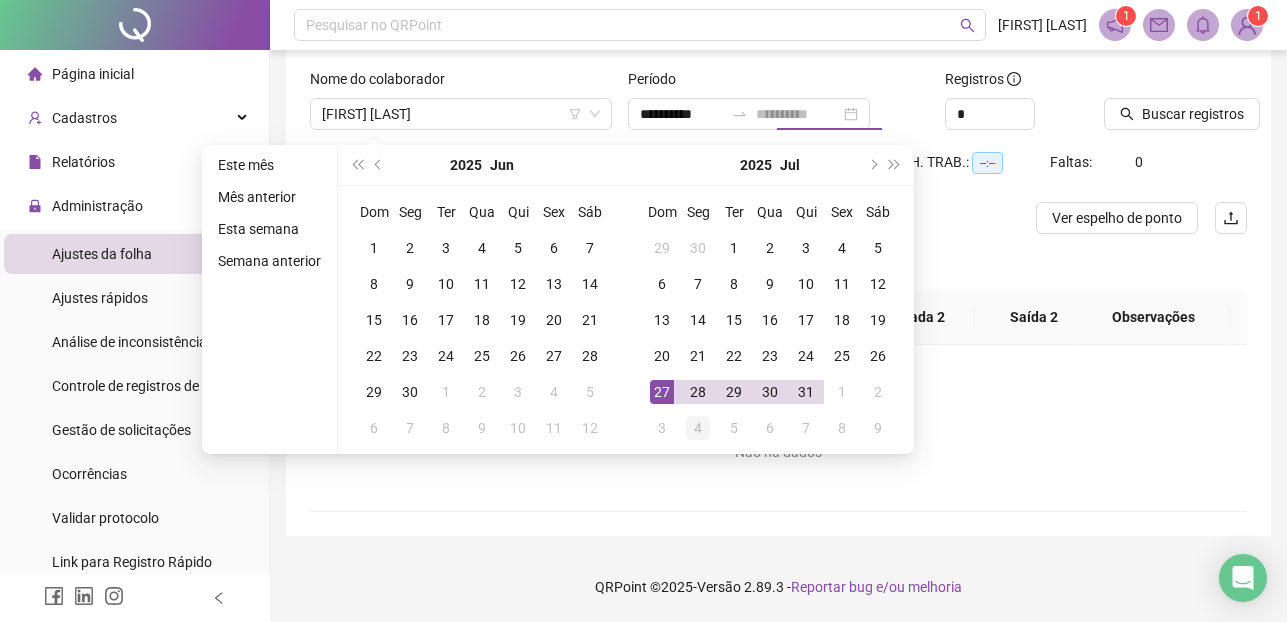 click on "4" at bounding box center [698, 428] 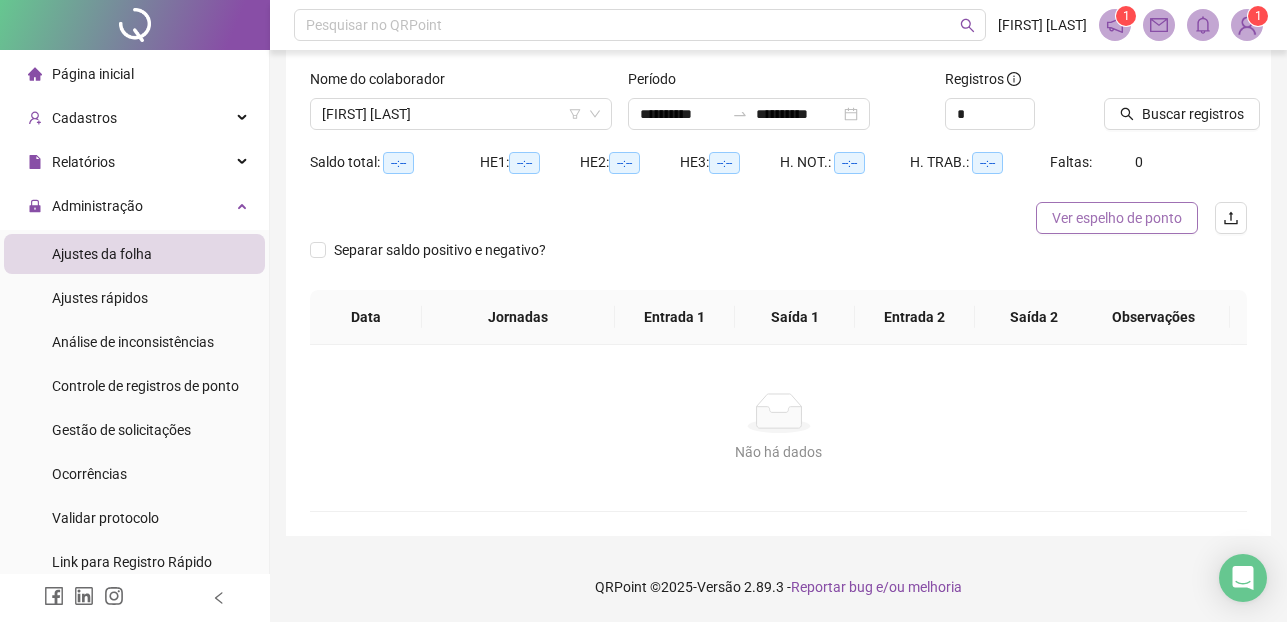 click on "Ver espelho de ponto" at bounding box center [1117, 218] 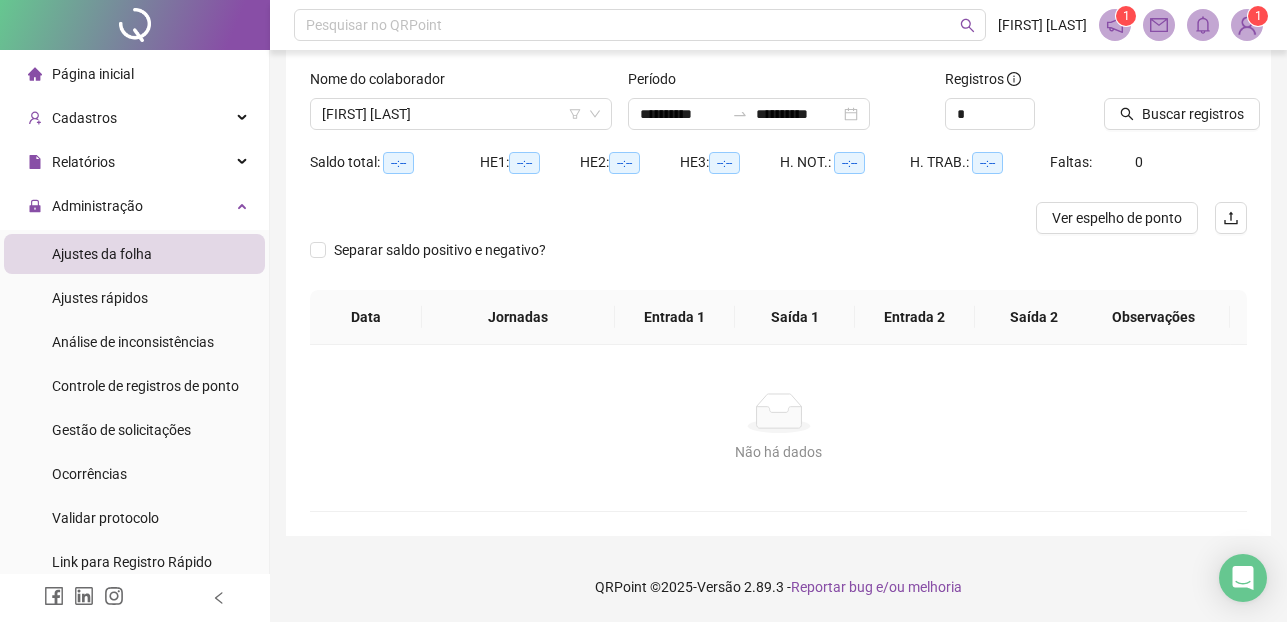 click on "Página inicial" at bounding box center [93, 74] 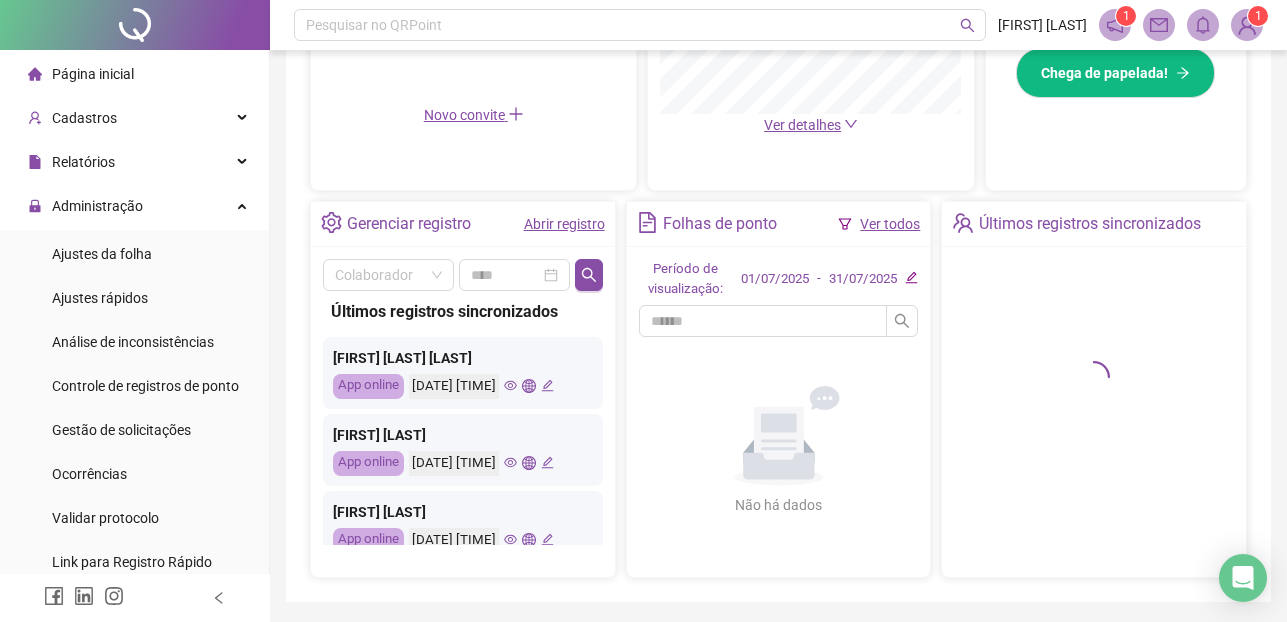 scroll, scrollTop: 636, scrollLeft: 0, axis: vertical 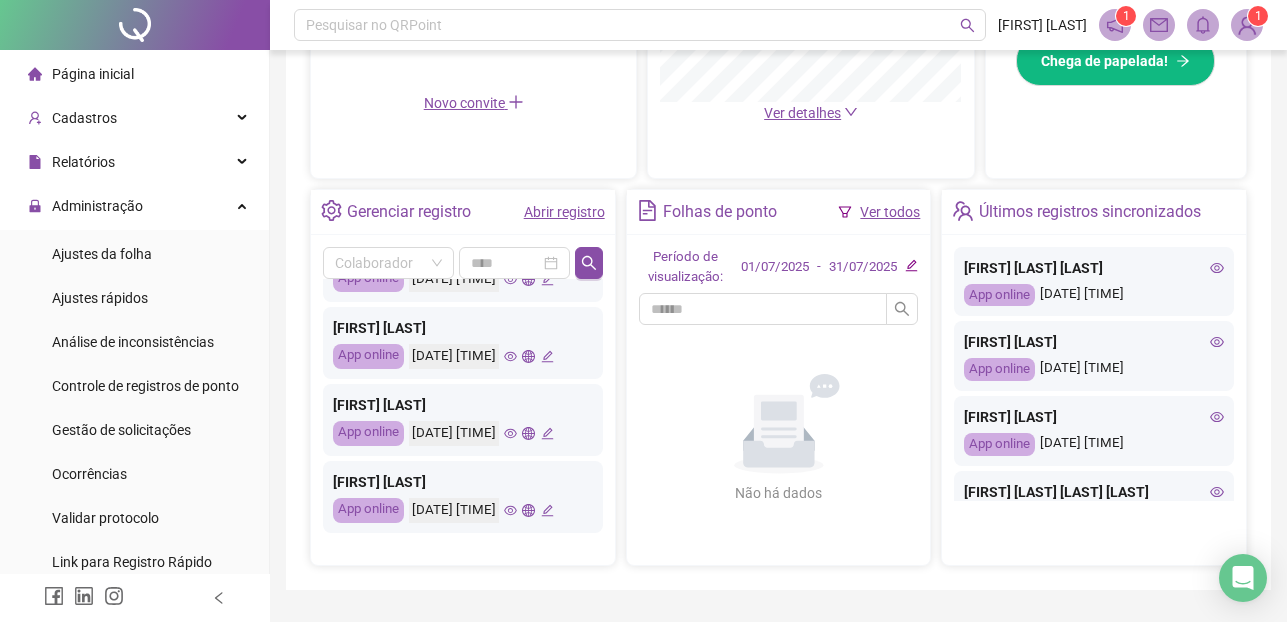 click on "Página inicial" at bounding box center [93, 74] 